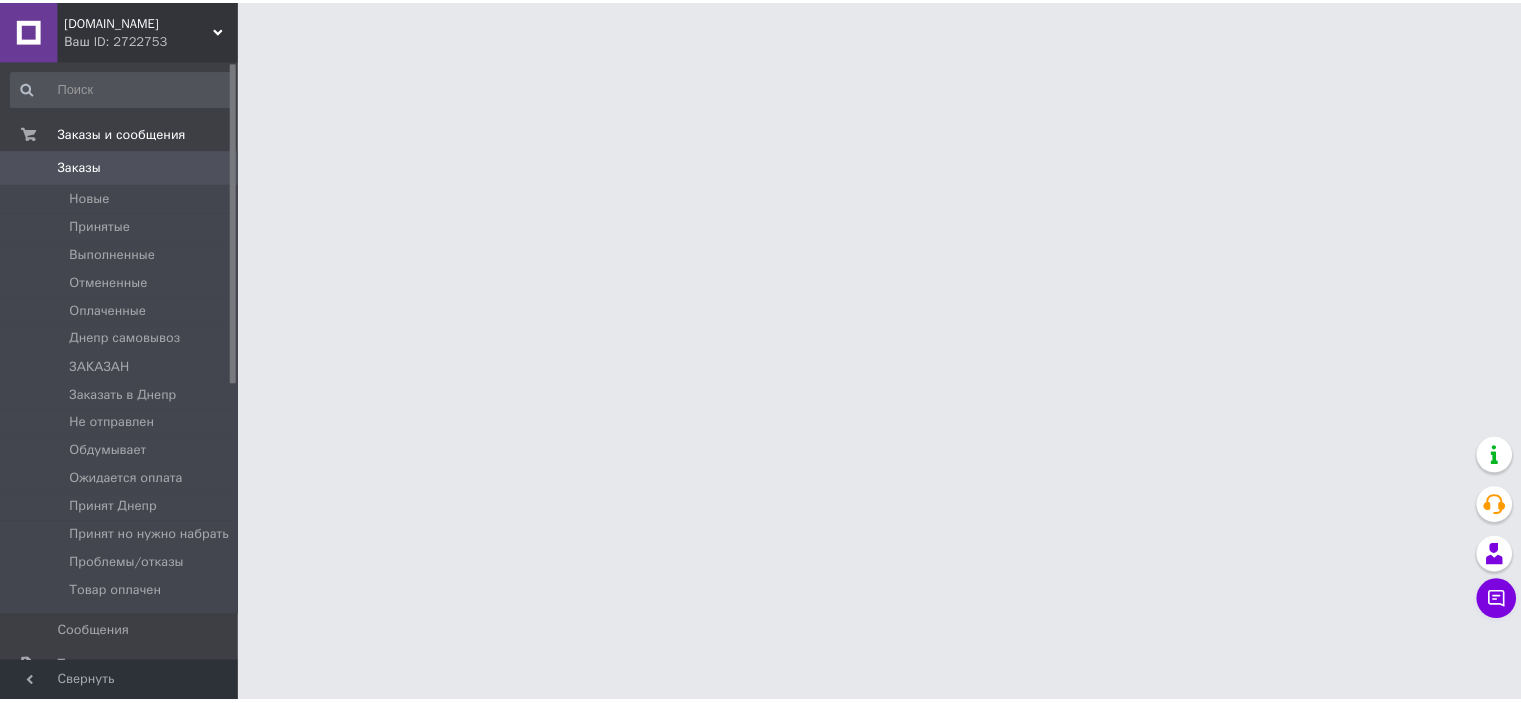 scroll, scrollTop: 0, scrollLeft: 0, axis: both 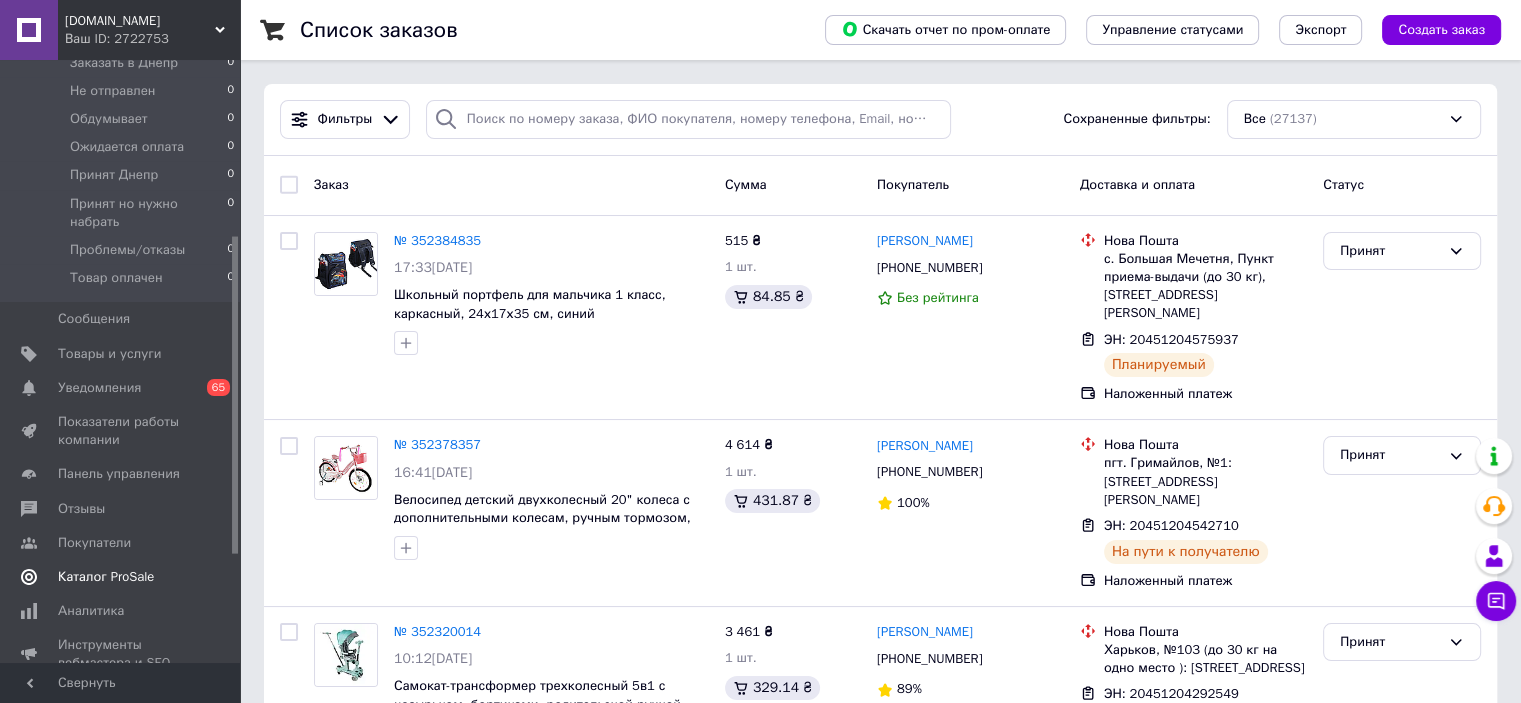 click on "Каталог ProSale" at bounding box center [106, 577] 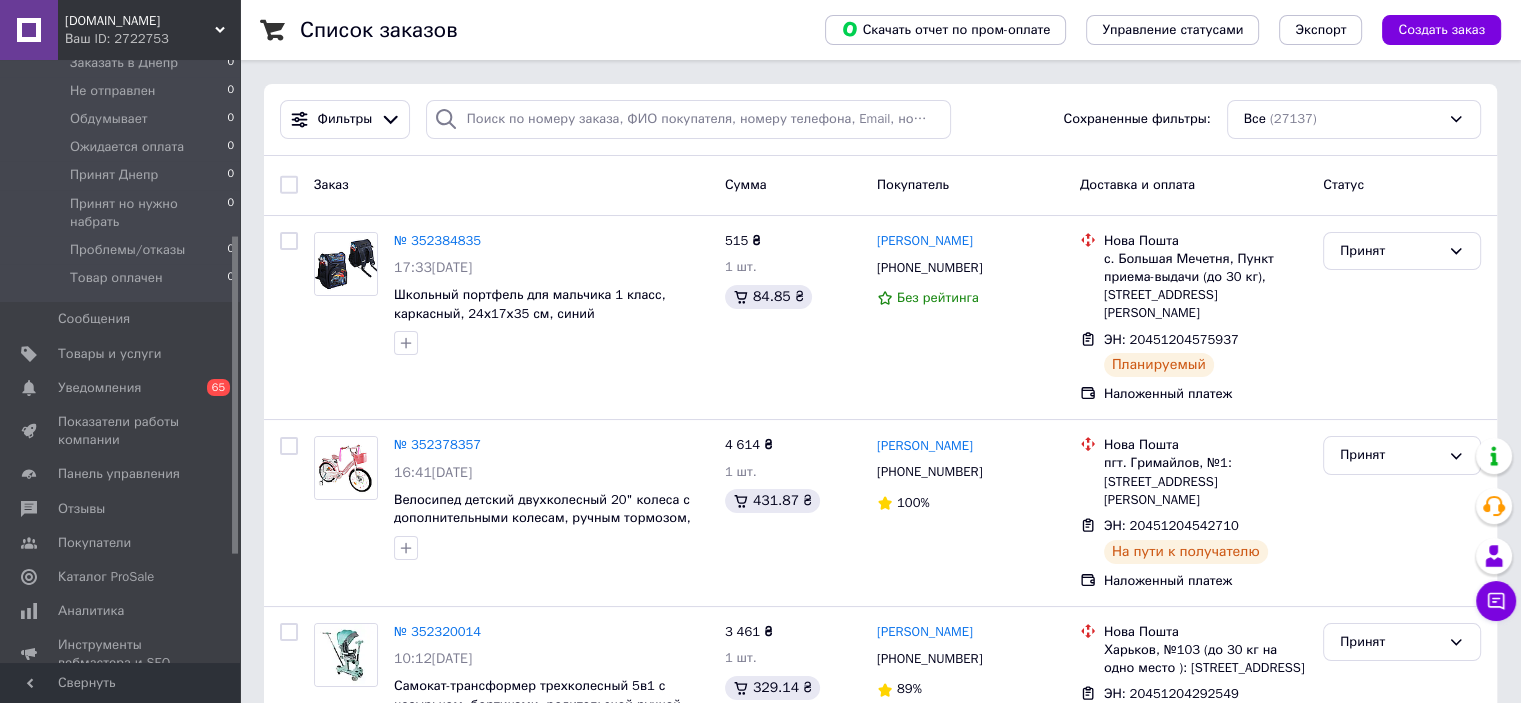 scroll, scrollTop: 106, scrollLeft: 0, axis: vertical 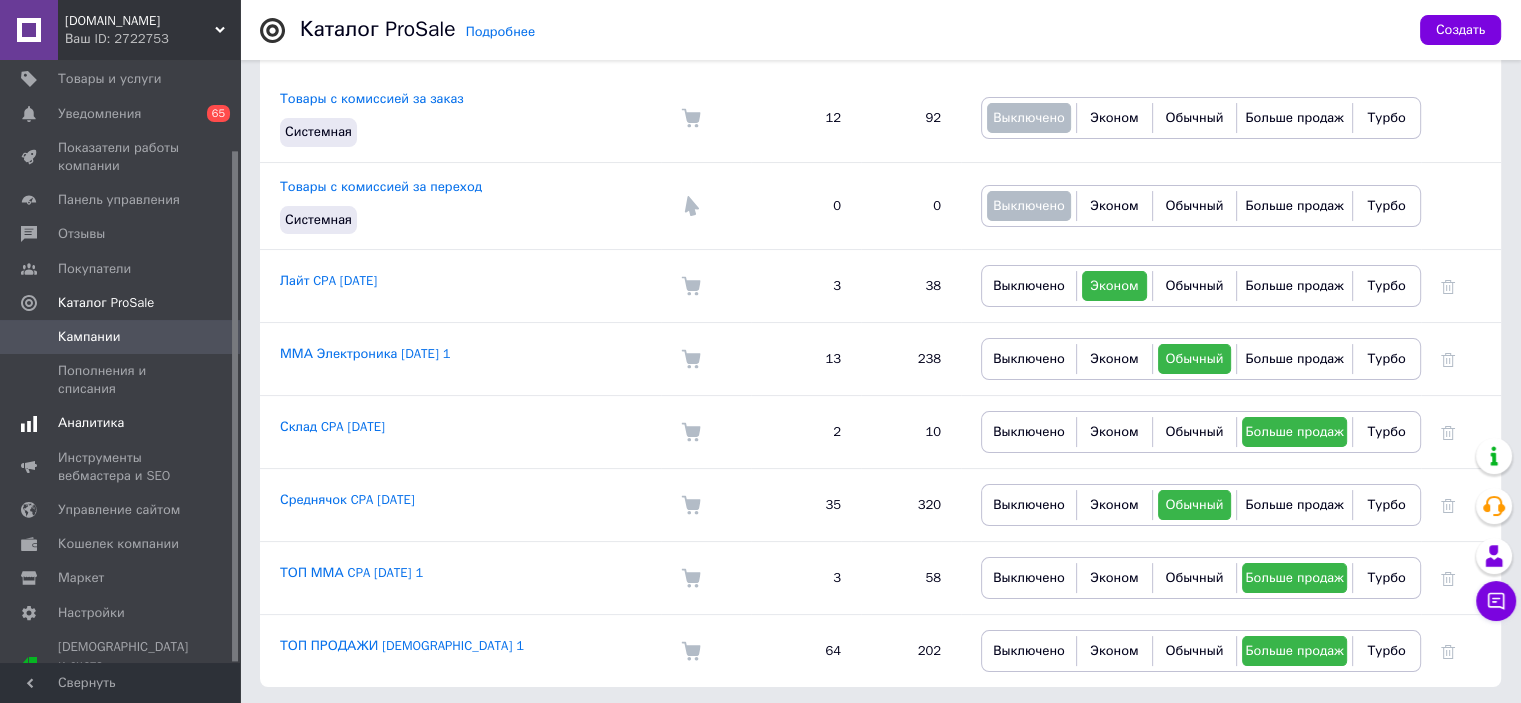 click on "Аналитика" at bounding box center (91, 423) 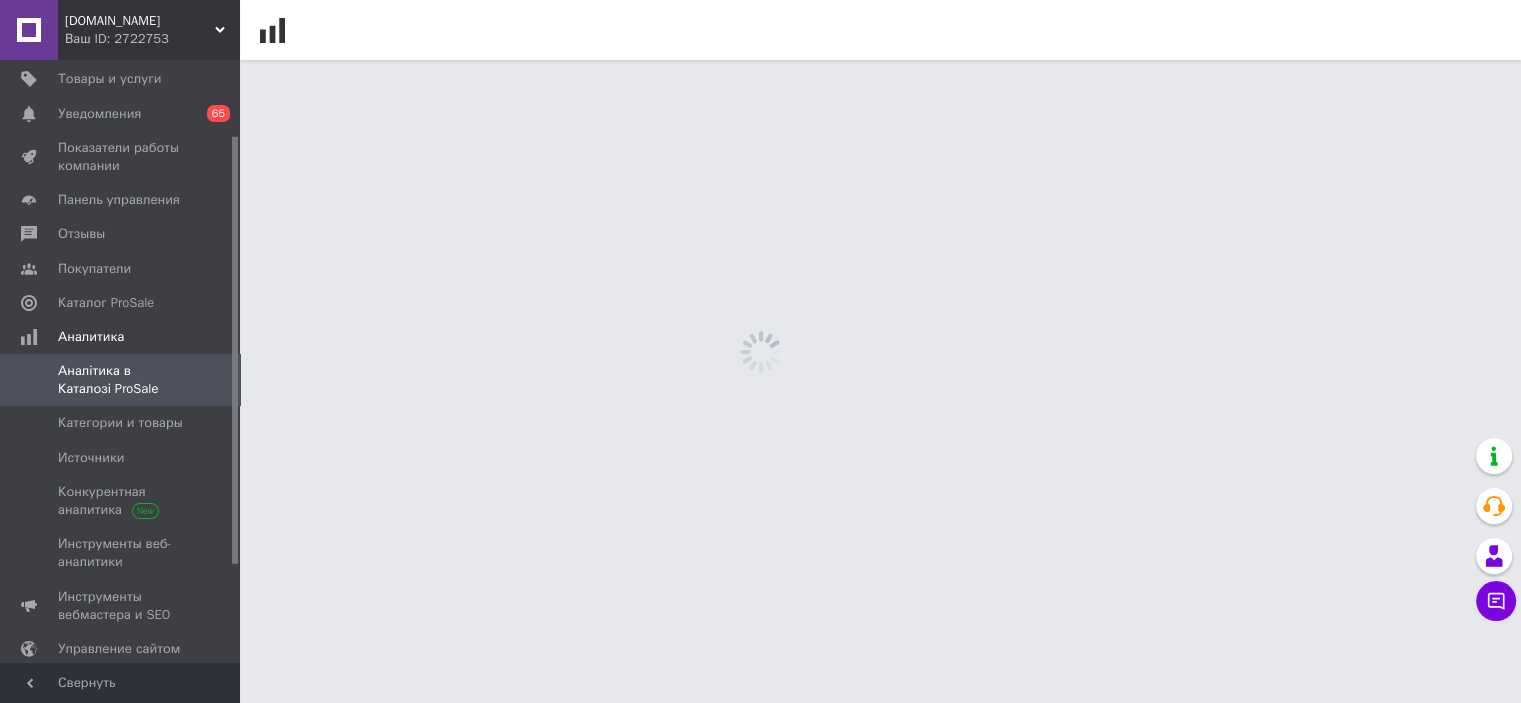 scroll, scrollTop: 0, scrollLeft: 0, axis: both 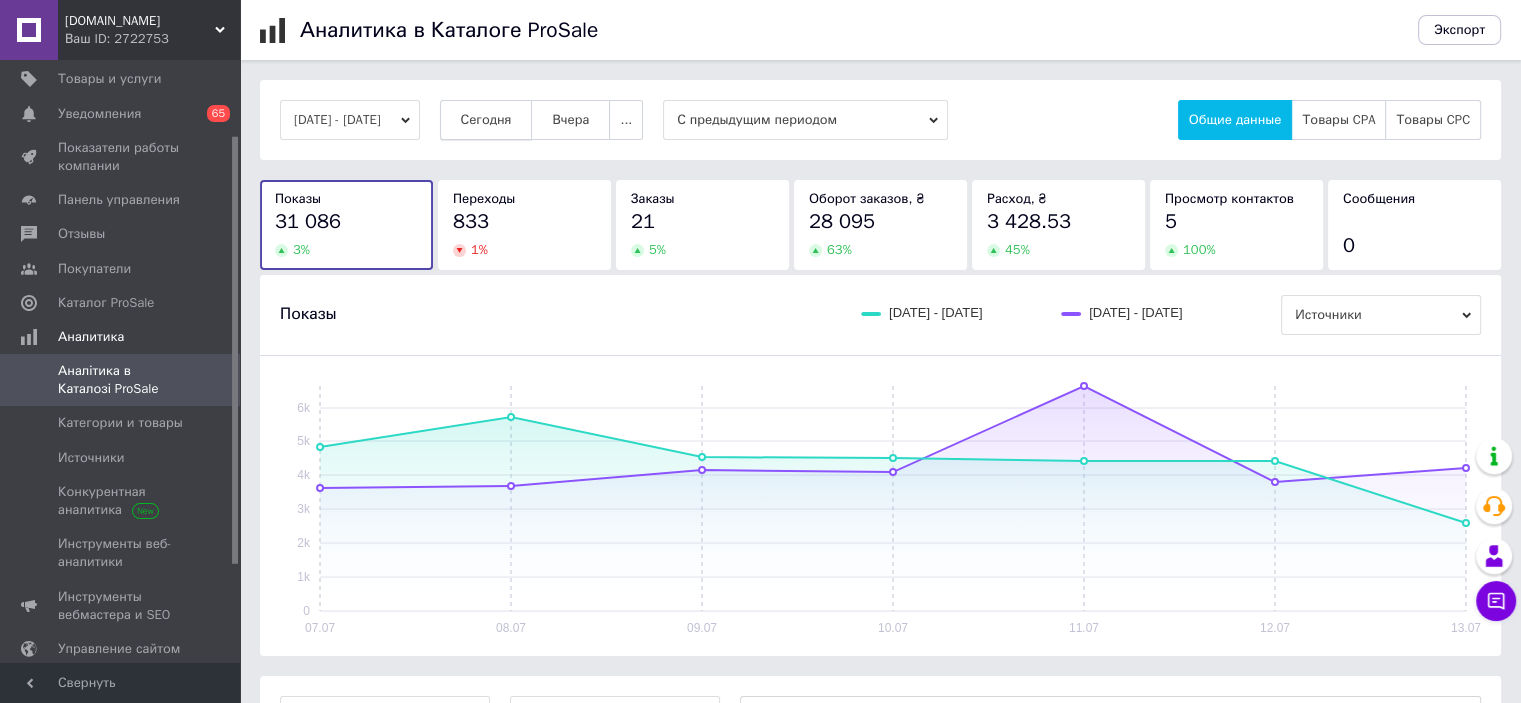 click on "Сегодня" at bounding box center [486, 120] 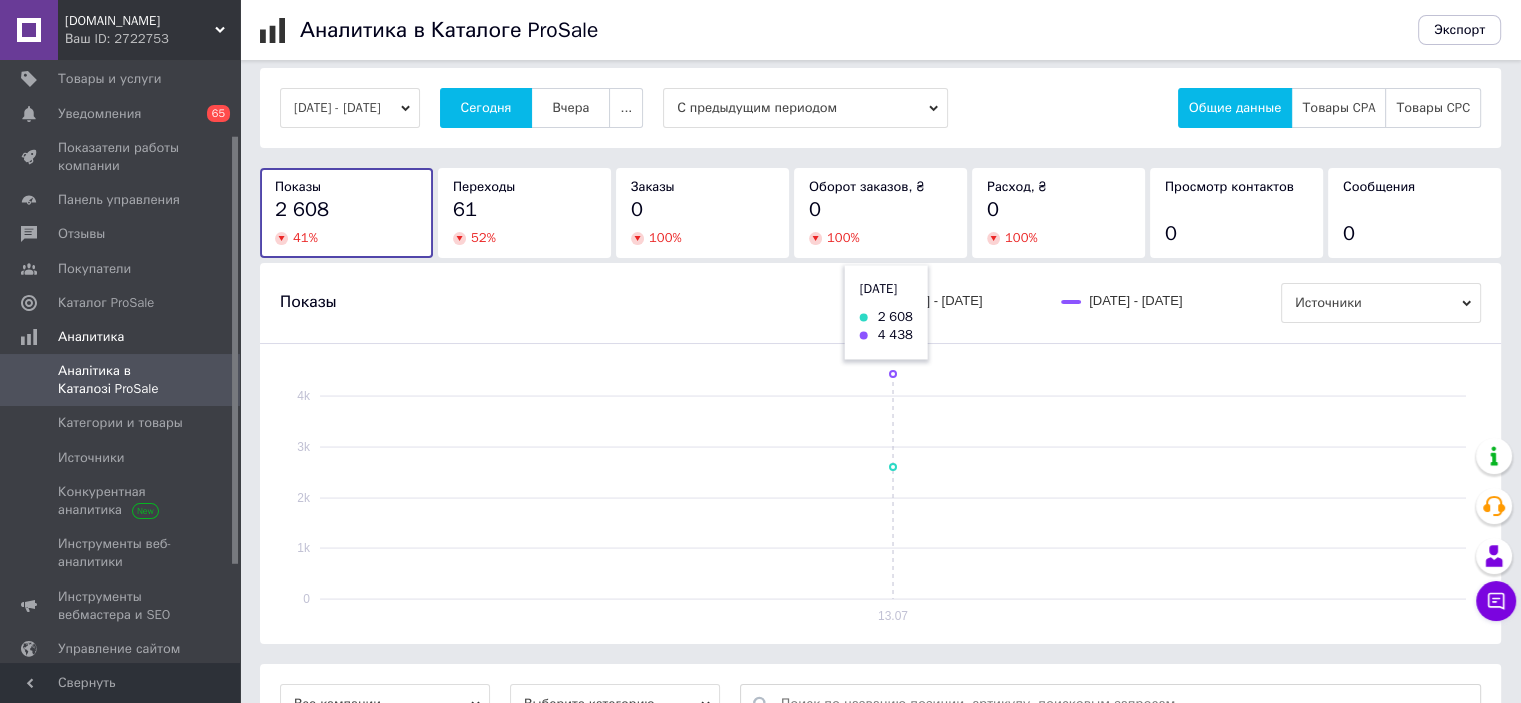 scroll, scrollTop: 500, scrollLeft: 0, axis: vertical 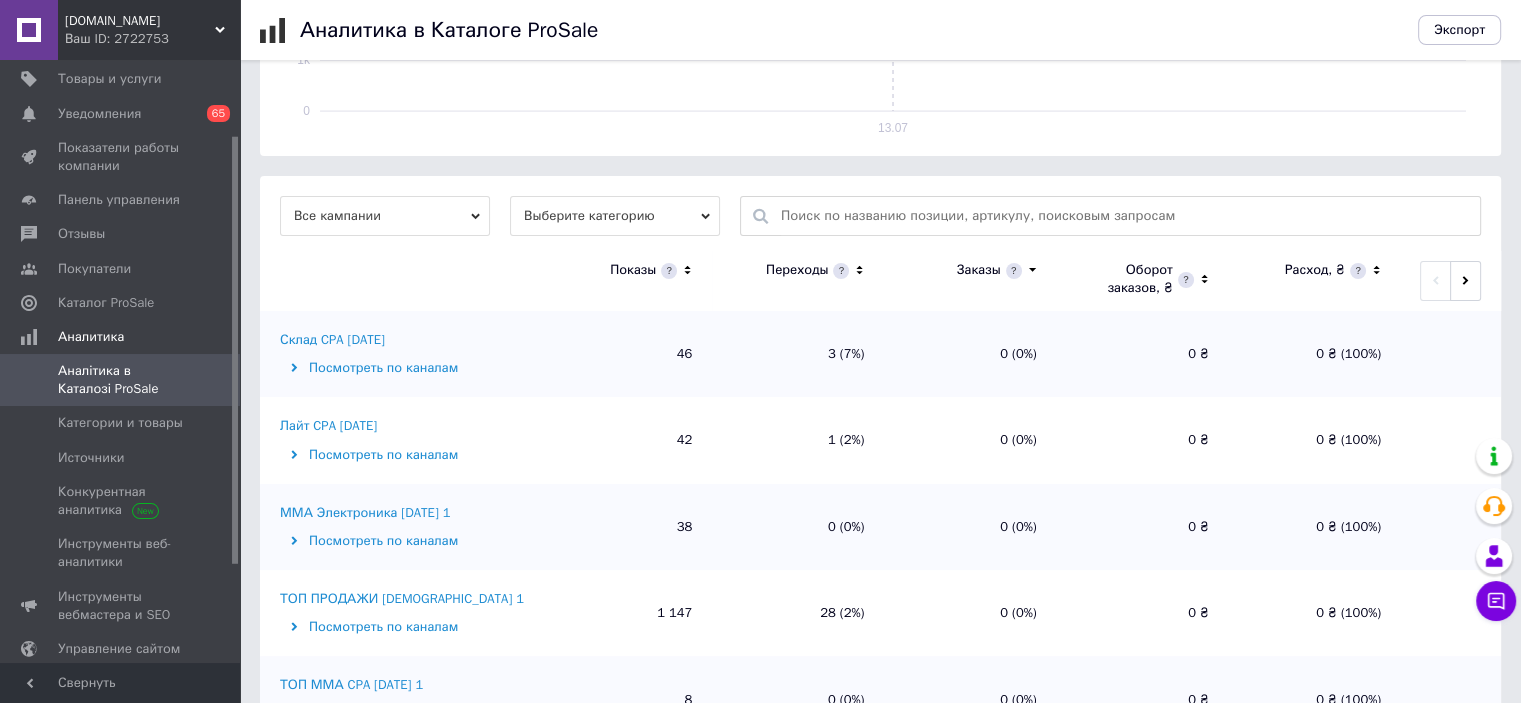 click 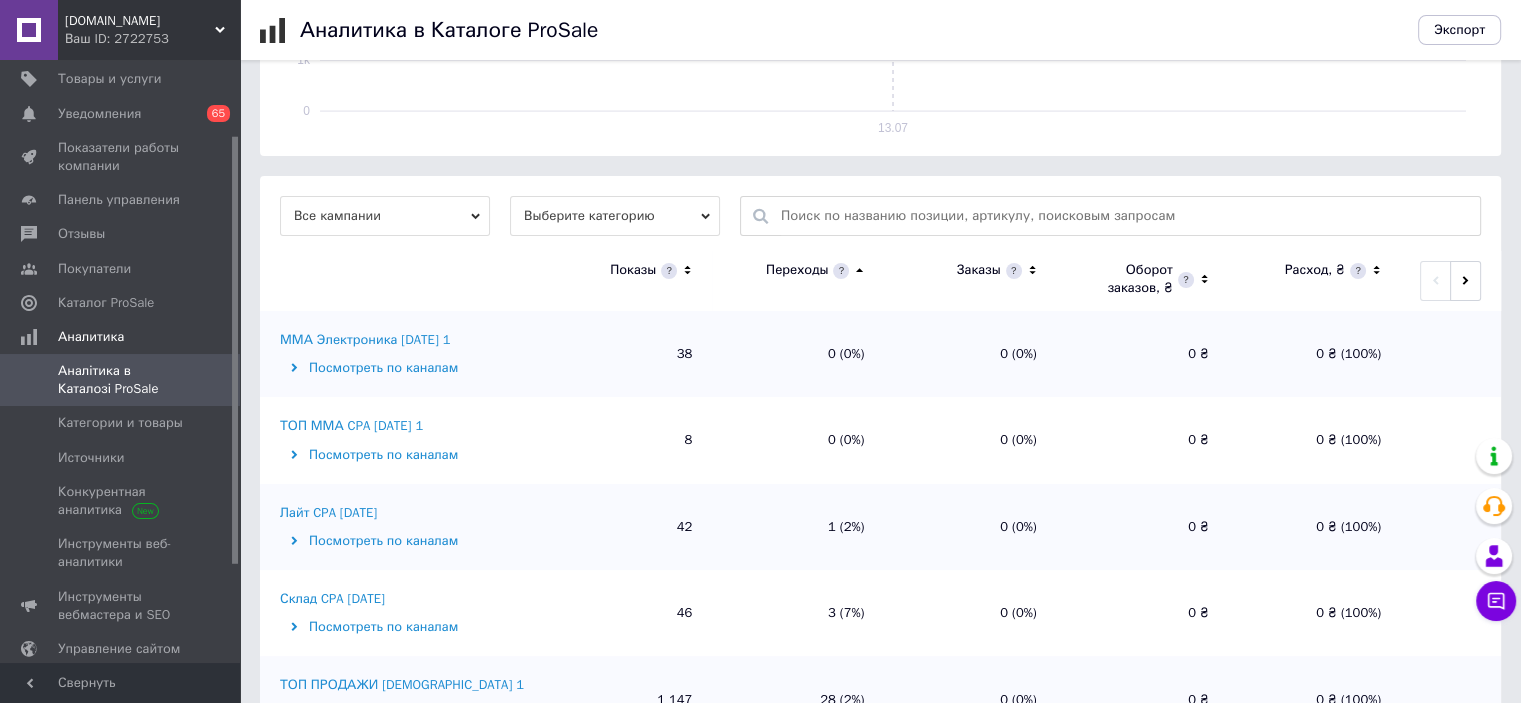 click 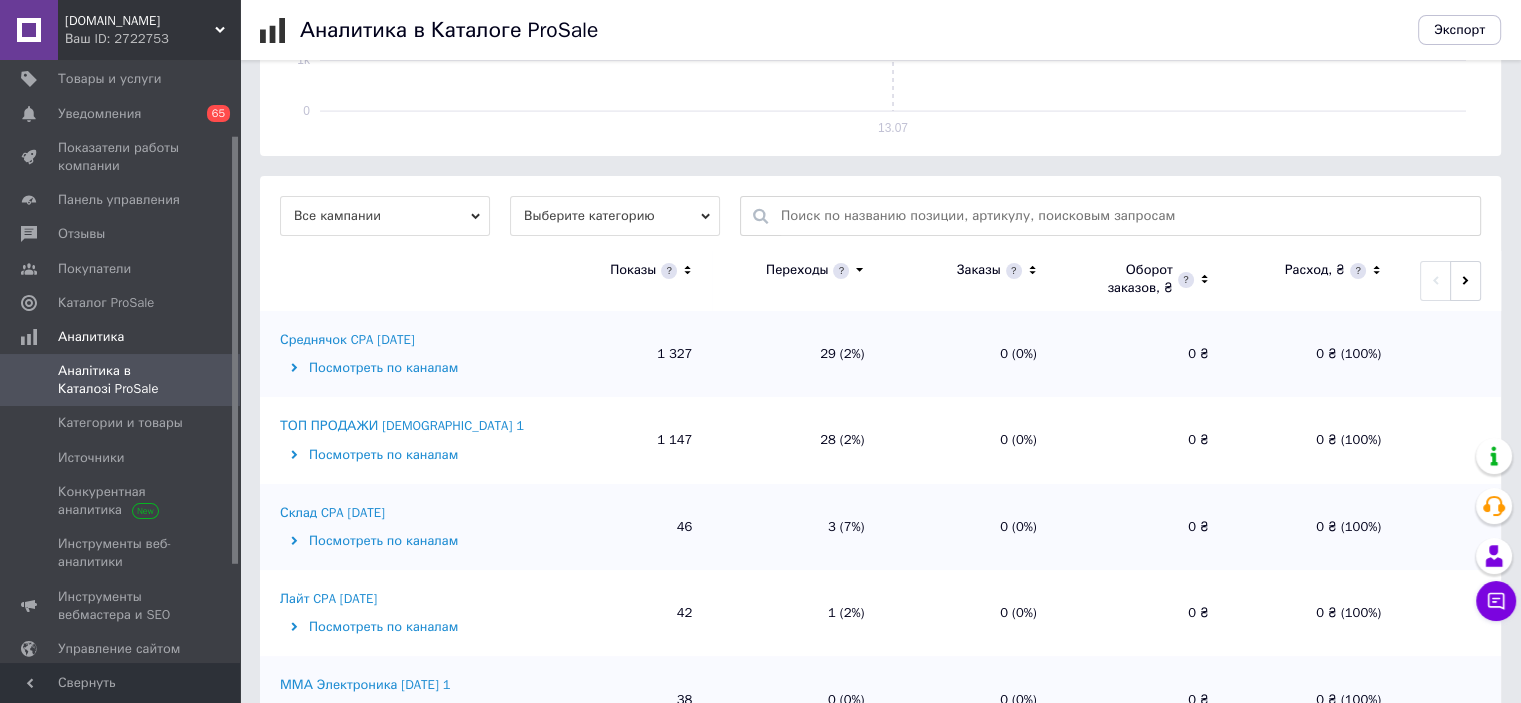 click on "Среднячок CPA [DATE]" at bounding box center (347, 340) 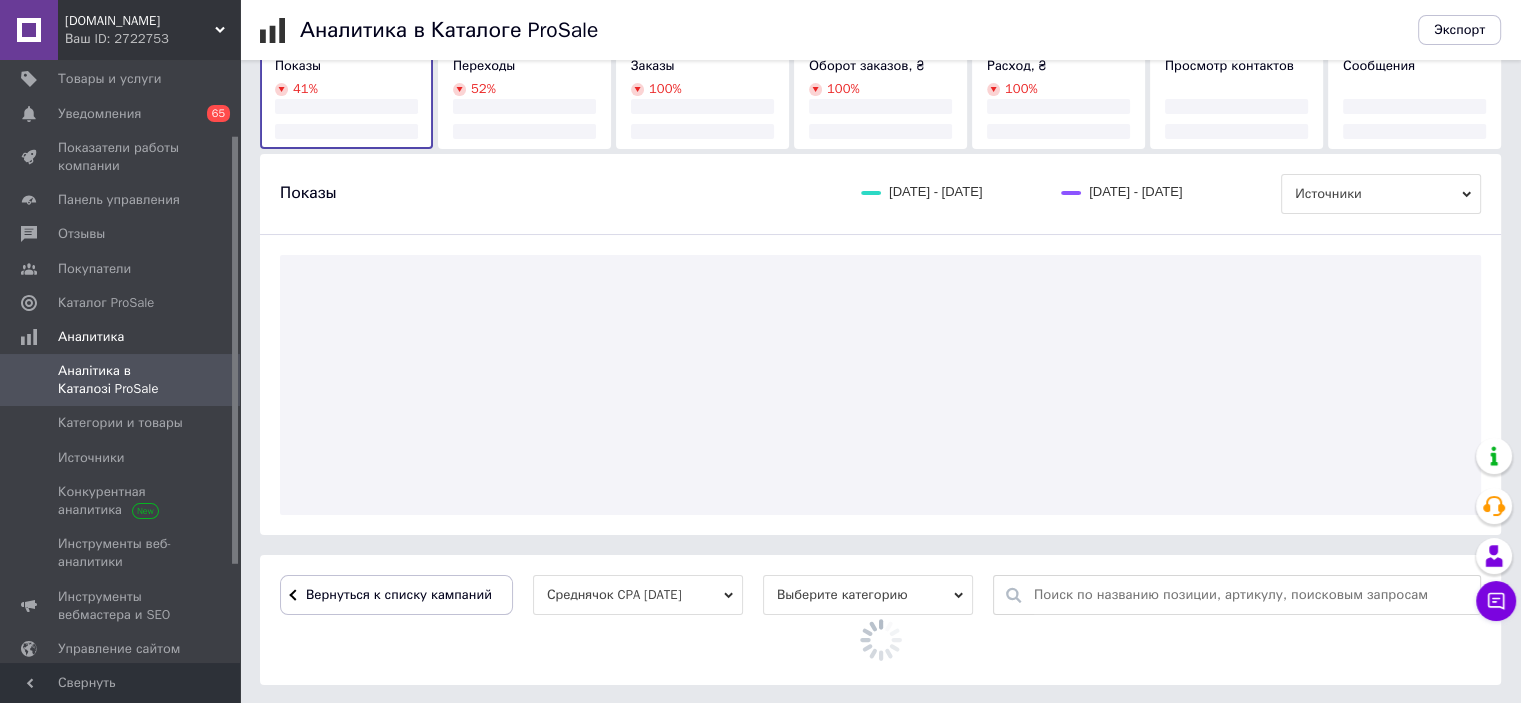 scroll, scrollTop: 500, scrollLeft: 0, axis: vertical 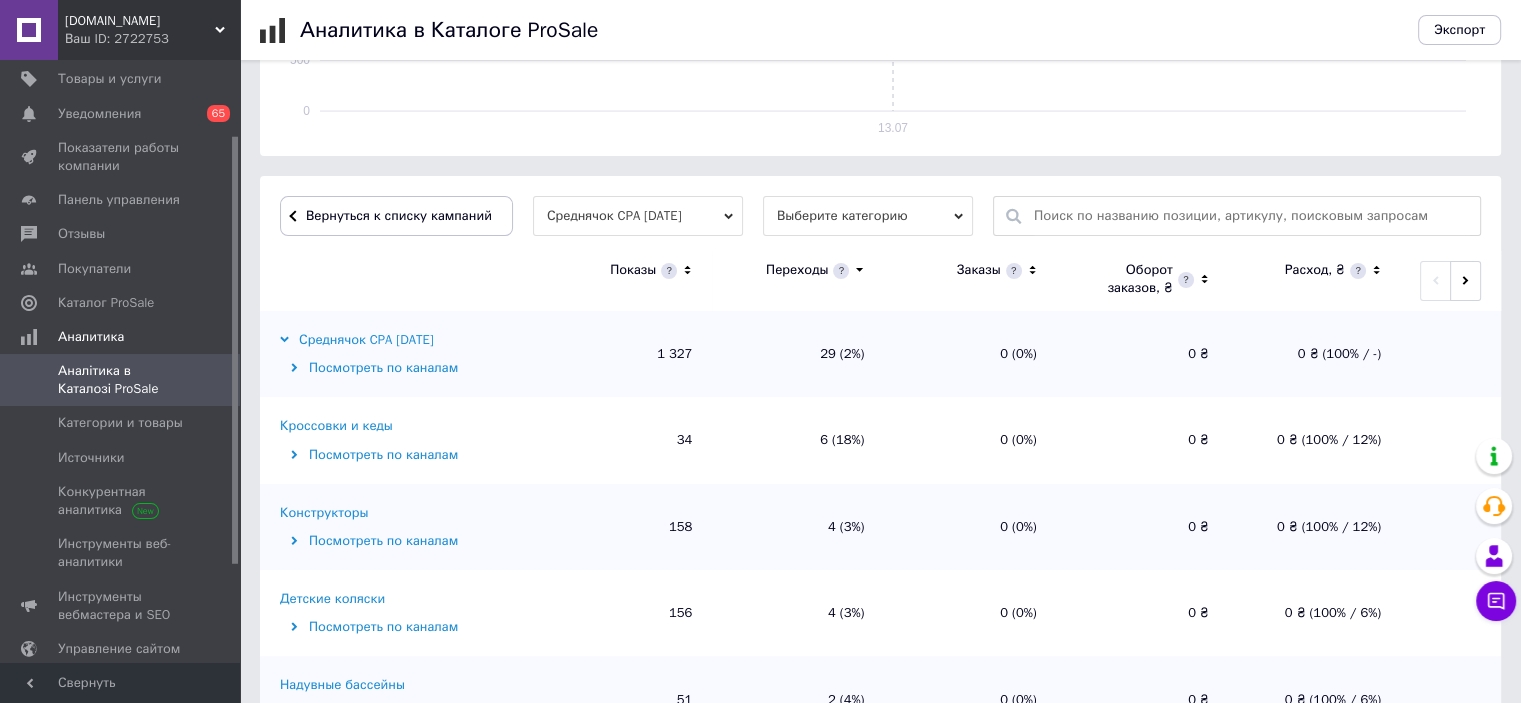 click on "Кроссовки и кеды" at bounding box center [336, 426] 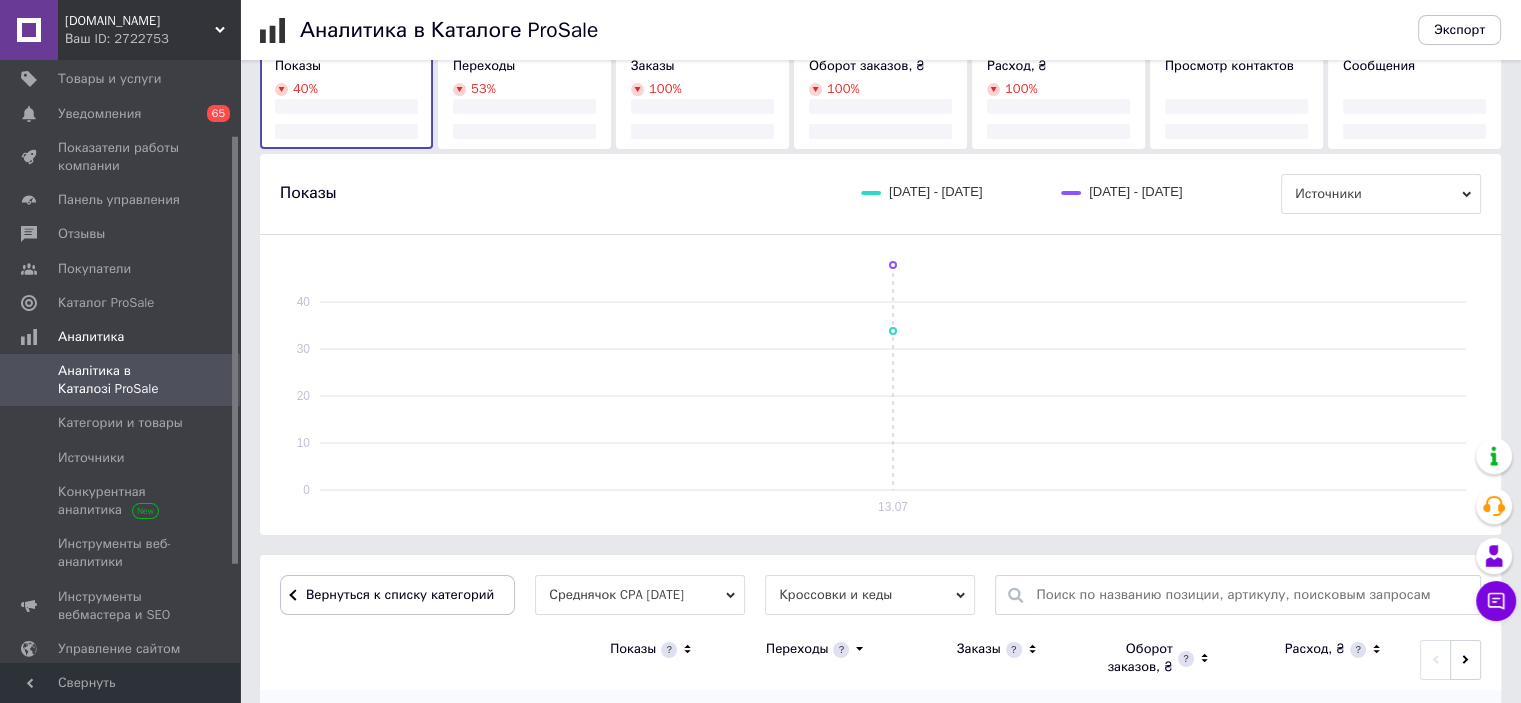 scroll, scrollTop: 500, scrollLeft: 0, axis: vertical 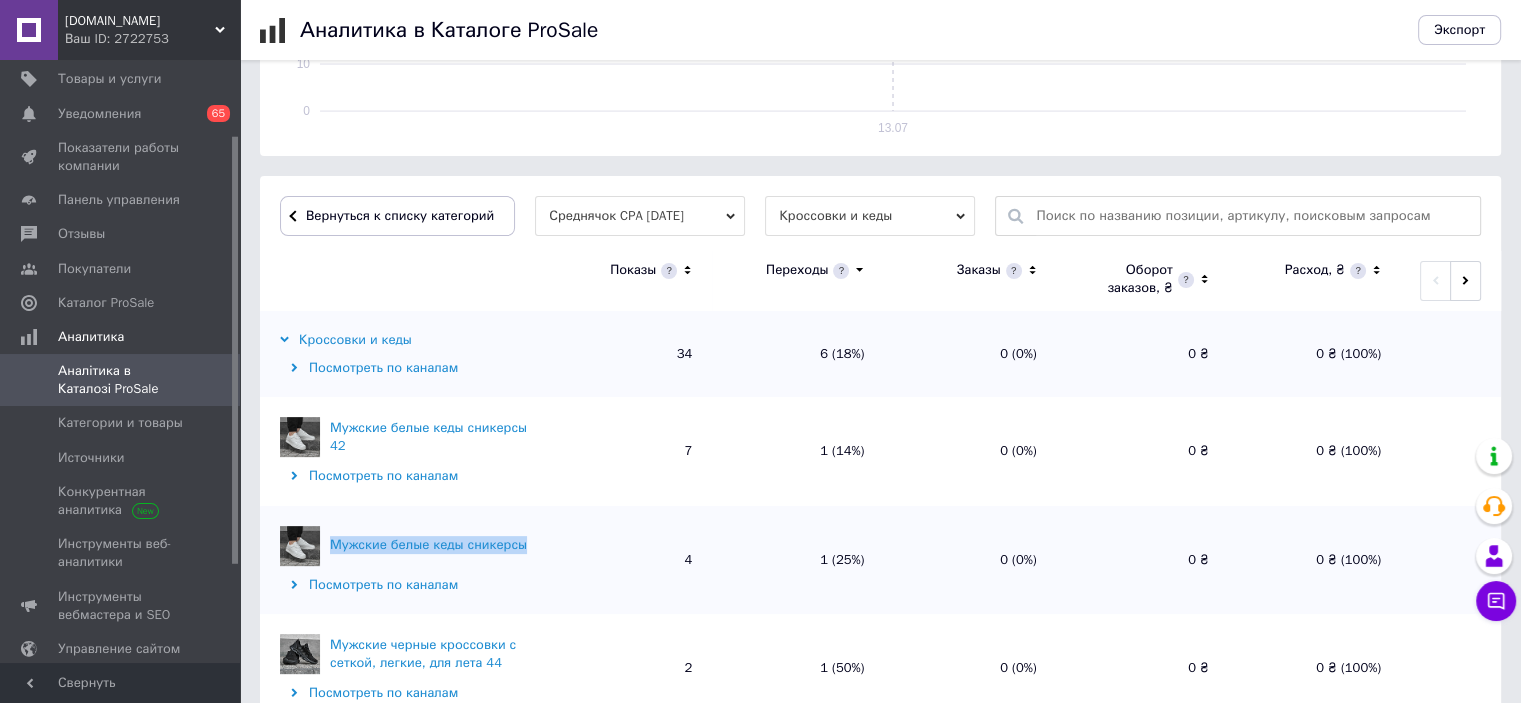 drag, startPoint x: 531, startPoint y: 546, endPoint x: 330, endPoint y: 554, distance: 201.15913 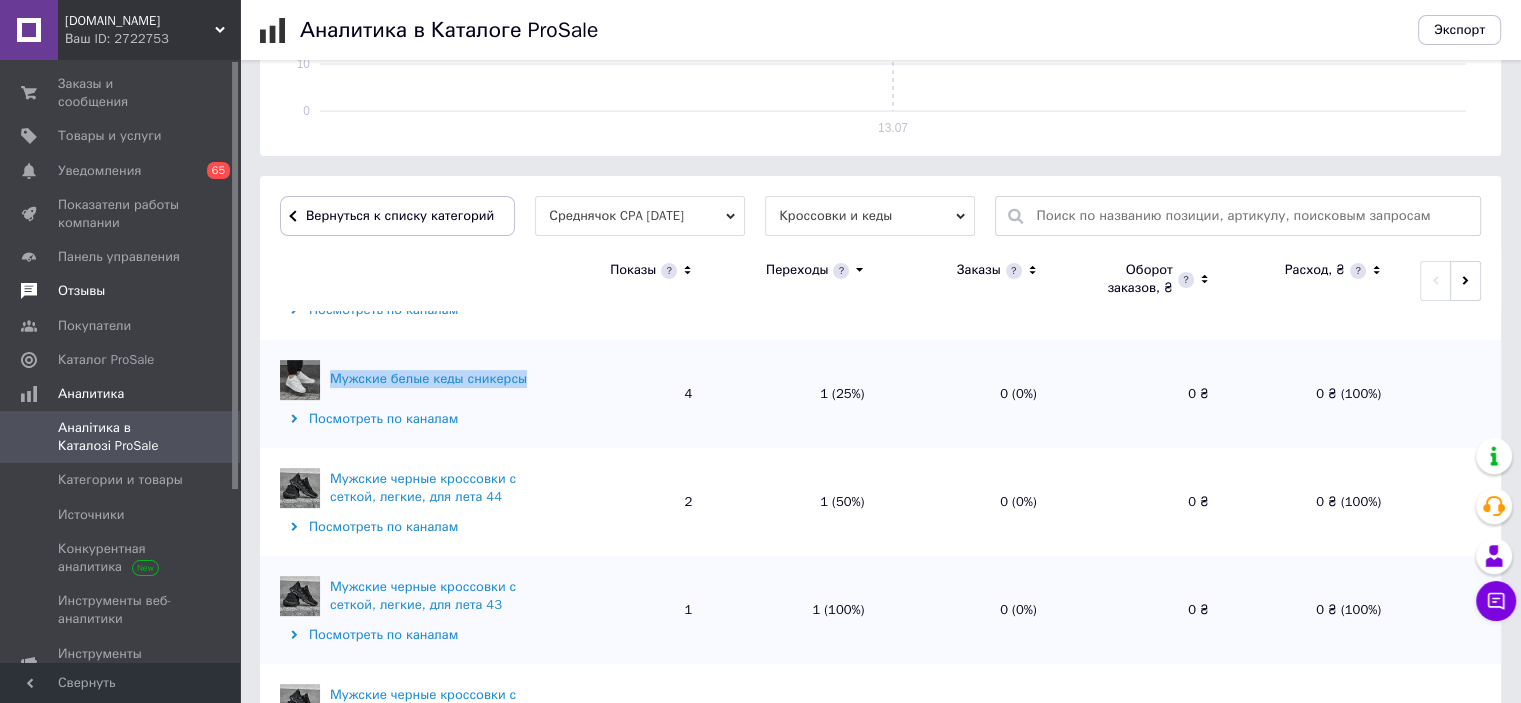 scroll, scrollTop: 0, scrollLeft: 0, axis: both 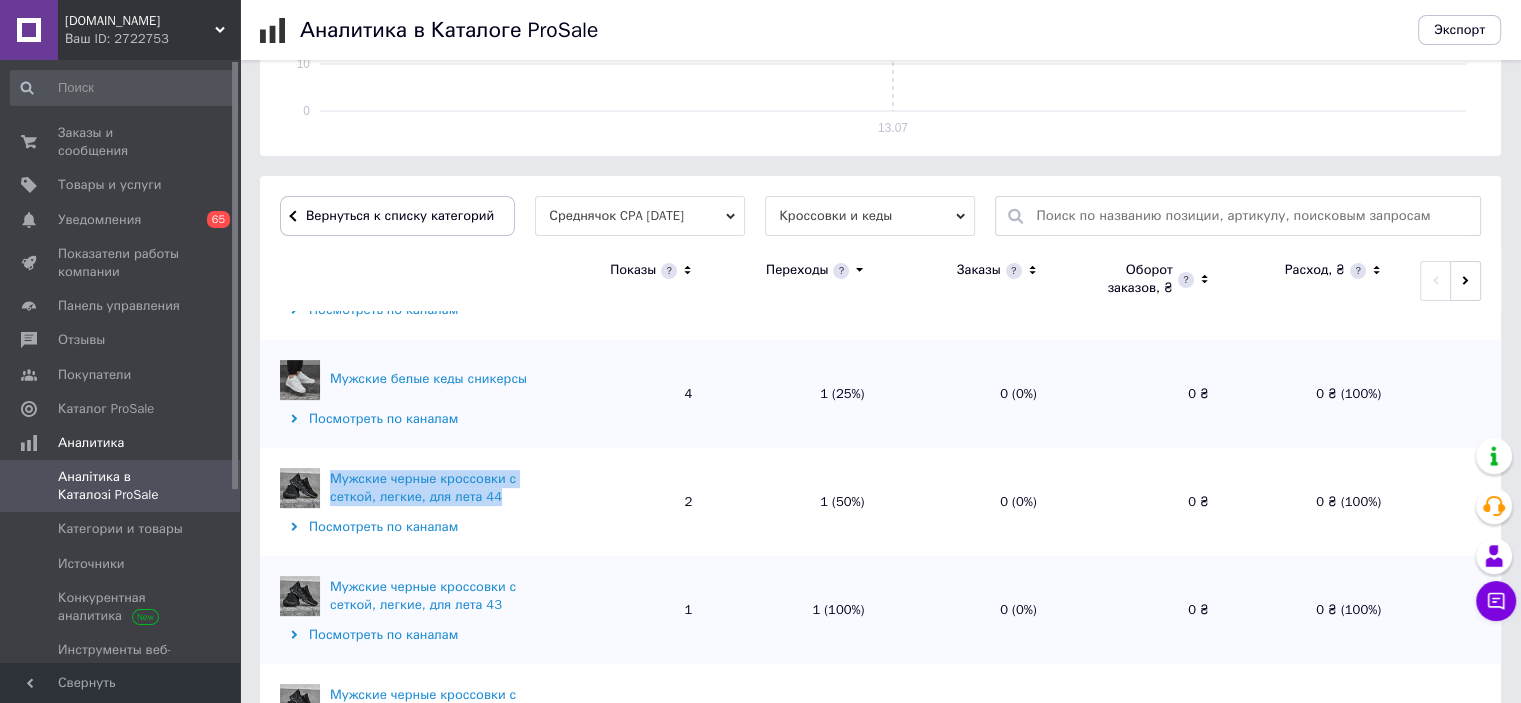 drag, startPoint x: 497, startPoint y: 500, endPoint x: 332, endPoint y: 477, distance: 166.59532 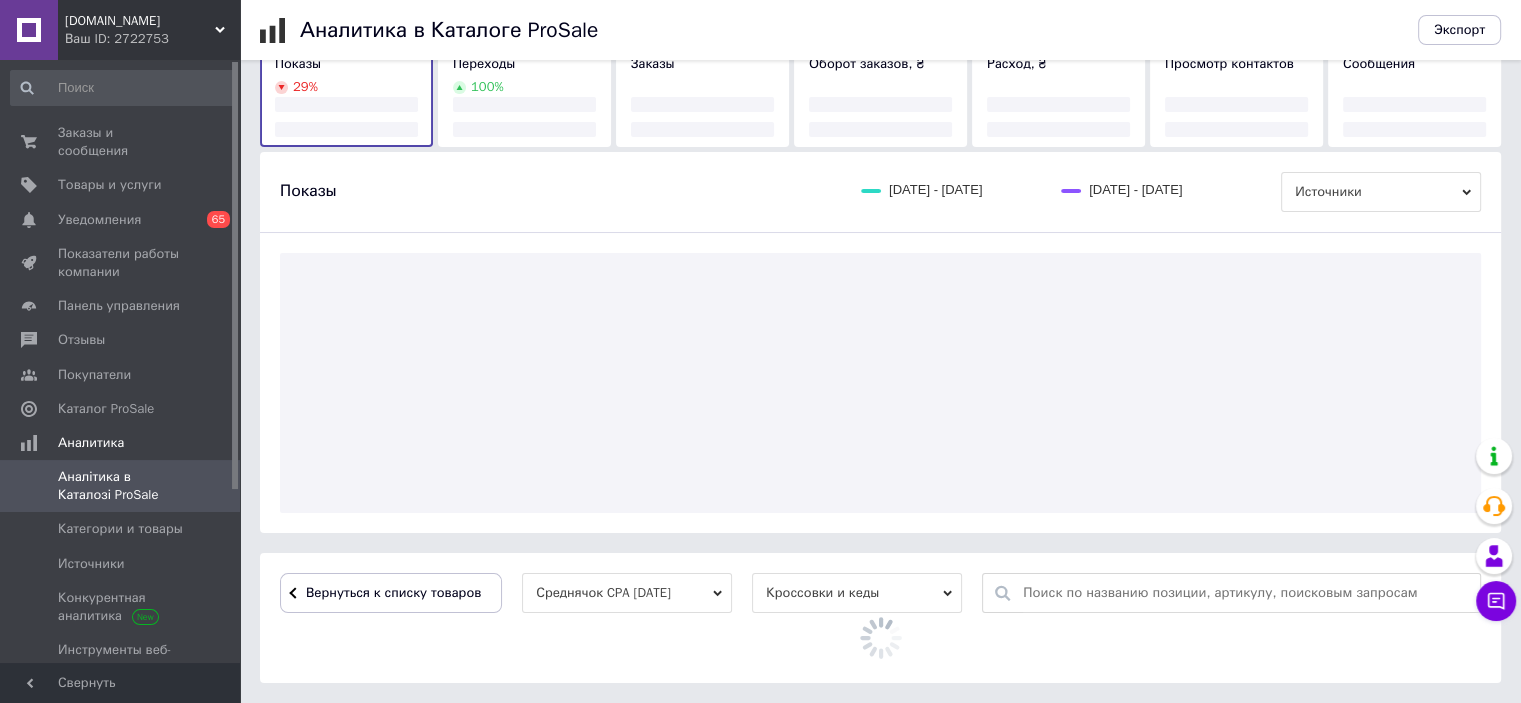 copy on "Мужские черные кроссовки с сеткой, легкие, для лета 44" 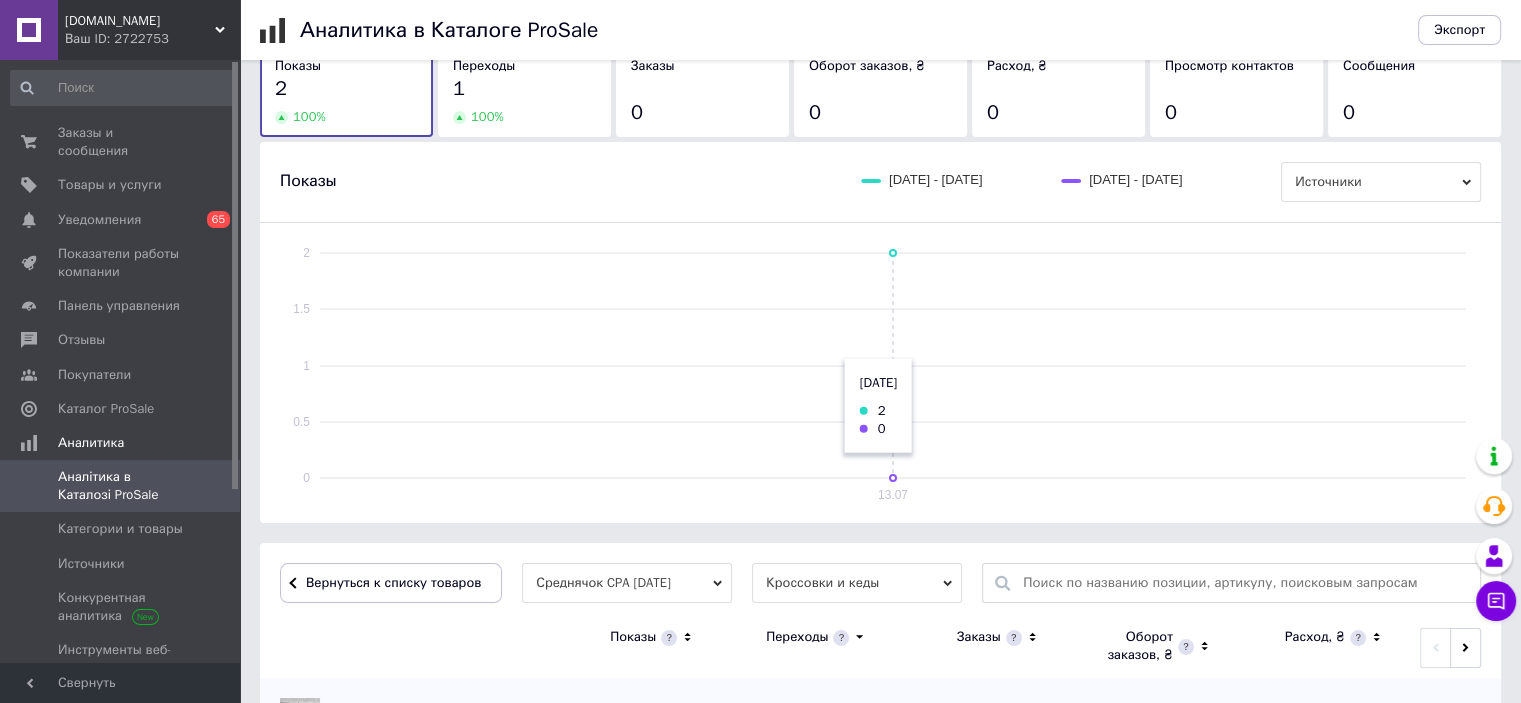 scroll, scrollTop: 363, scrollLeft: 0, axis: vertical 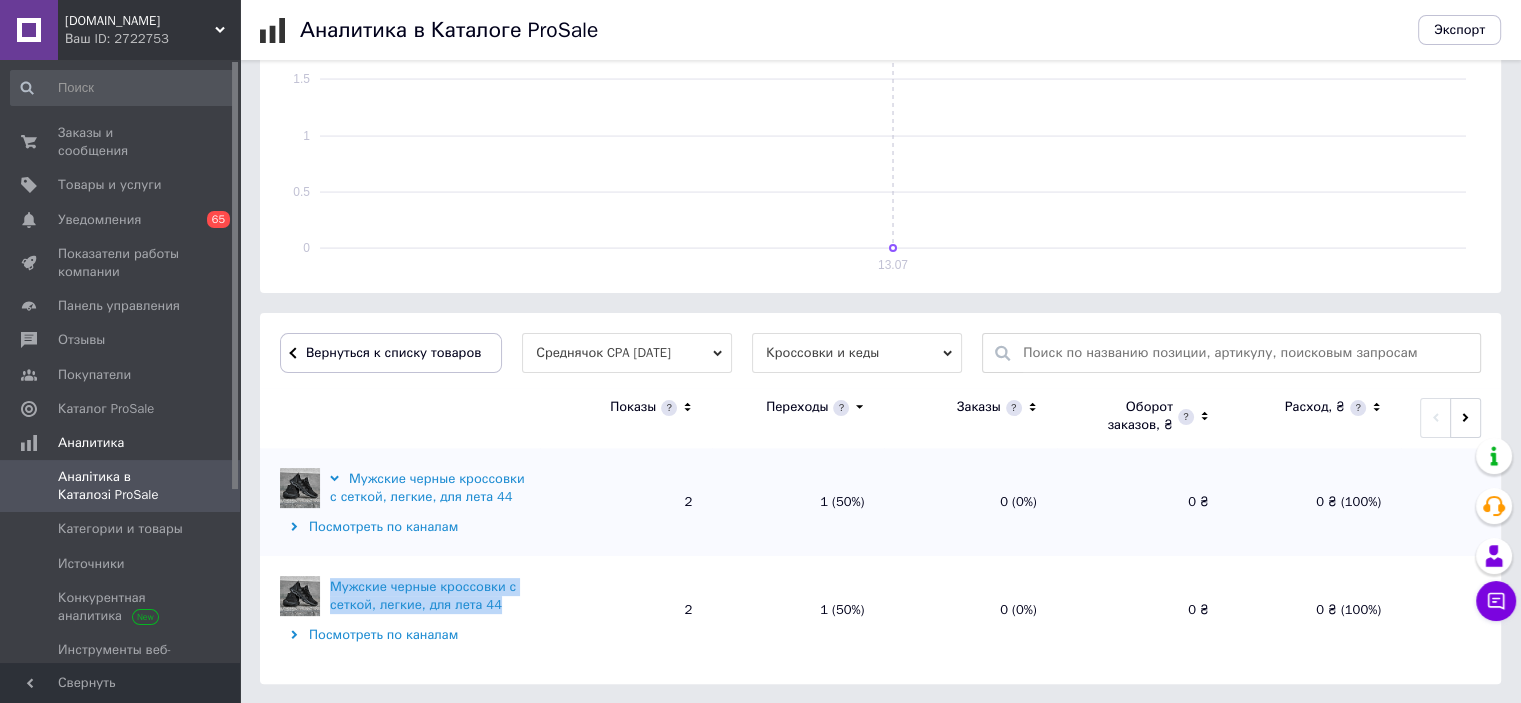 drag, startPoint x: 508, startPoint y: 607, endPoint x: 331, endPoint y: 583, distance: 178.6197 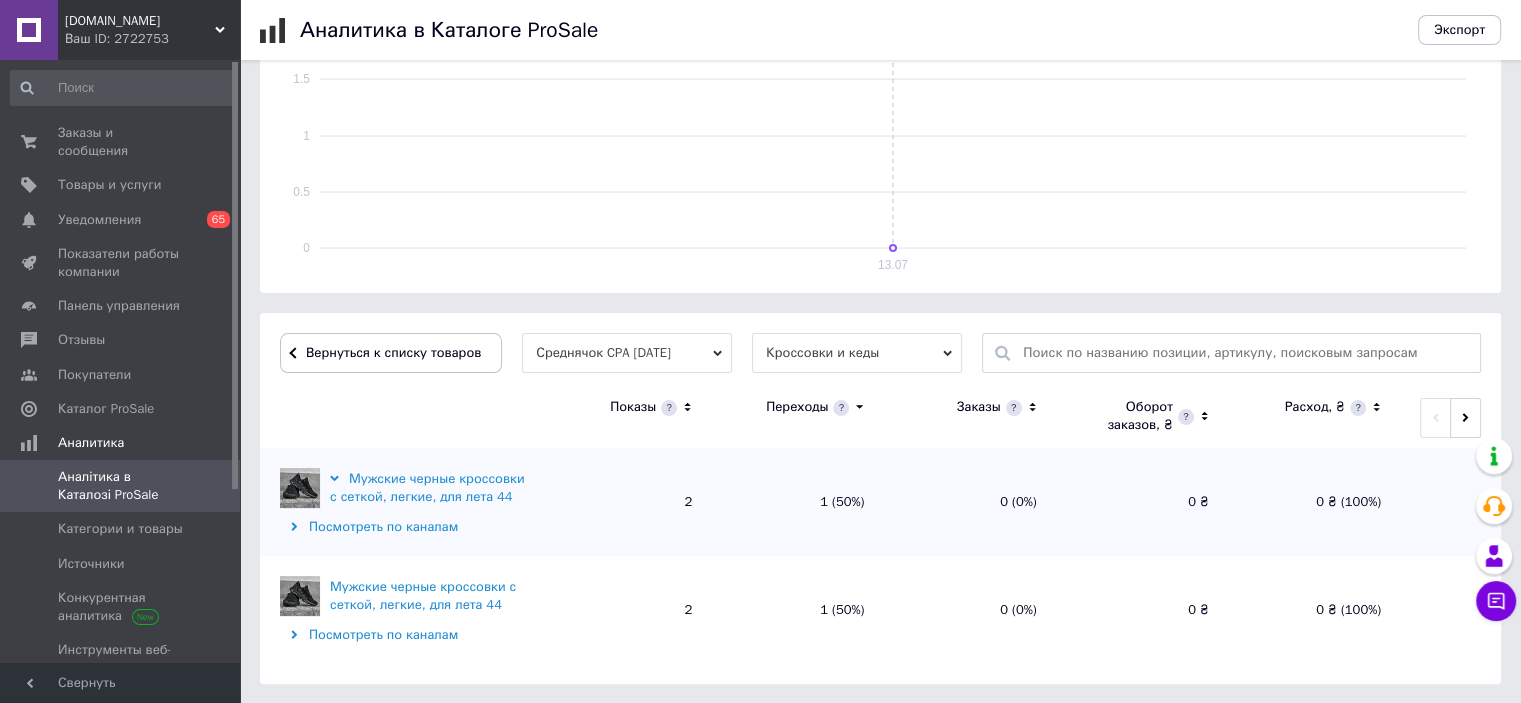scroll, scrollTop: 0, scrollLeft: 0, axis: both 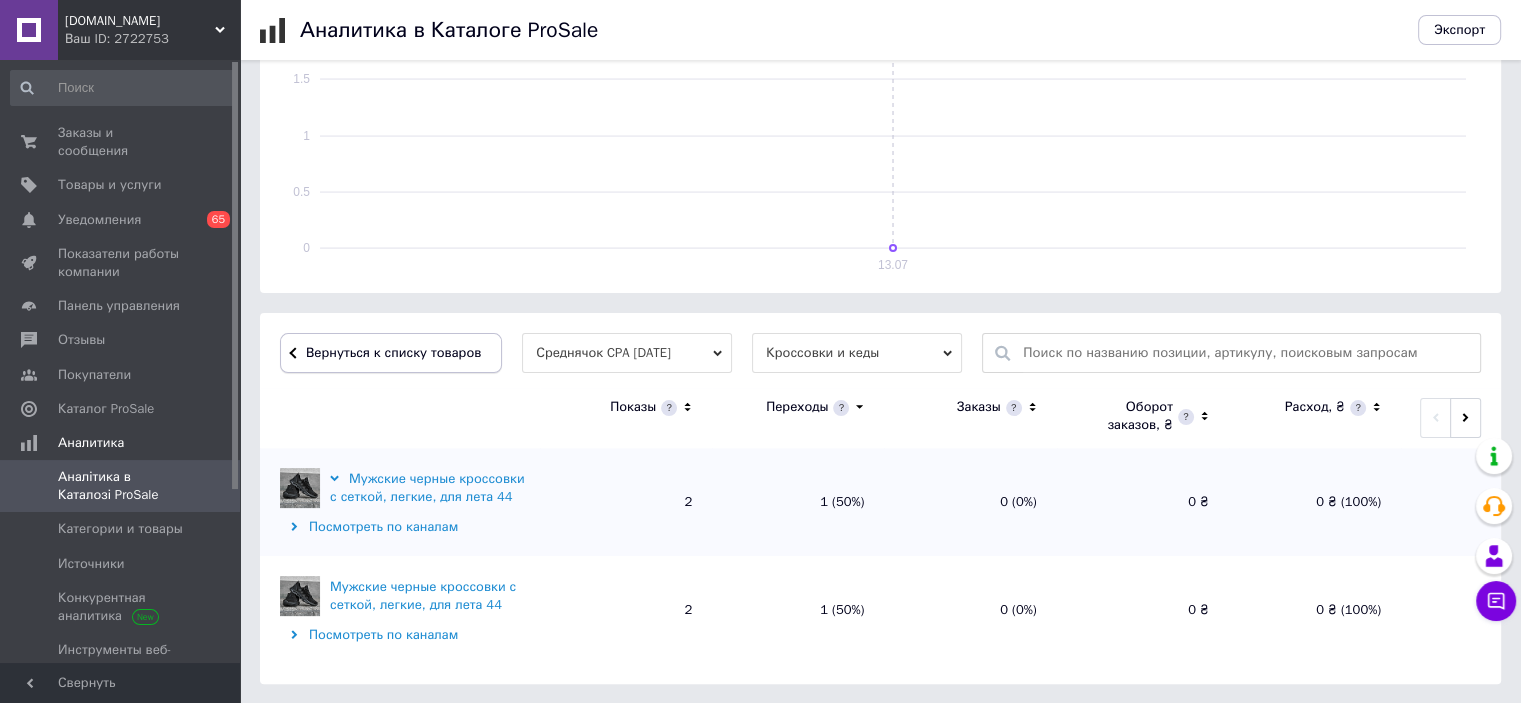 click on "Вернуться к списку товаров" at bounding box center (391, 353) 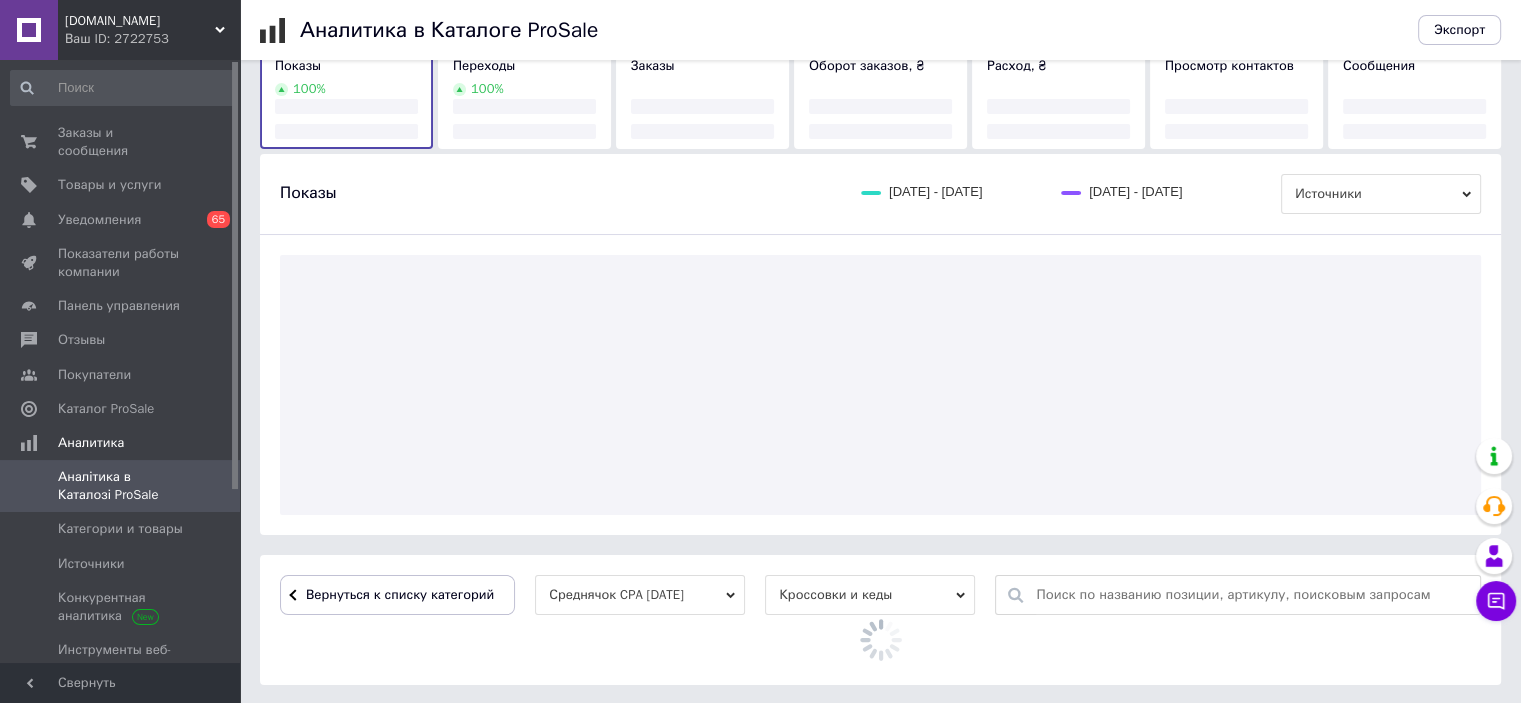 scroll, scrollTop: 341, scrollLeft: 0, axis: vertical 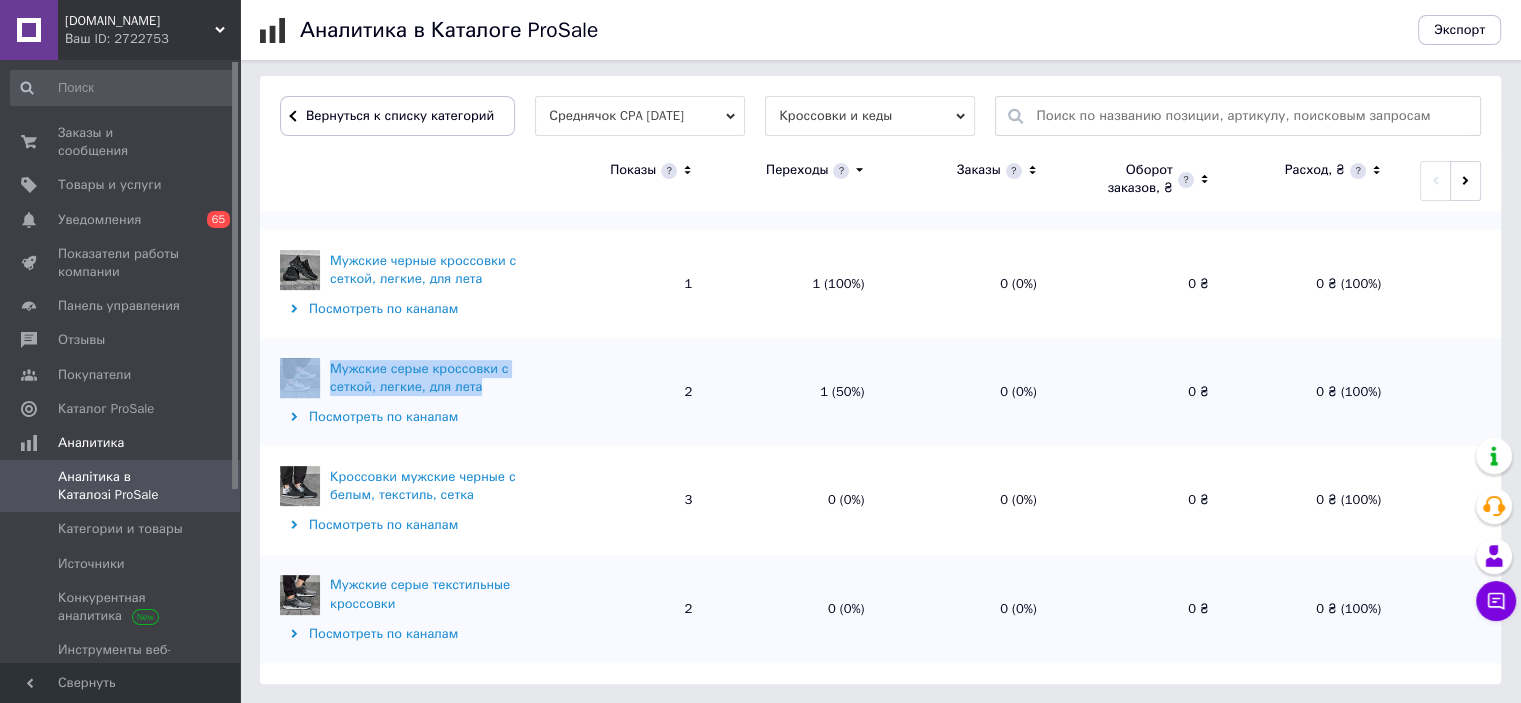 copy on "Мужские серые кроссовки с сеткой, легкие, для лета" 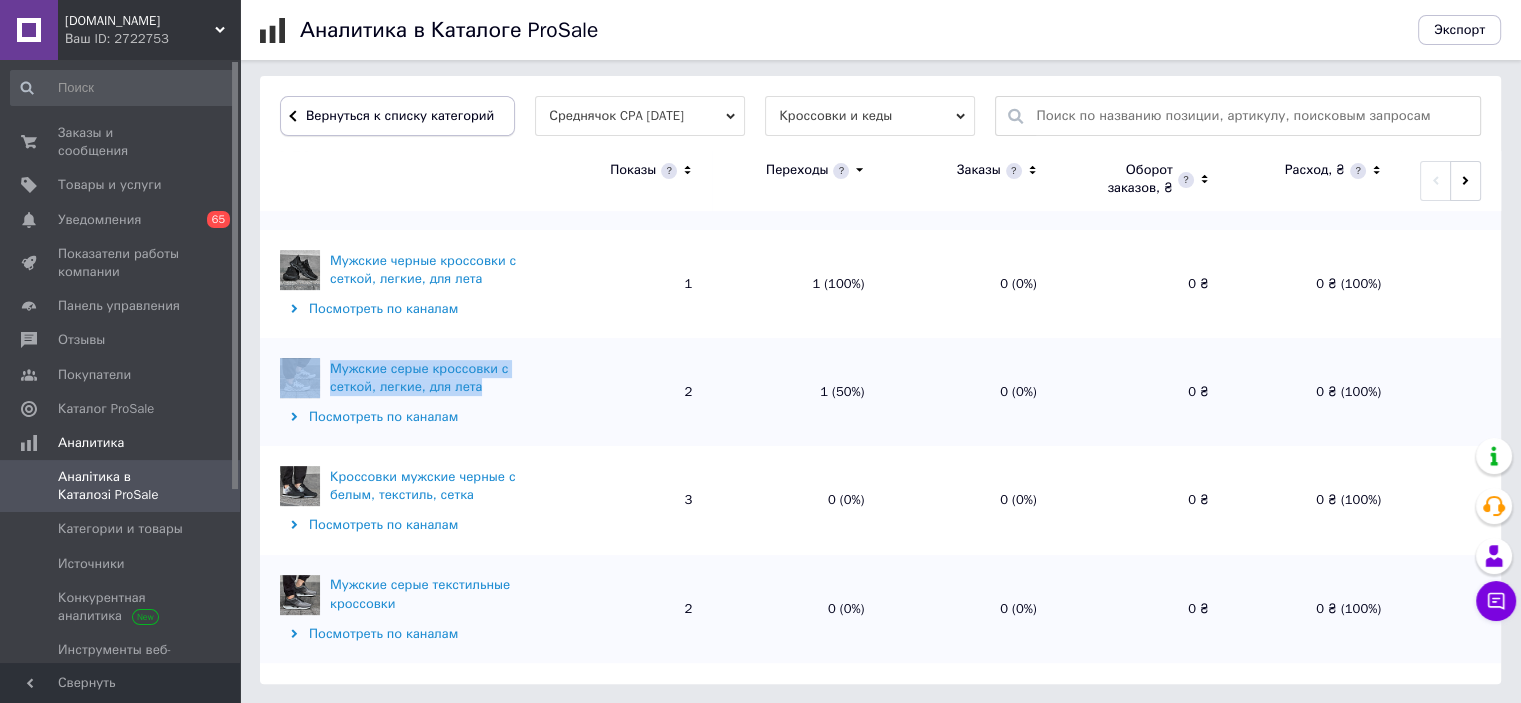 click on "Вернуться к списку категорий" at bounding box center [397, 116] 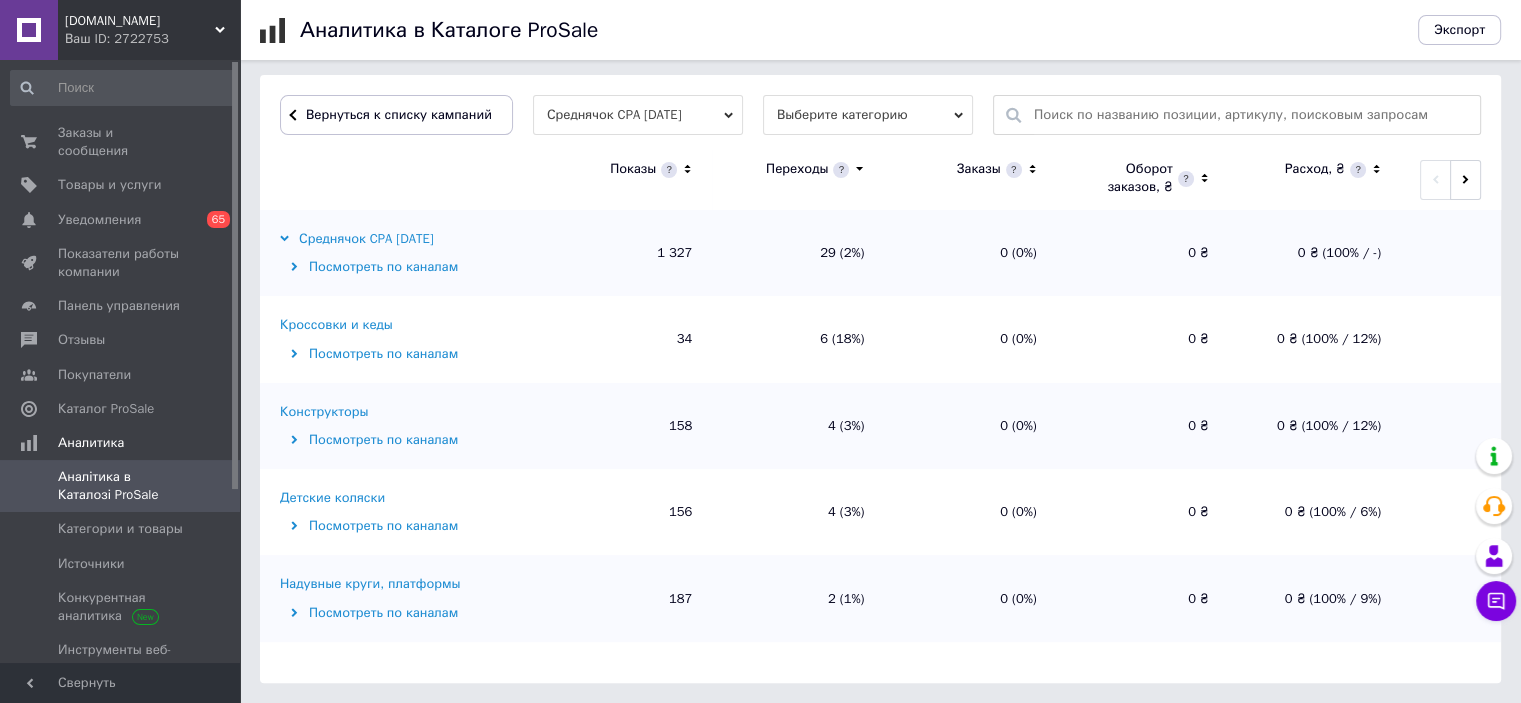 scroll, scrollTop: 600, scrollLeft: 0, axis: vertical 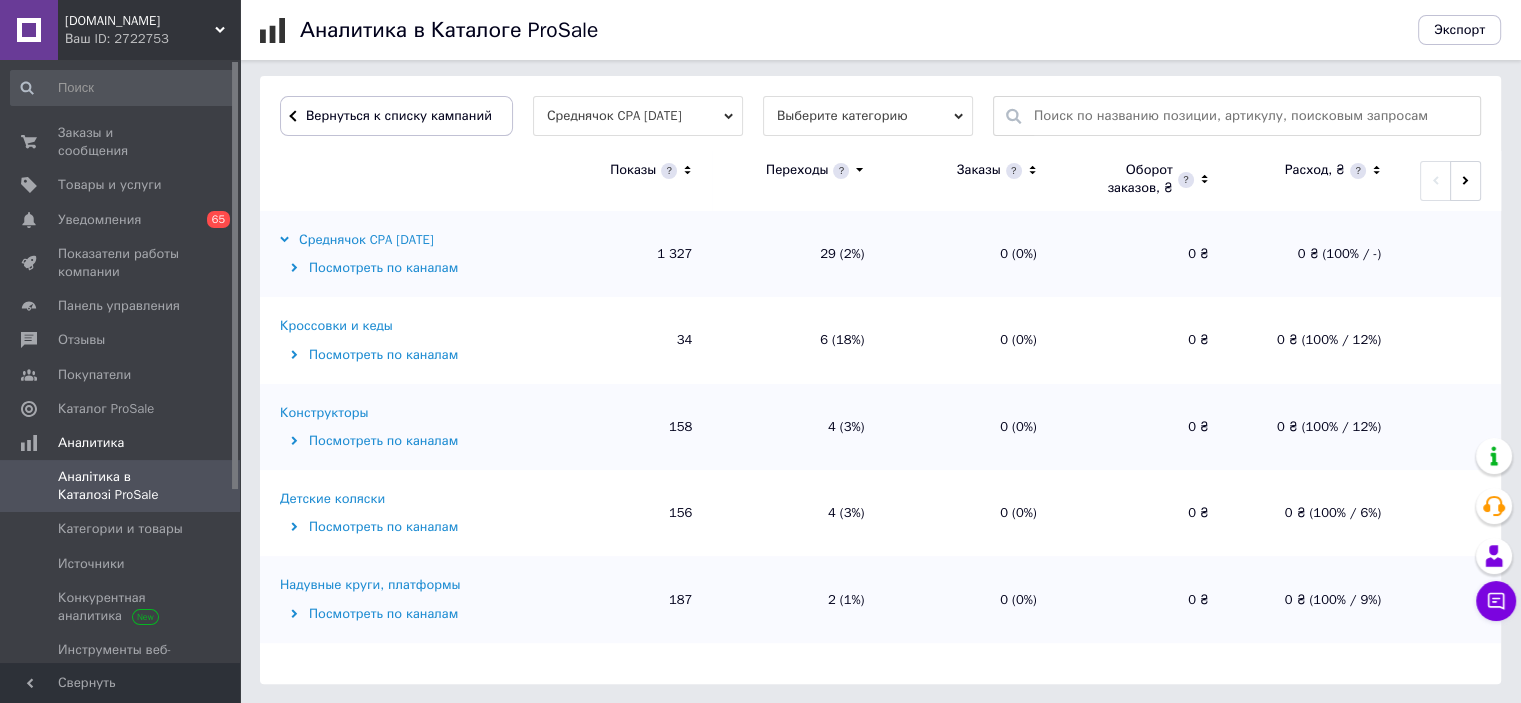 click on "Конструкторы" at bounding box center (324, 413) 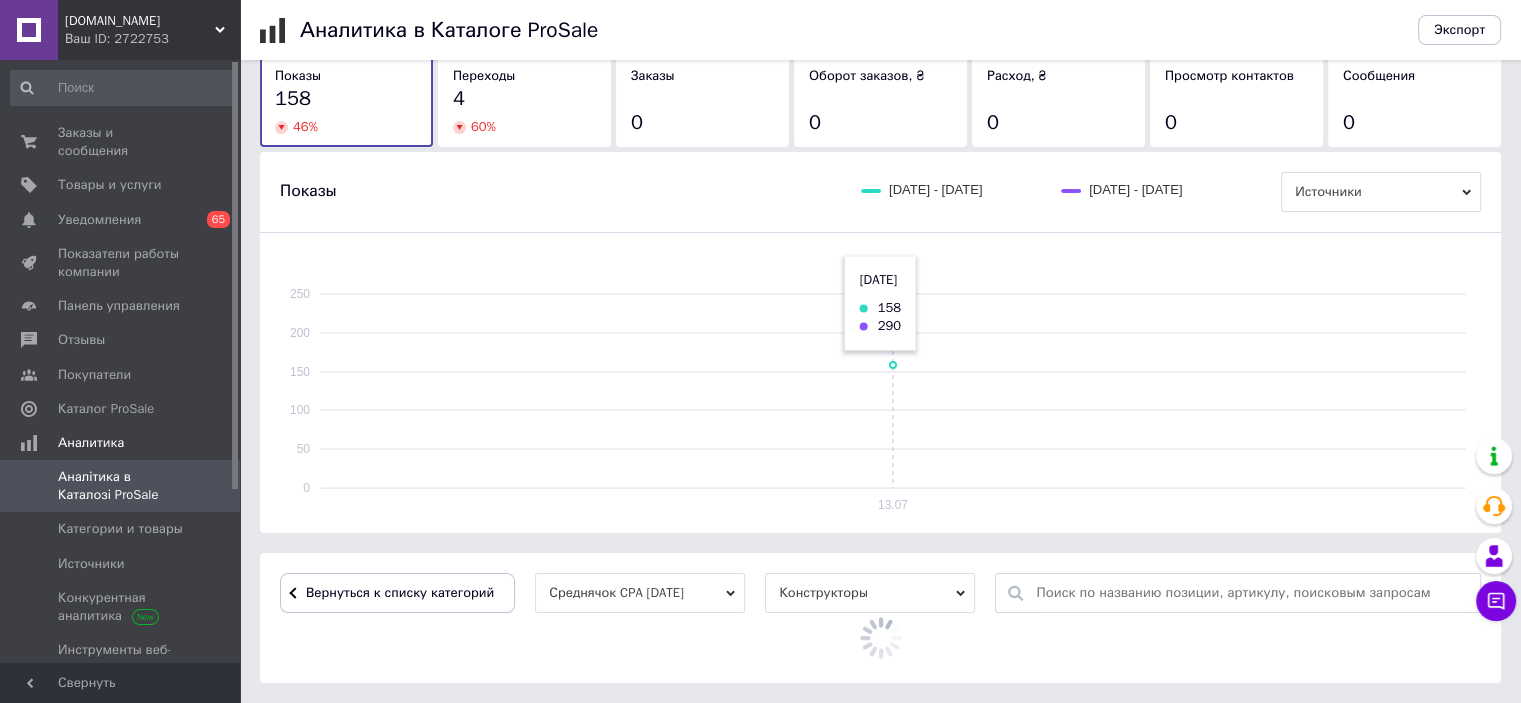 scroll, scrollTop: 600, scrollLeft: 0, axis: vertical 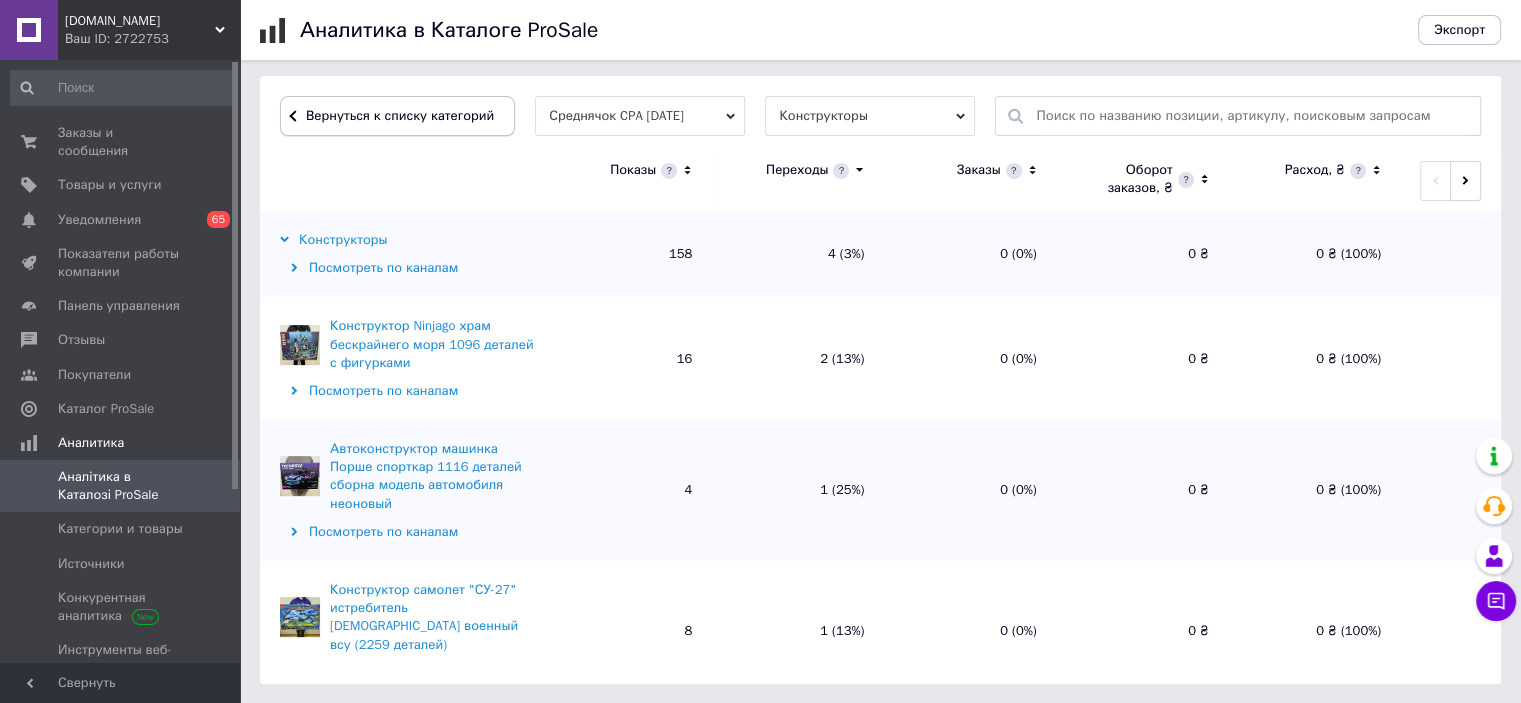 click on "Вернуться к списку категорий" at bounding box center (397, 116) 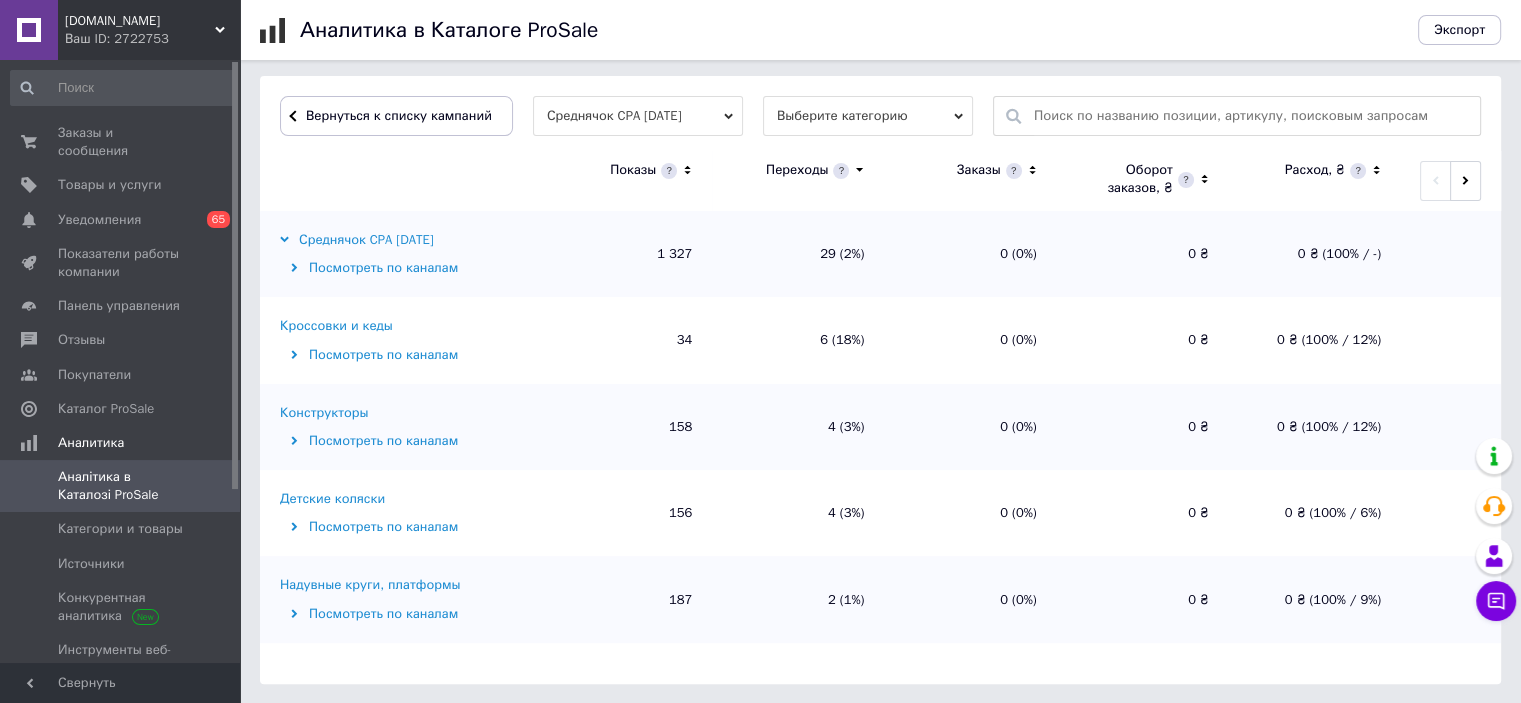 scroll, scrollTop: 600, scrollLeft: 0, axis: vertical 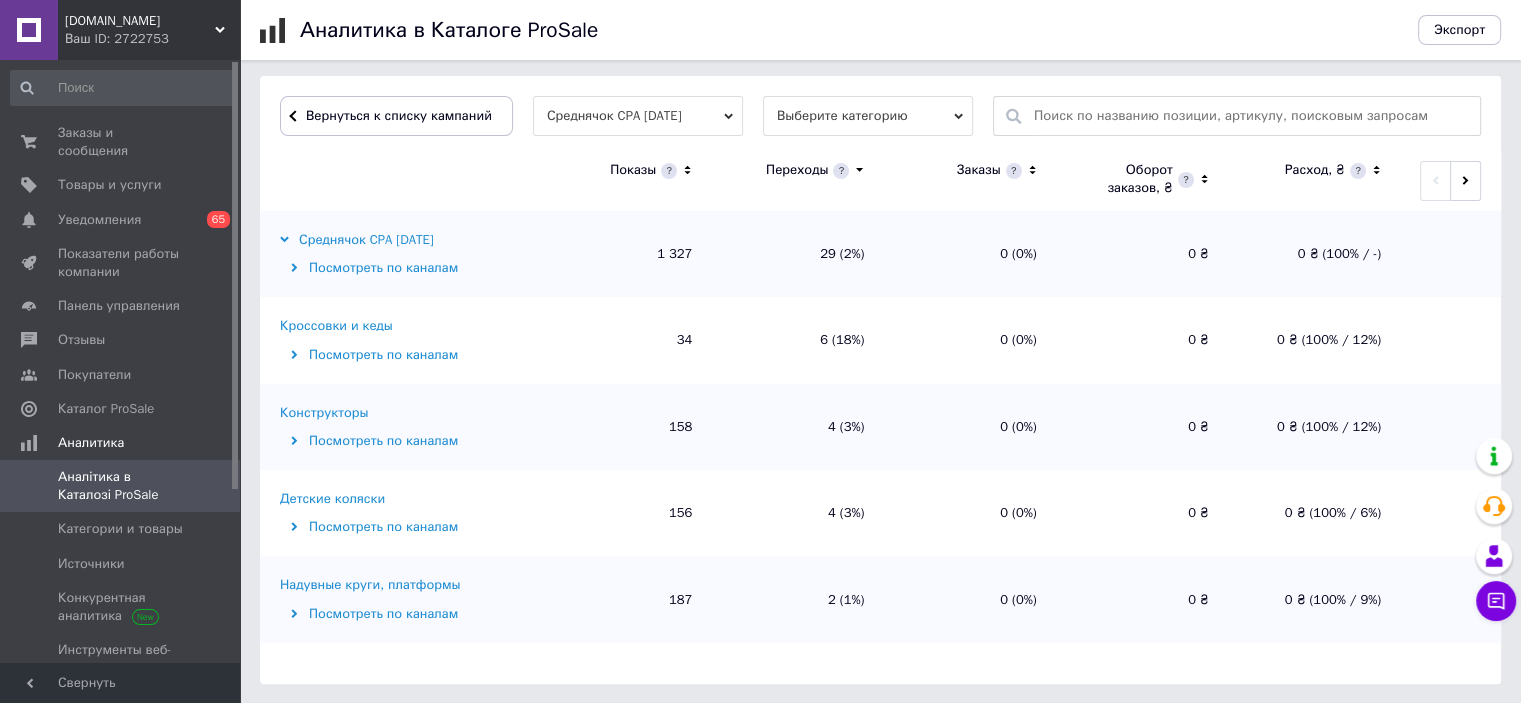 click on "Детские коляски" at bounding box center [332, 499] 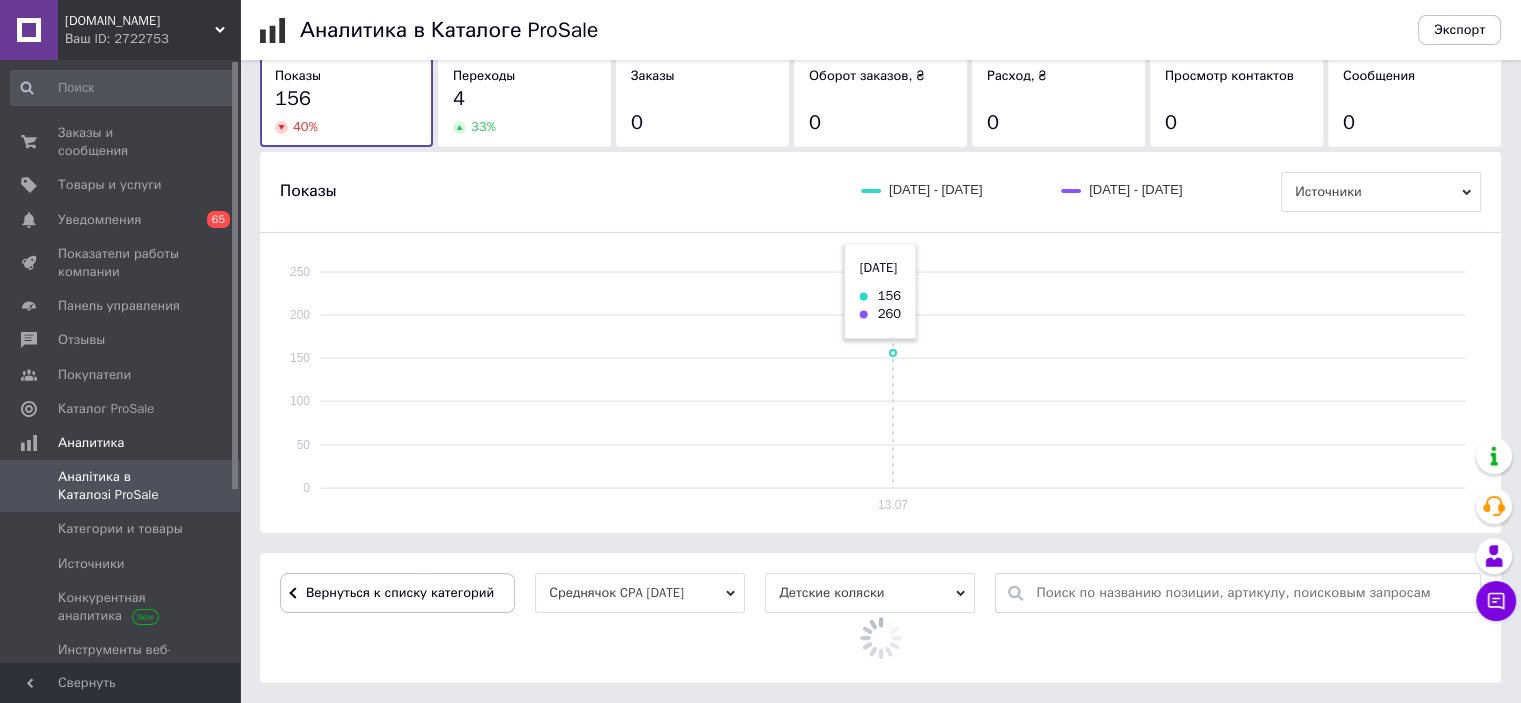 scroll, scrollTop: 600, scrollLeft: 0, axis: vertical 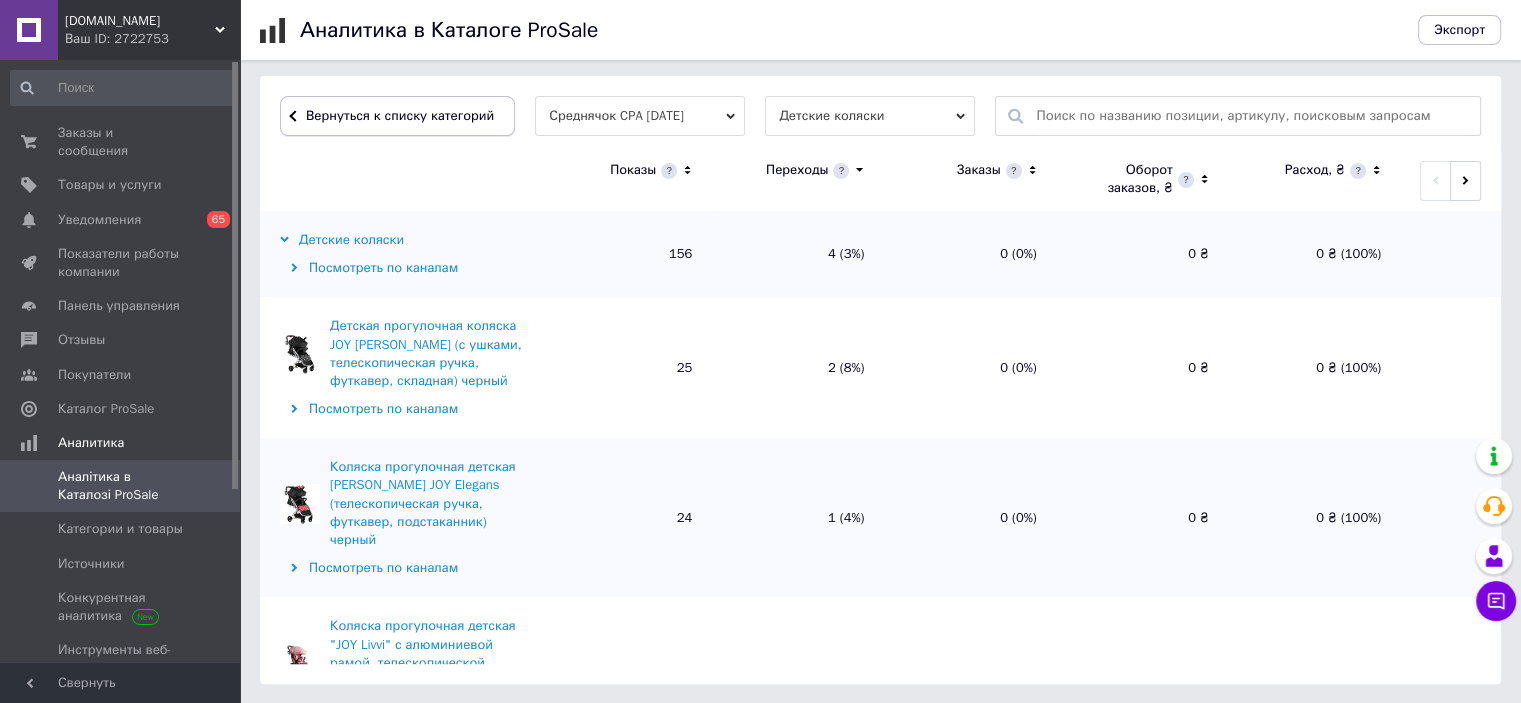 click on "Вернуться к списку категорий" at bounding box center [397, 116] 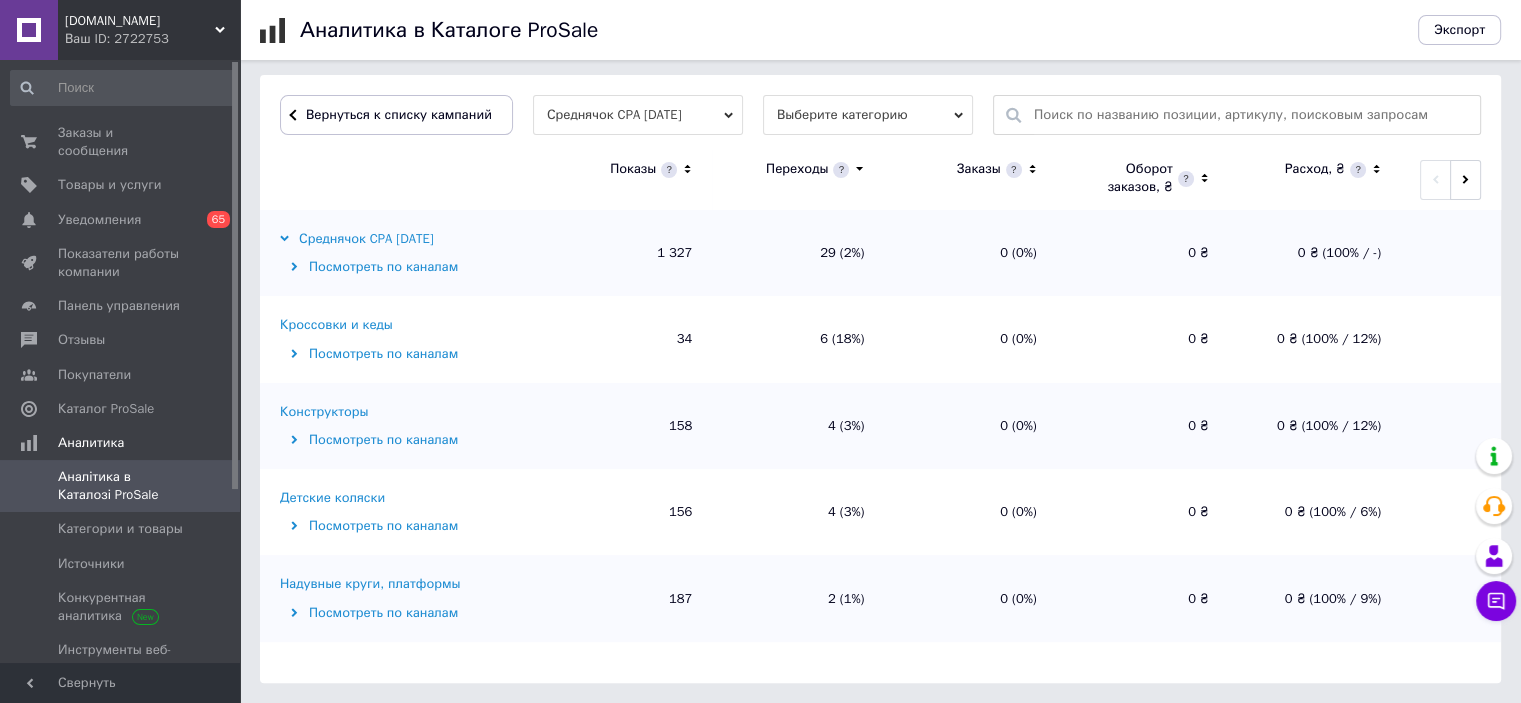 scroll, scrollTop: 600, scrollLeft: 0, axis: vertical 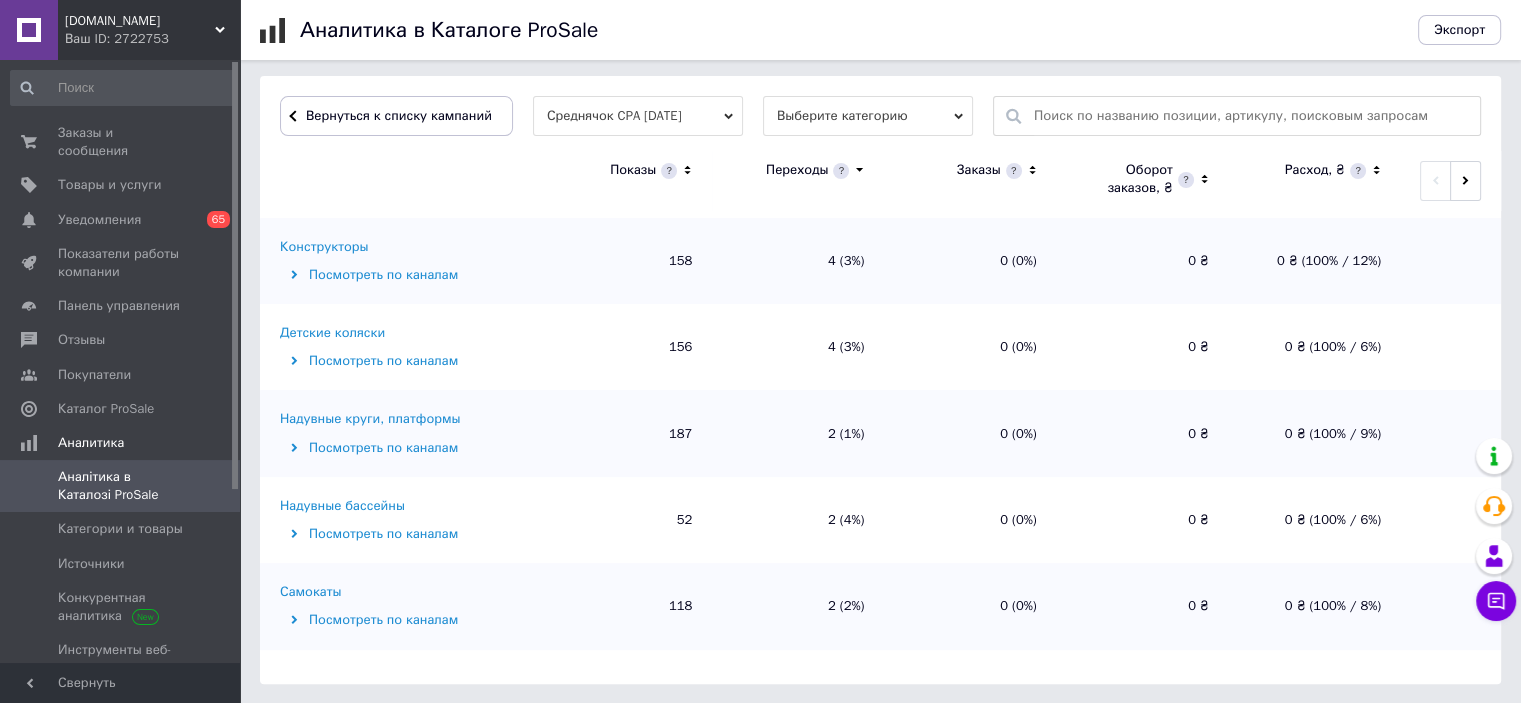 click on "Надувные круги, платформы" at bounding box center (370, 419) 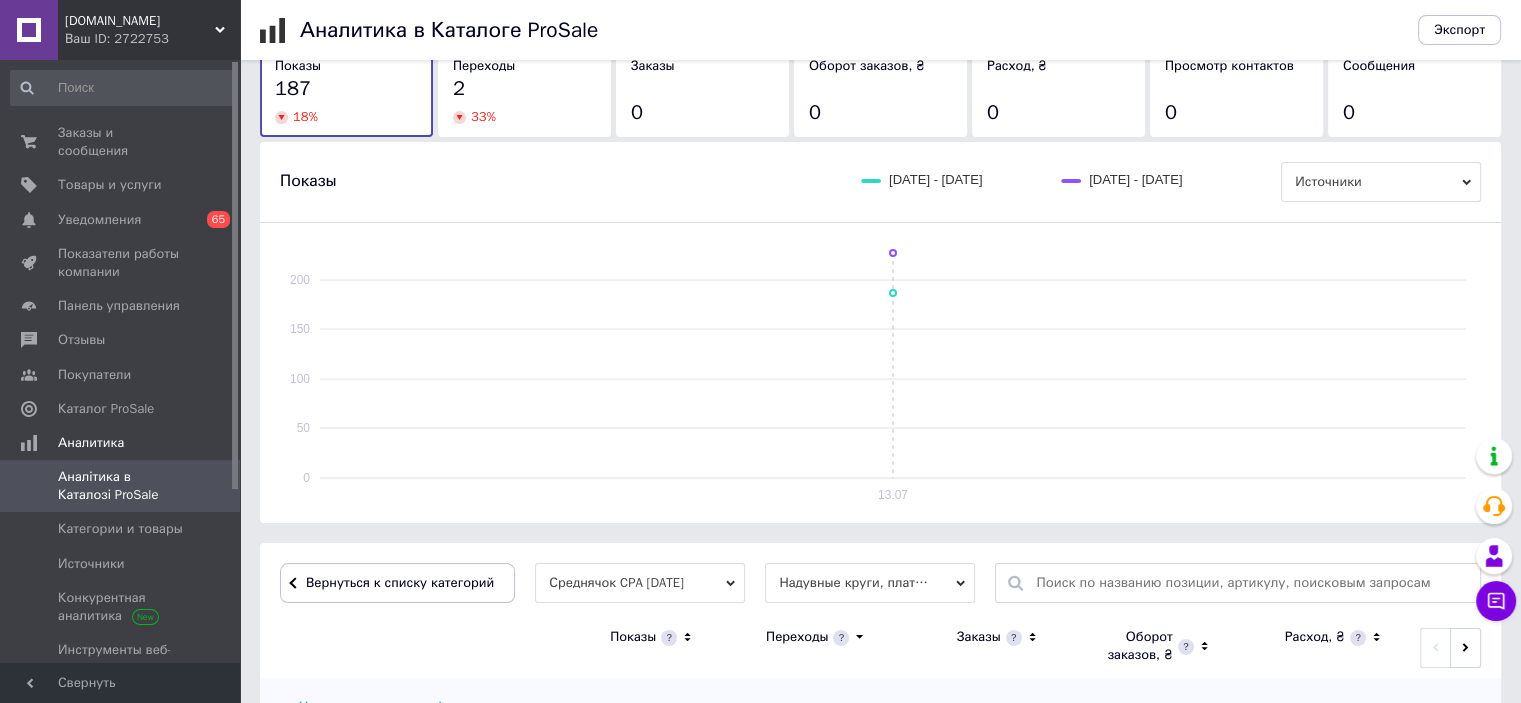 scroll, scrollTop: 600, scrollLeft: 0, axis: vertical 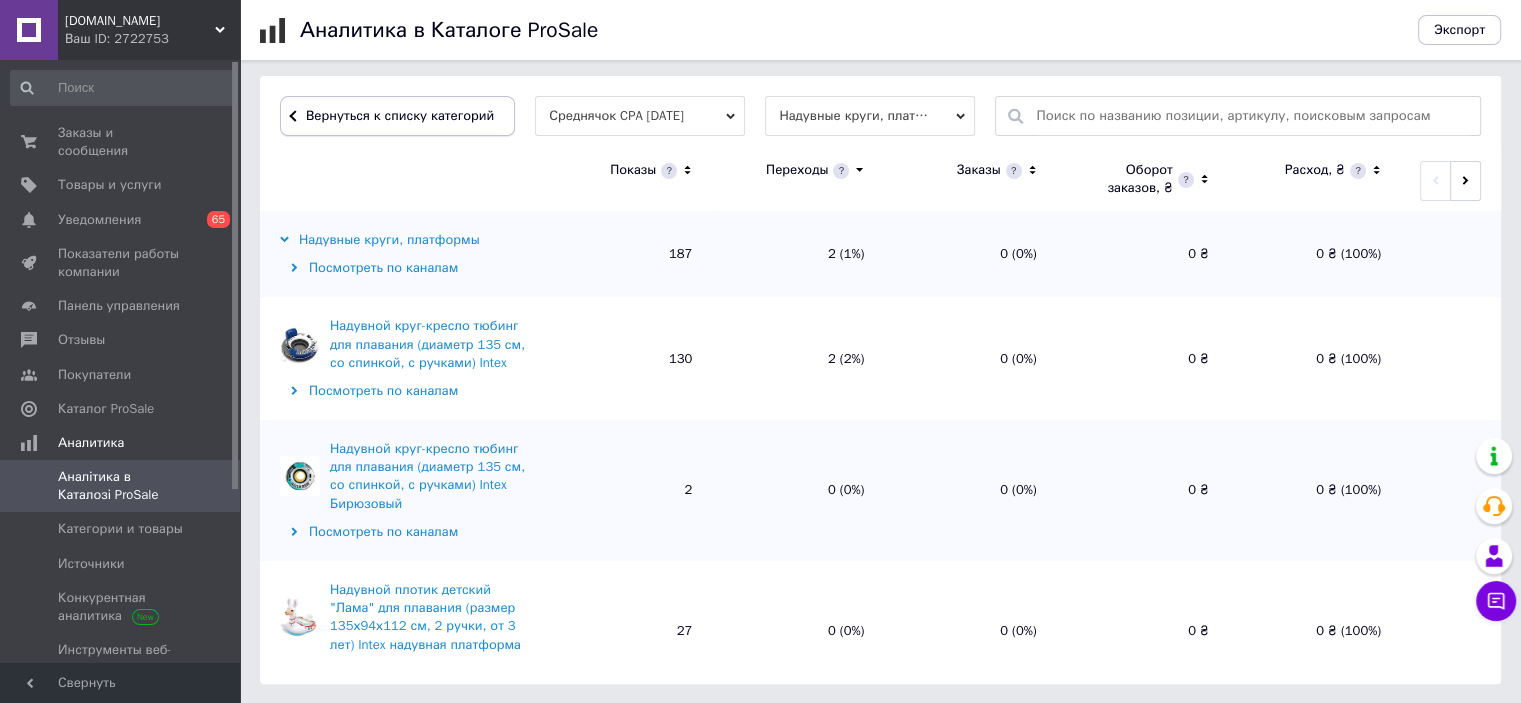 click on "Вернуться к списку категорий" at bounding box center (397, 116) 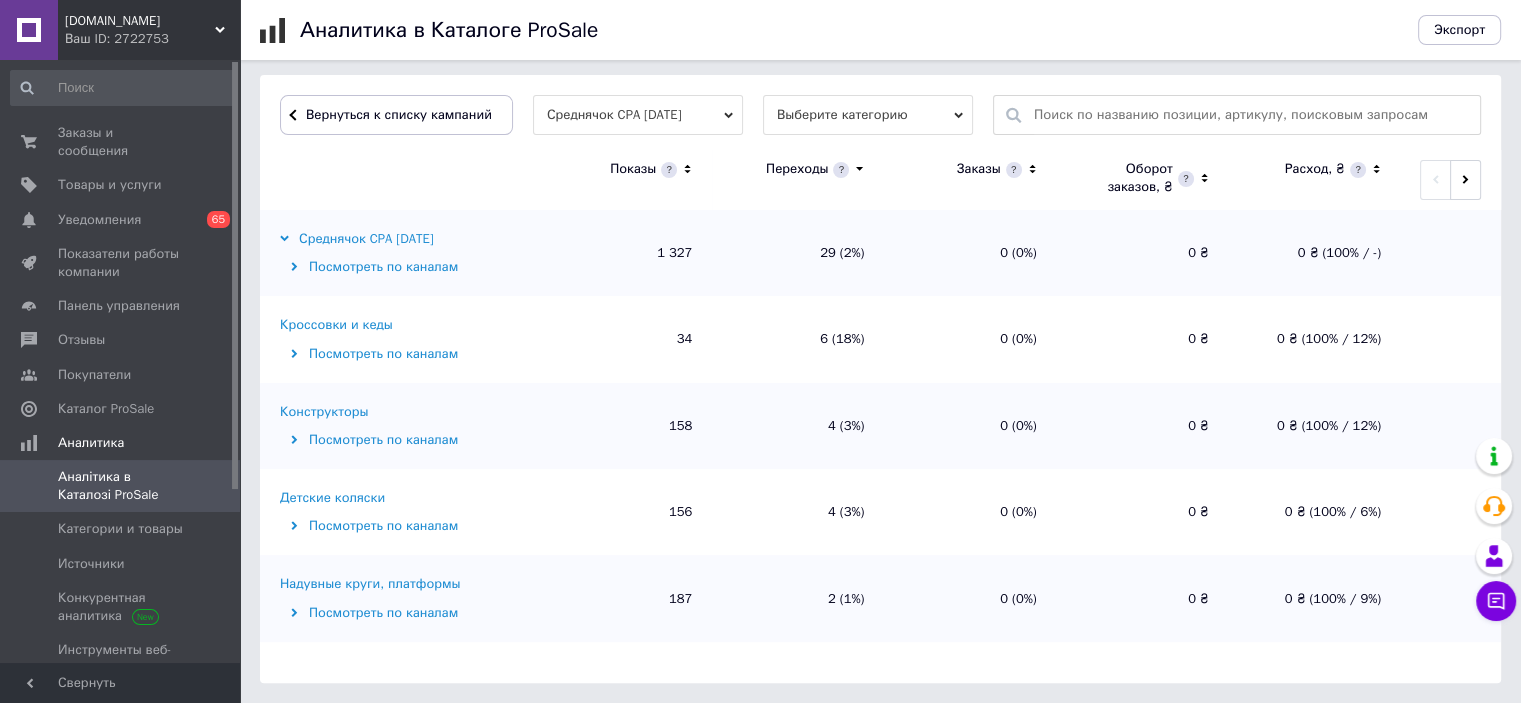 scroll, scrollTop: 600, scrollLeft: 0, axis: vertical 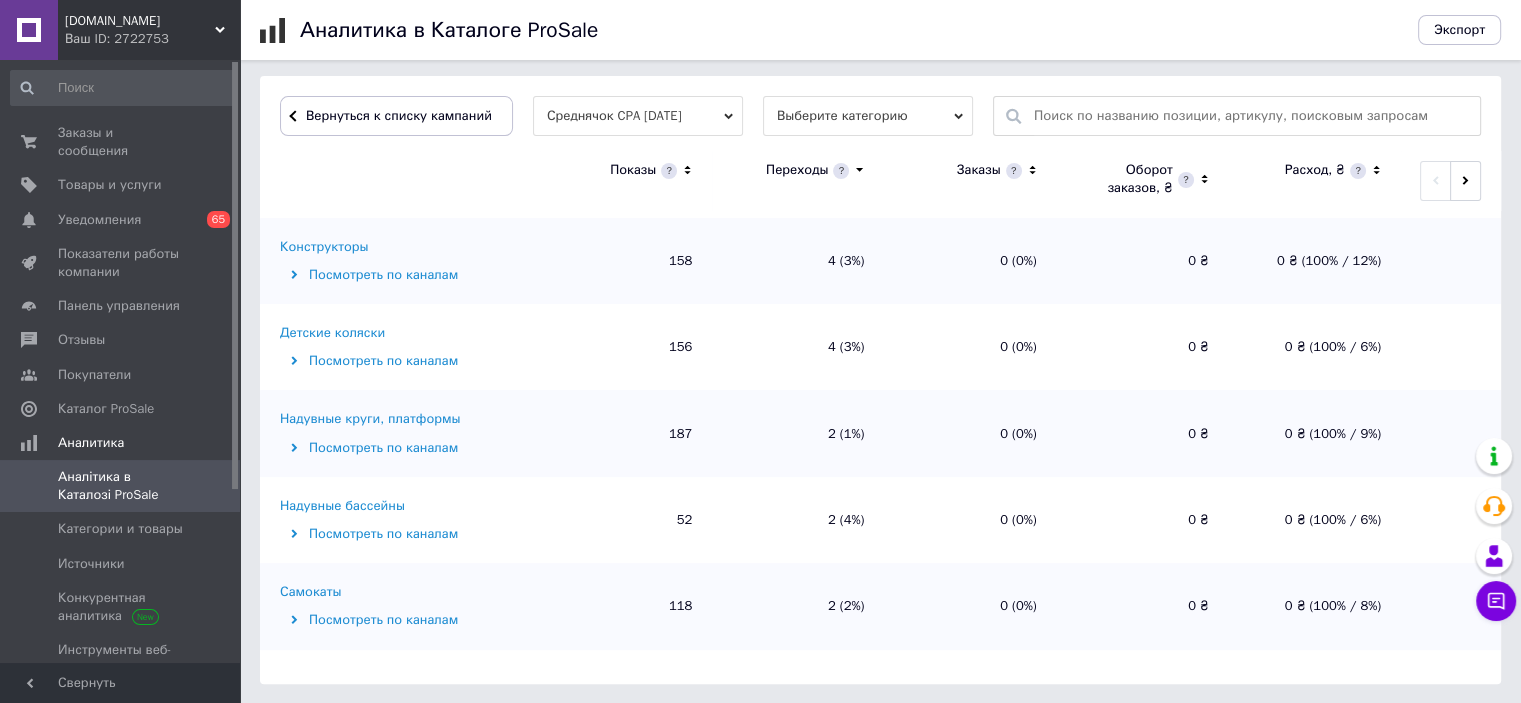 click on "Надувные бассейны" at bounding box center (342, 506) 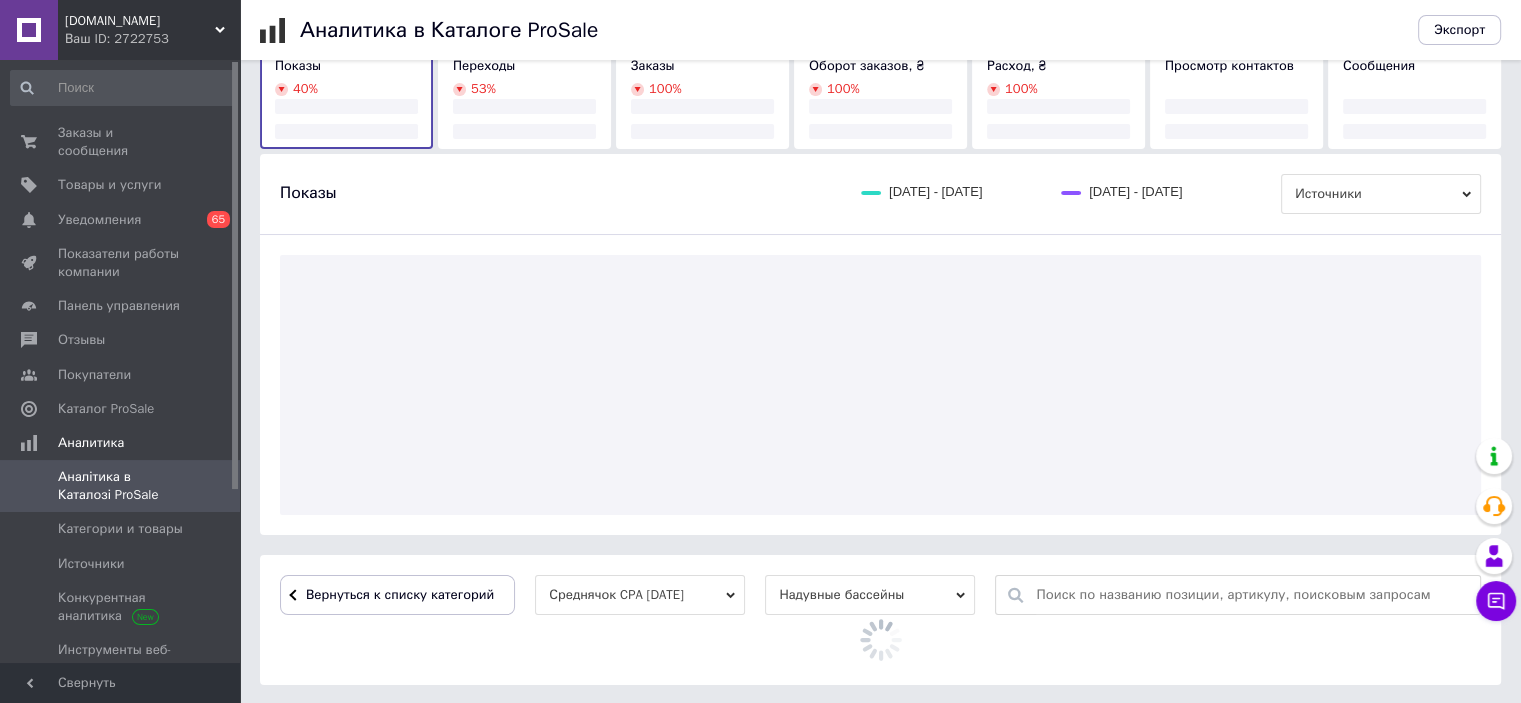 scroll, scrollTop: 496, scrollLeft: 0, axis: vertical 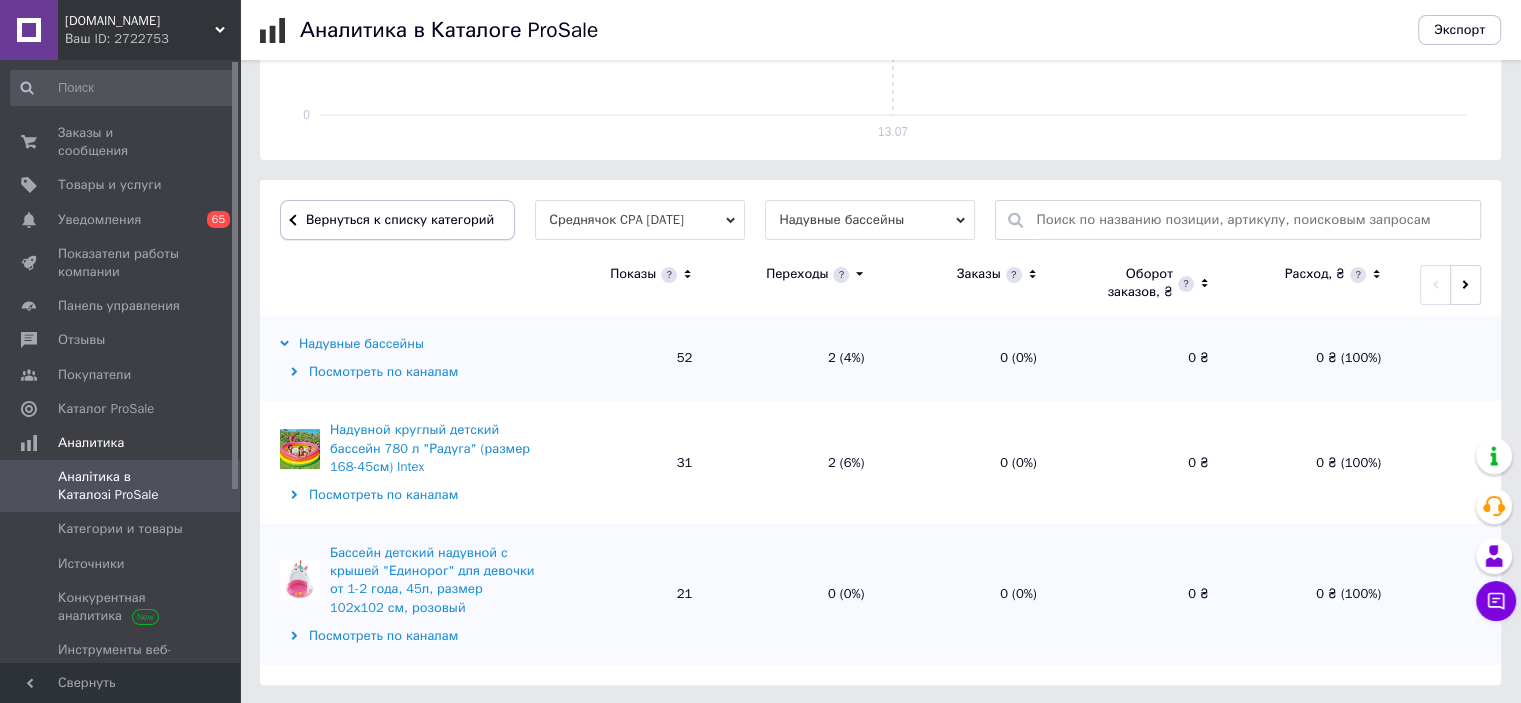 click on "Вернуться к списку категорий" at bounding box center [397, 220] 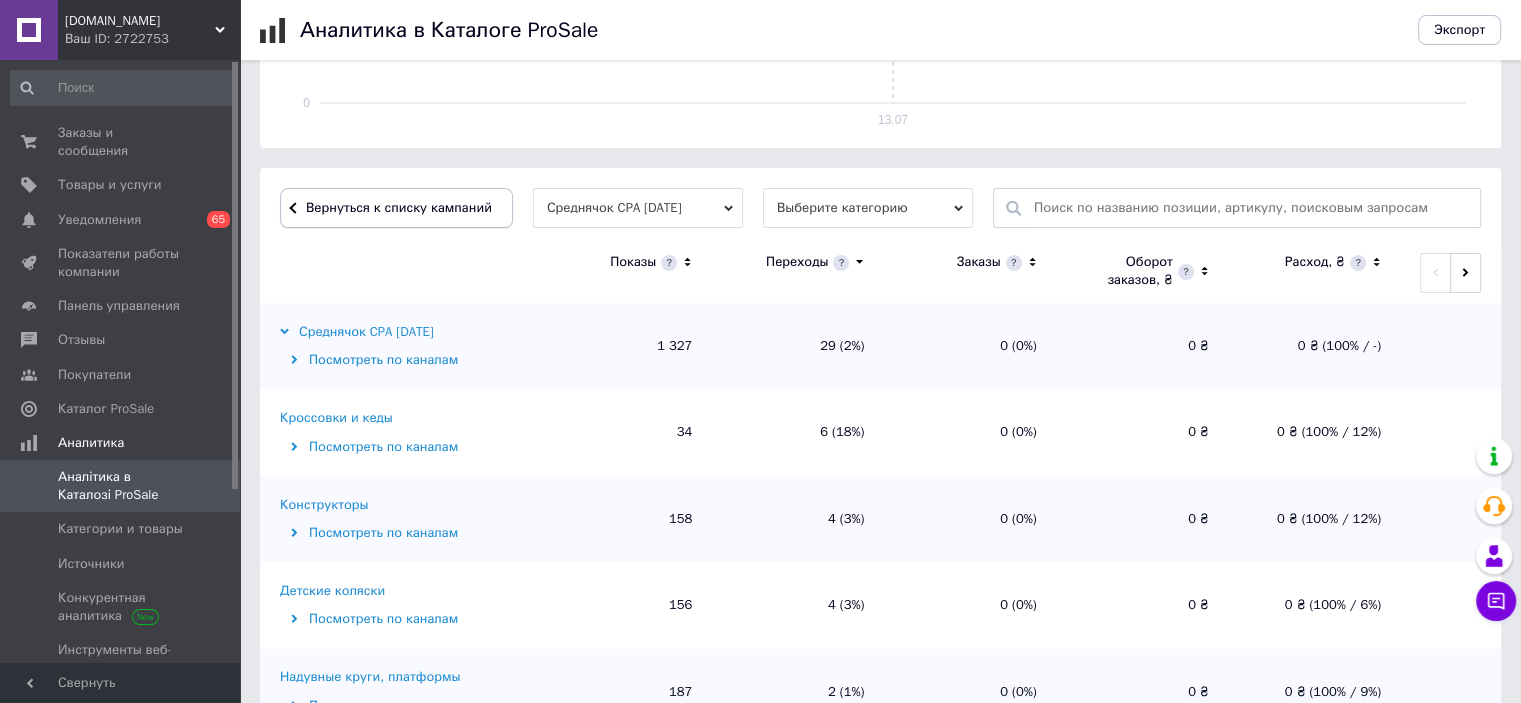 scroll, scrollTop: 496, scrollLeft: 0, axis: vertical 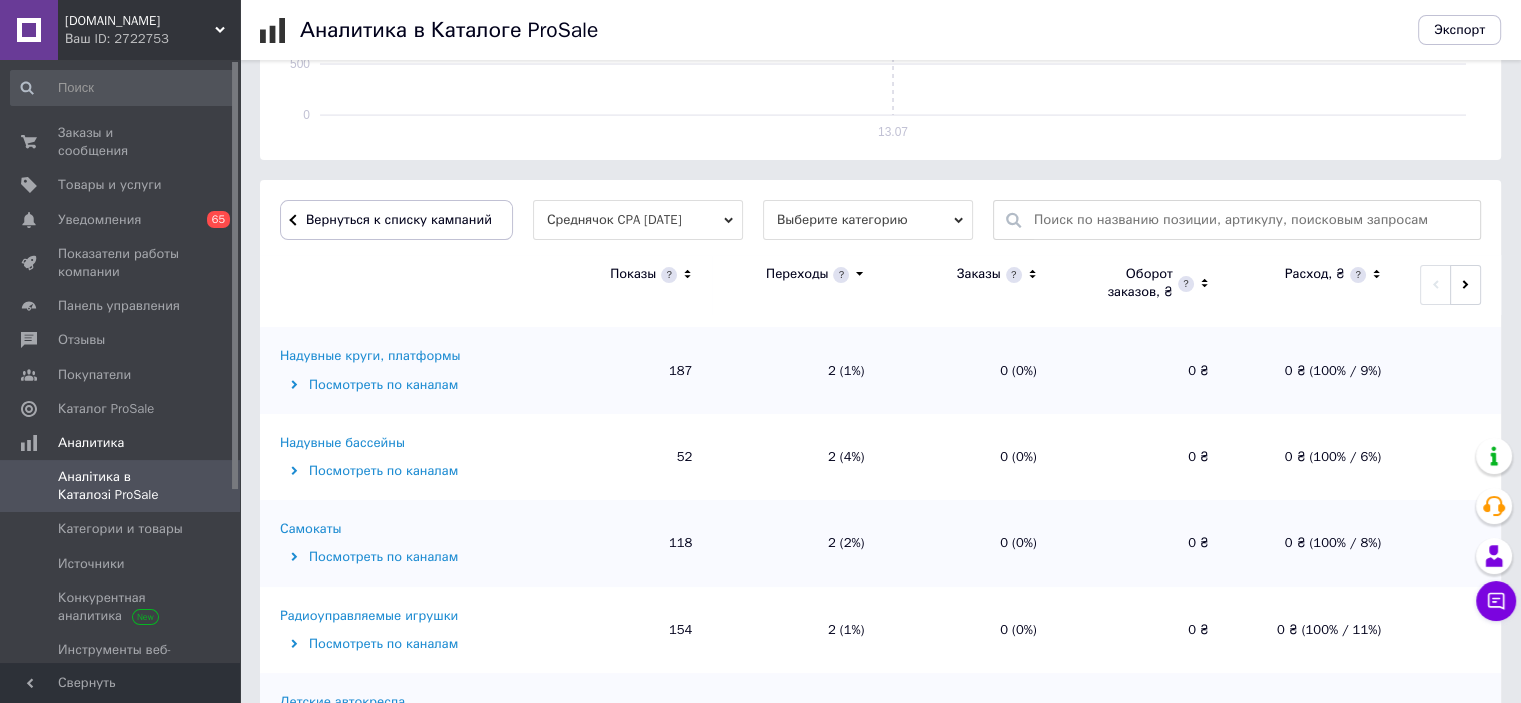 click on "Самокаты" at bounding box center [310, 529] 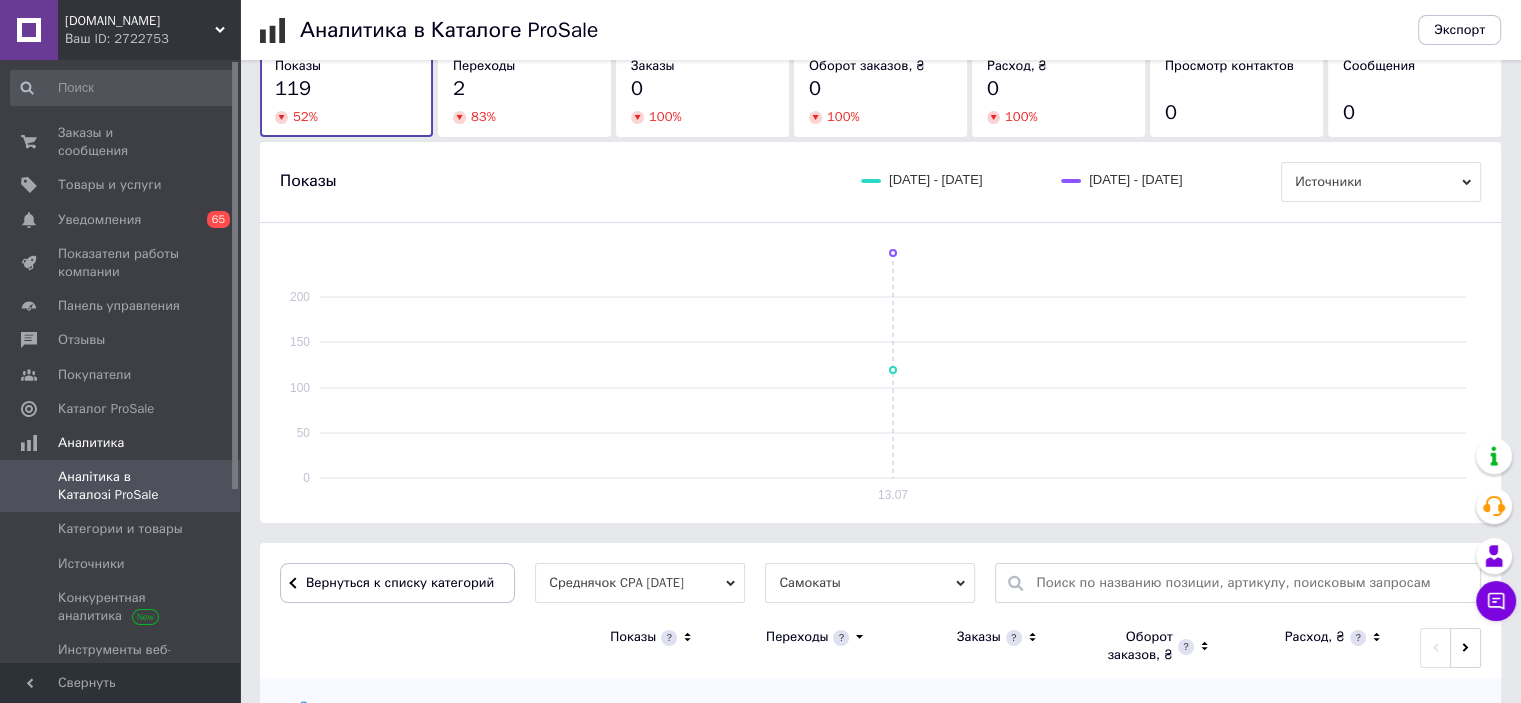 scroll, scrollTop: 496, scrollLeft: 0, axis: vertical 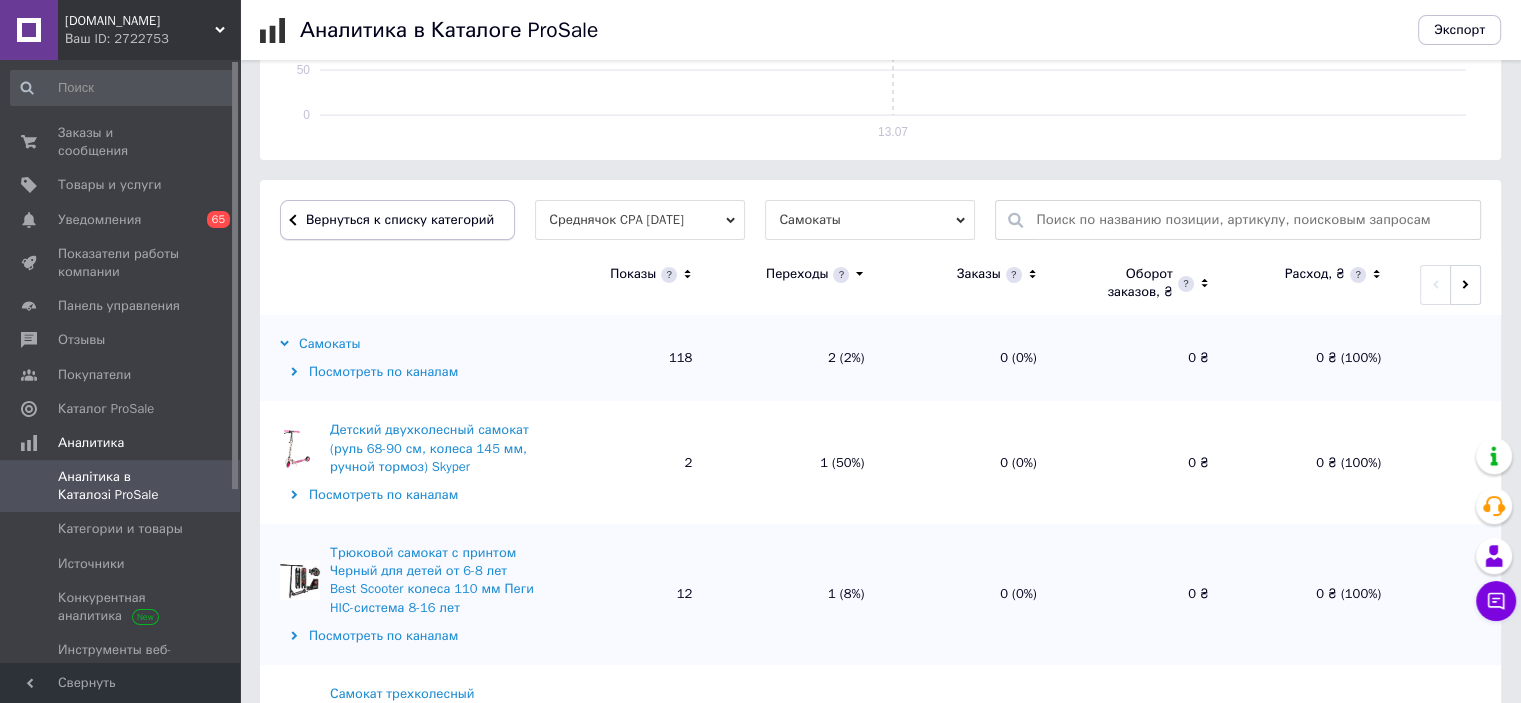 click on "Вернуться к списку категорий" at bounding box center [397, 220] 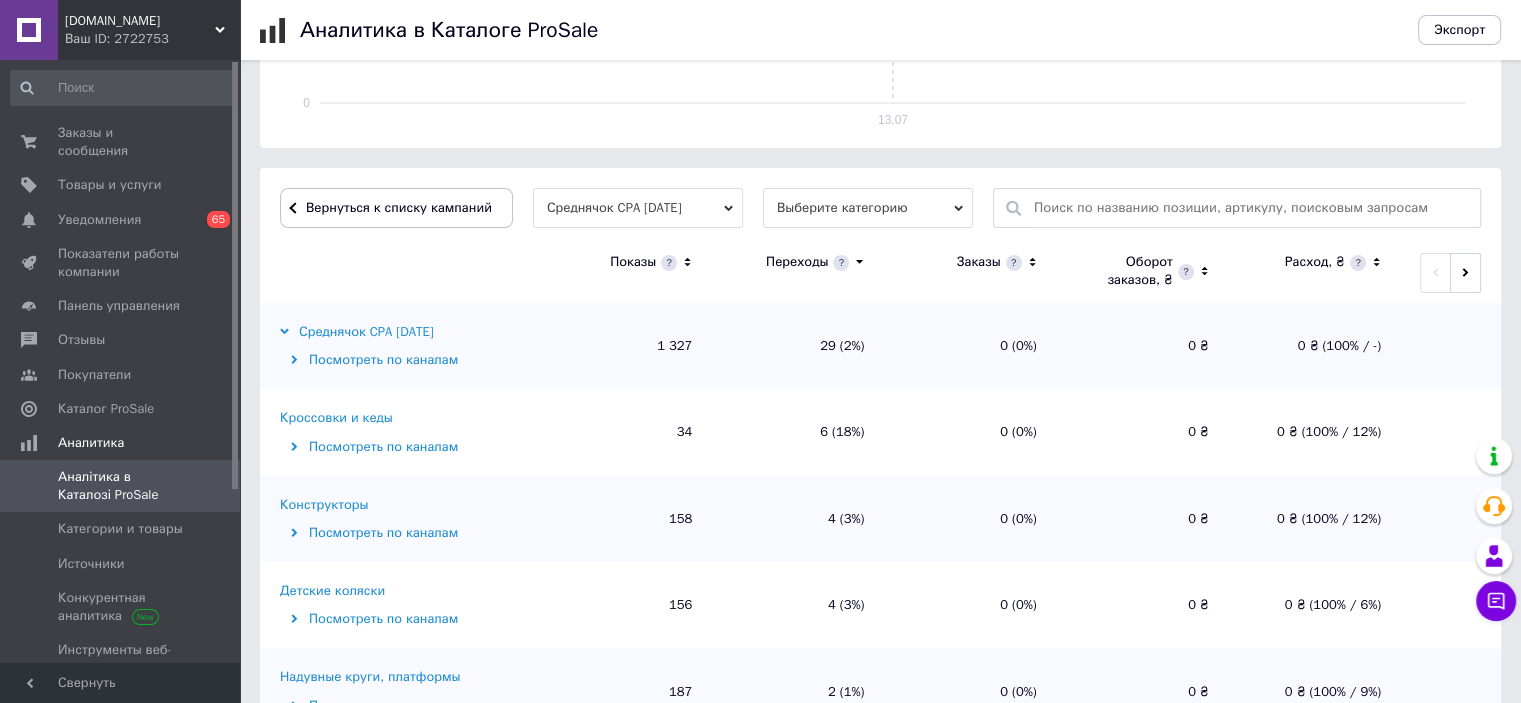 scroll, scrollTop: 496, scrollLeft: 0, axis: vertical 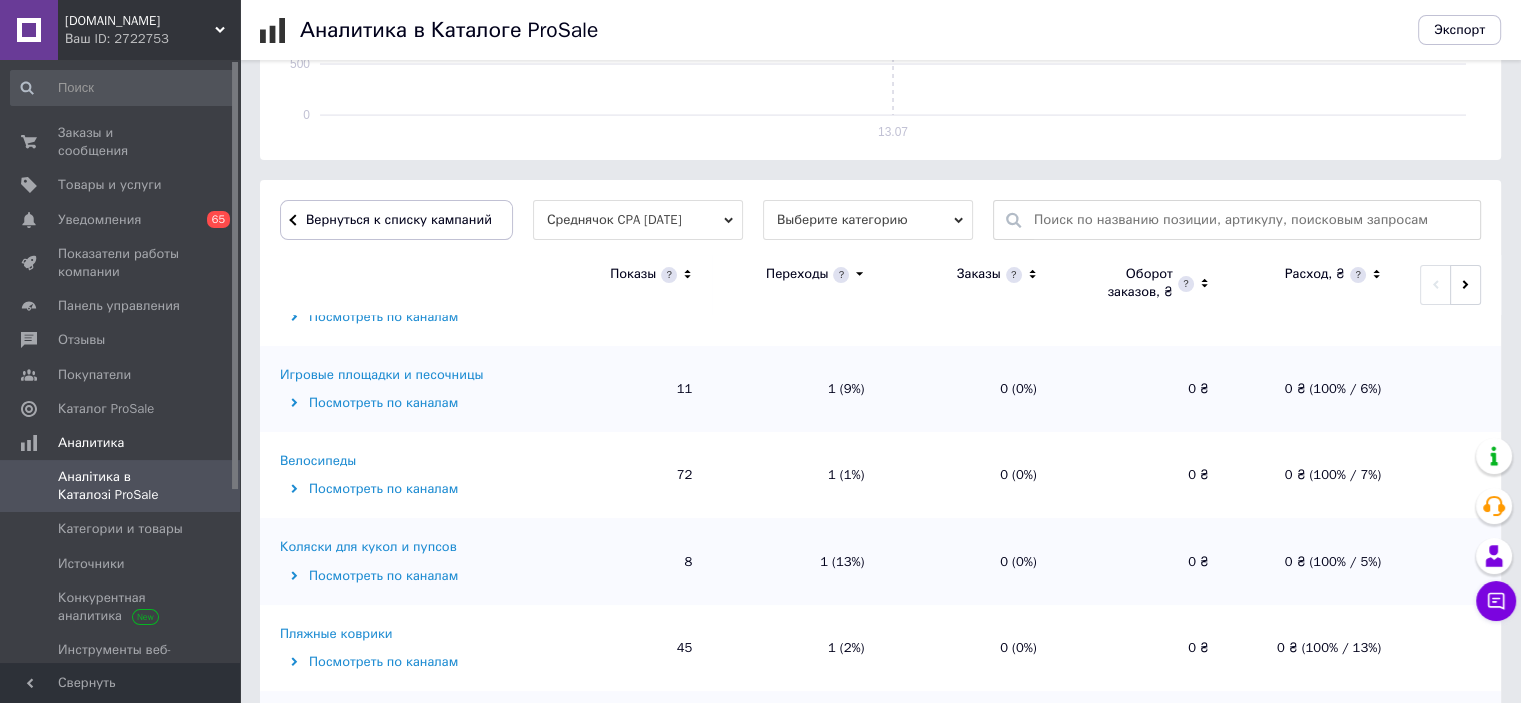 click on "Велосипеды" at bounding box center [318, 461] 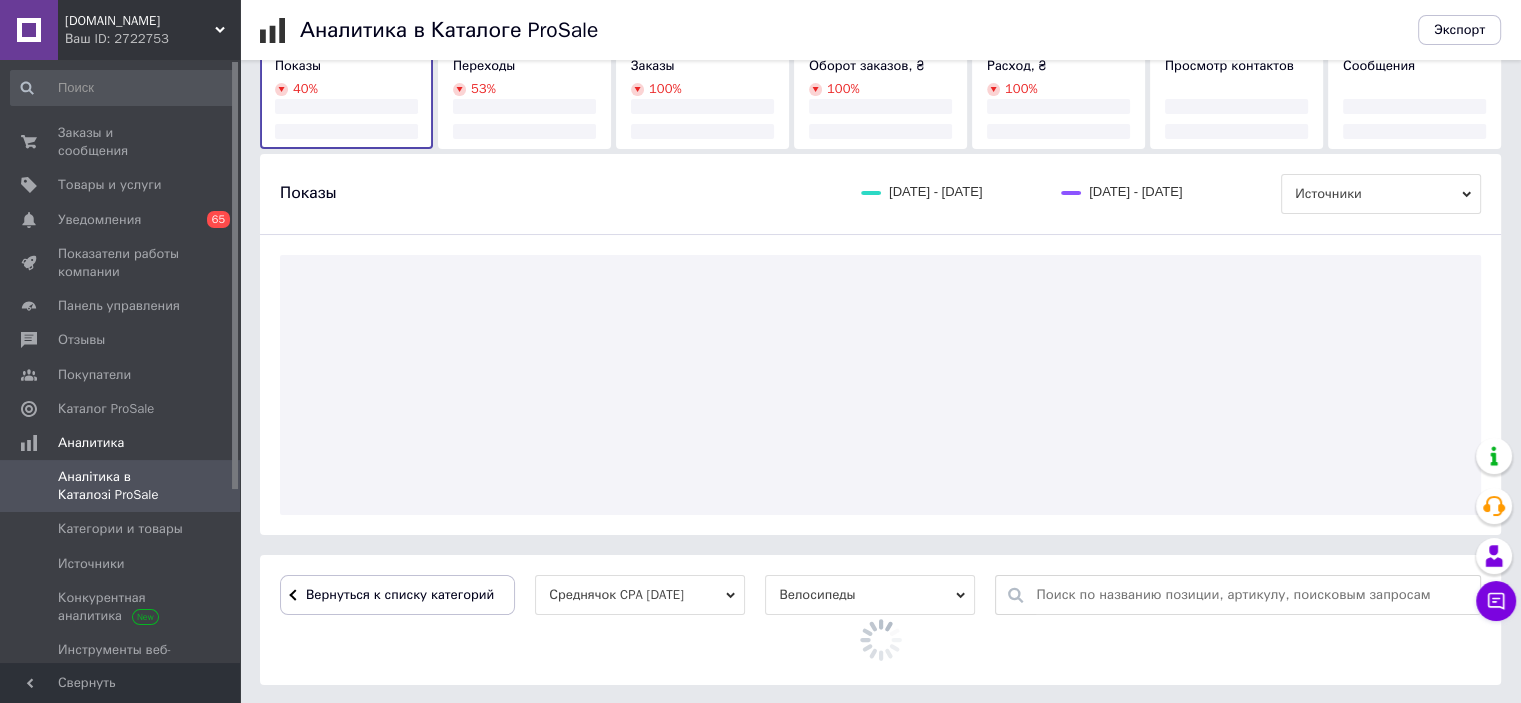 scroll, scrollTop: 496, scrollLeft: 0, axis: vertical 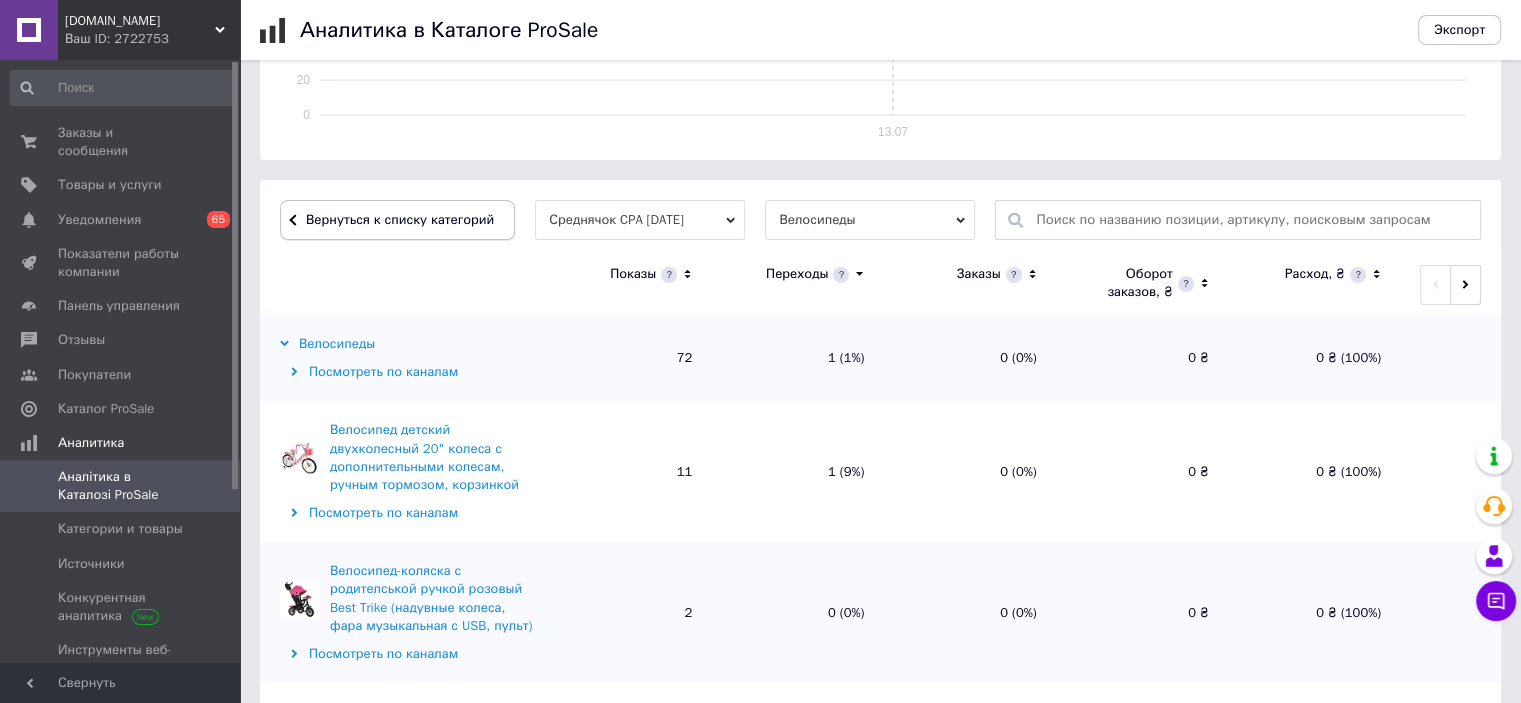 click on "Вернуться к списку категорий" at bounding box center (397, 220) 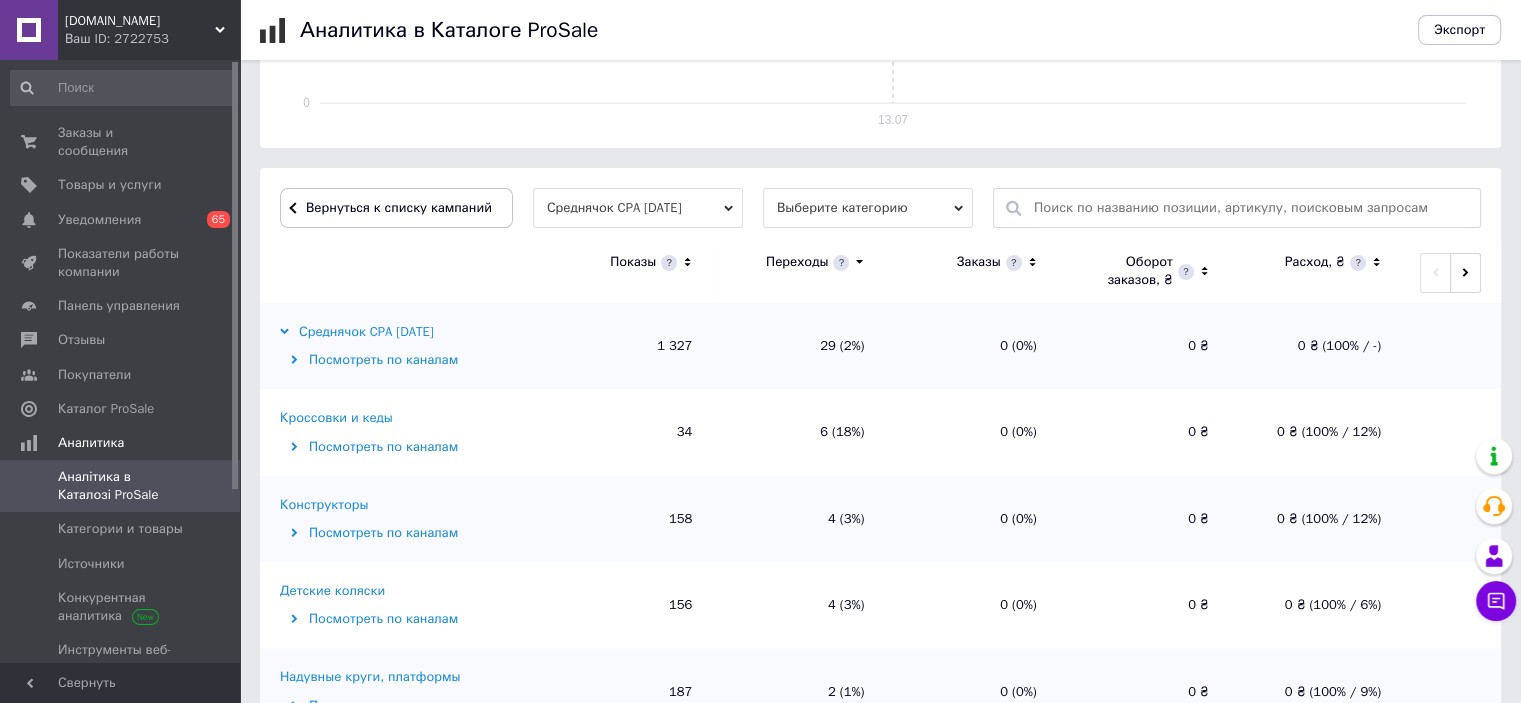 scroll, scrollTop: 496, scrollLeft: 0, axis: vertical 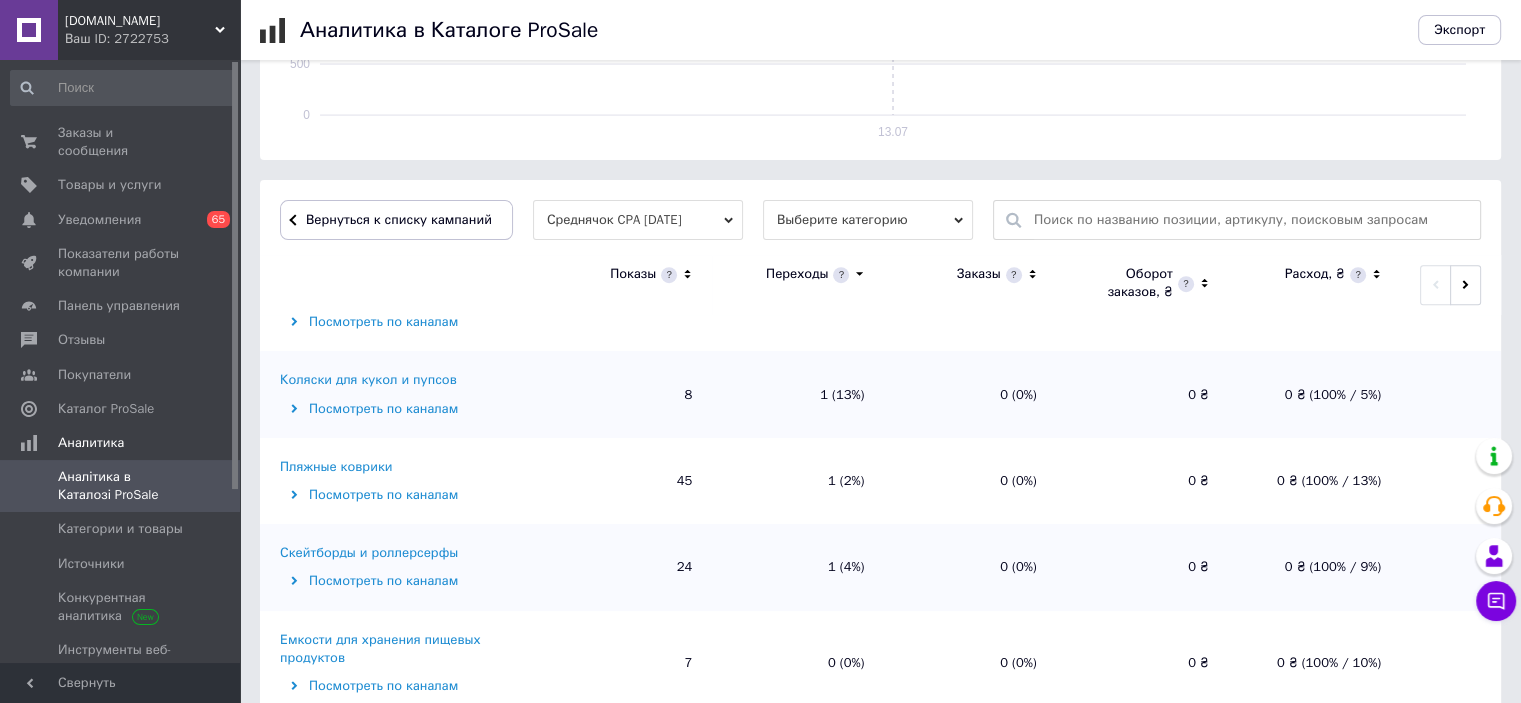 click on "Пляжные коврики" at bounding box center [336, 467] 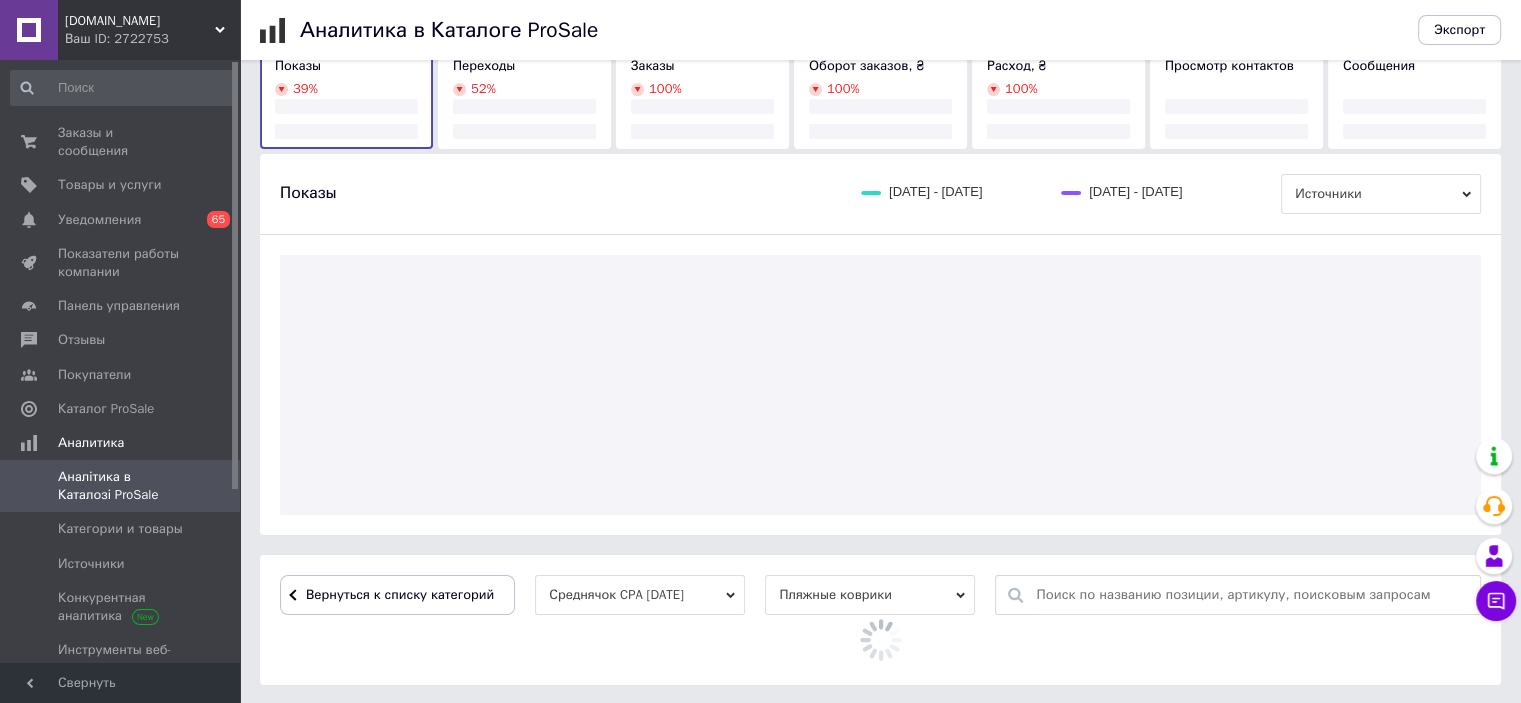 click at bounding box center (880, 385) 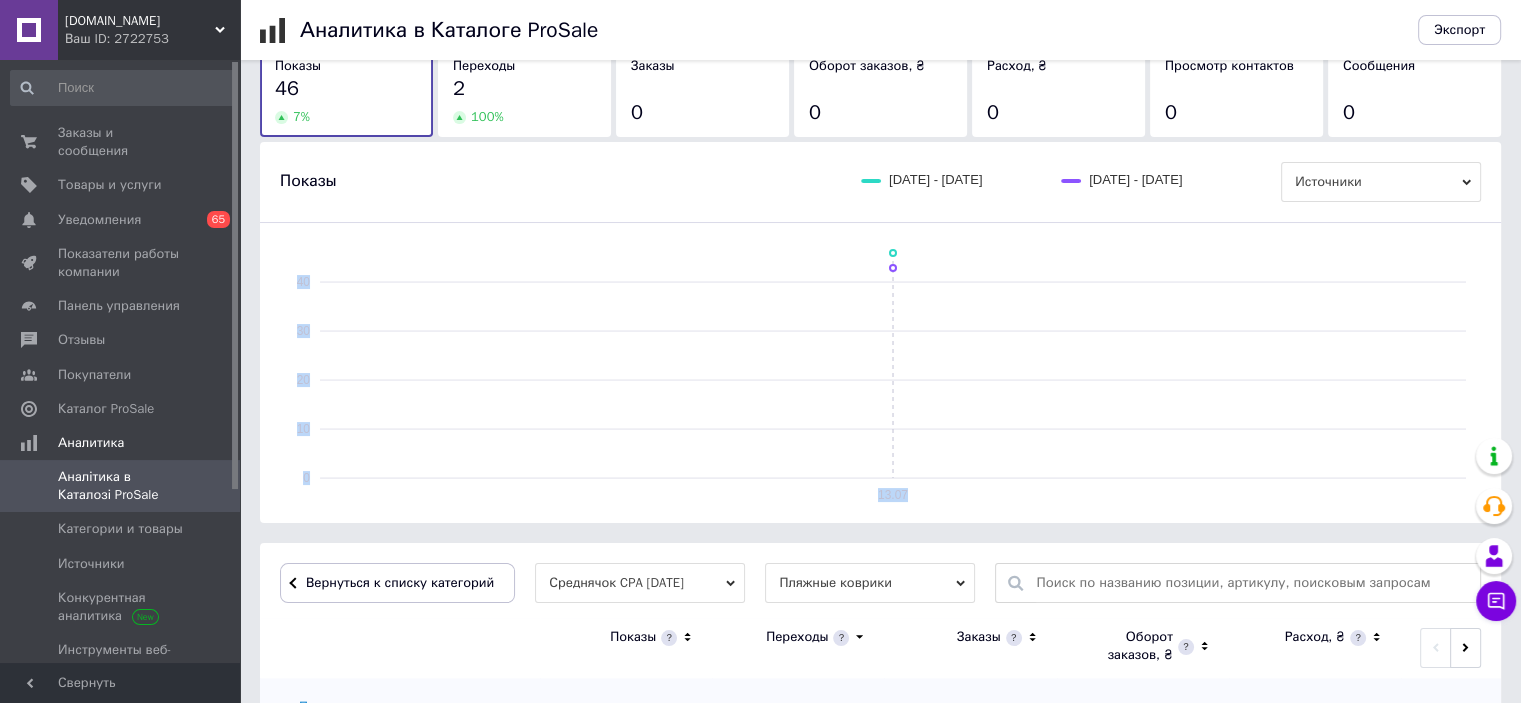 scroll, scrollTop: 356, scrollLeft: 0, axis: vertical 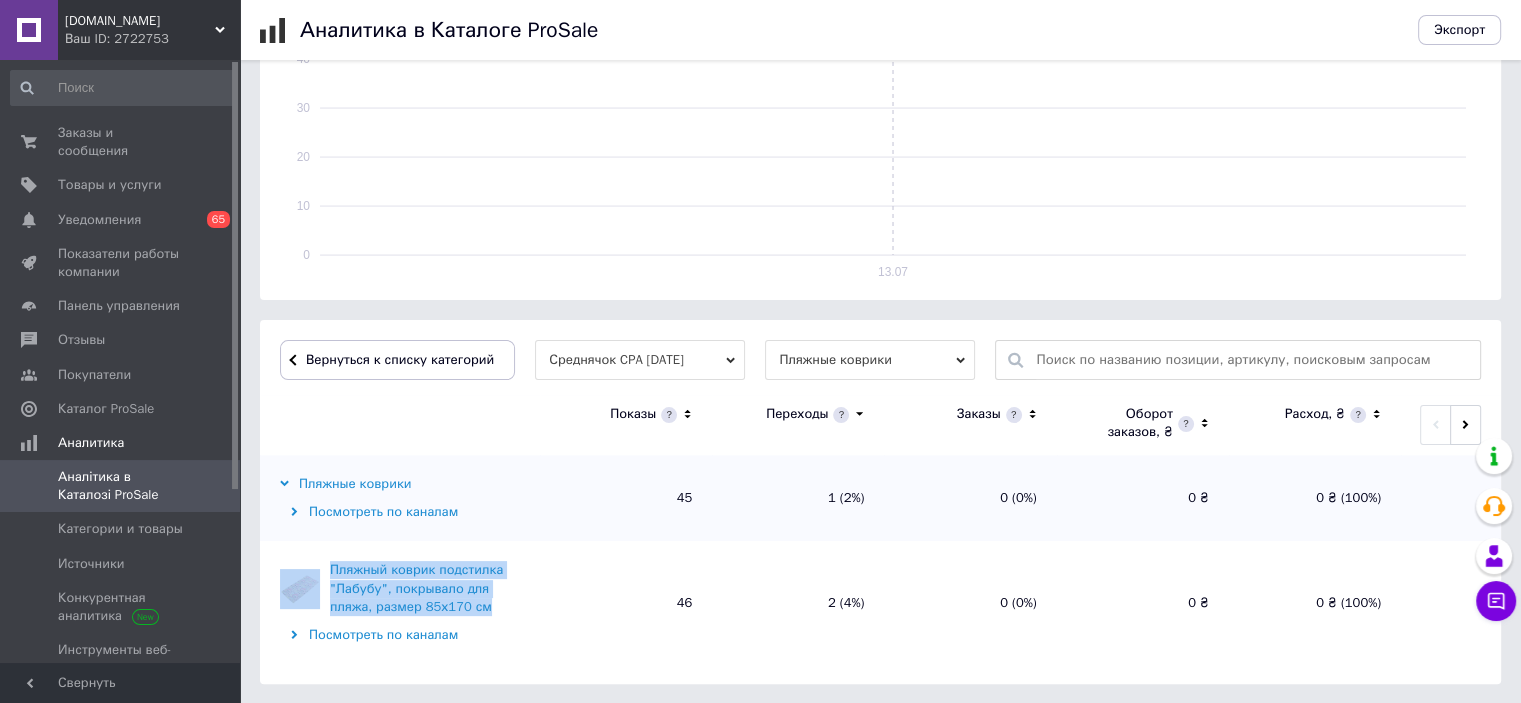 drag, startPoint x: 447, startPoint y: 610, endPoint x: 307, endPoint y: 576, distance: 144.06943 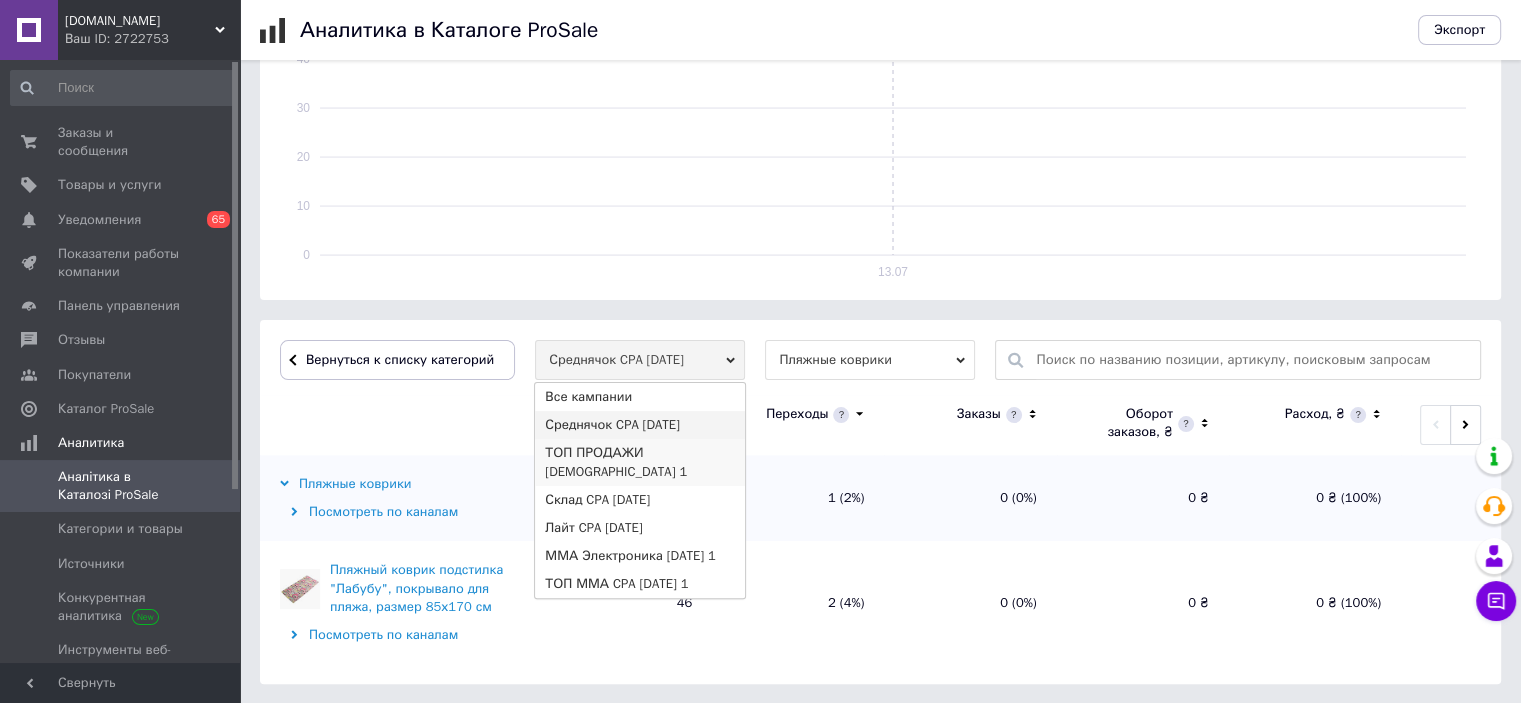 click on "ТОП ПРОДАЖИ [DEMOGRAPHIC_DATA] 1" at bounding box center [640, 462] 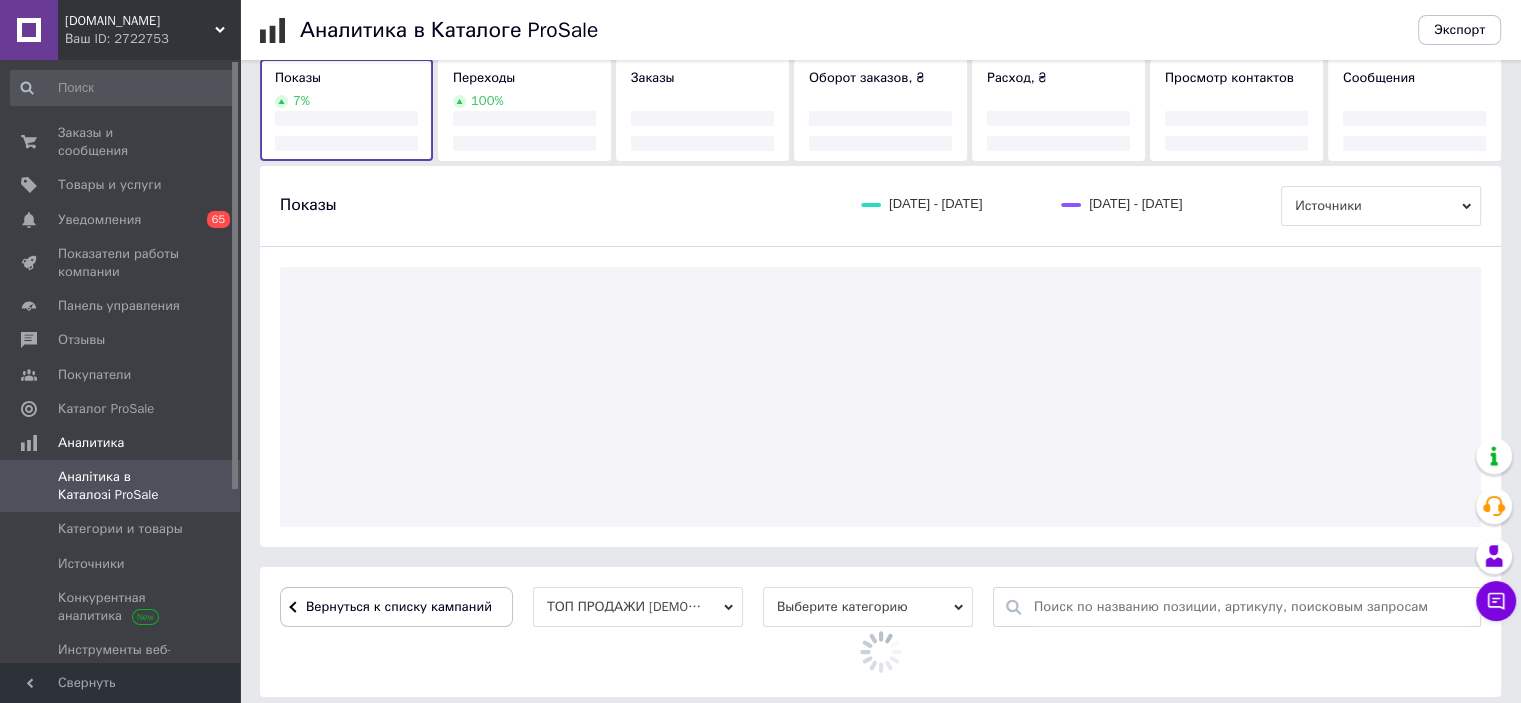 scroll, scrollTop: 496, scrollLeft: 0, axis: vertical 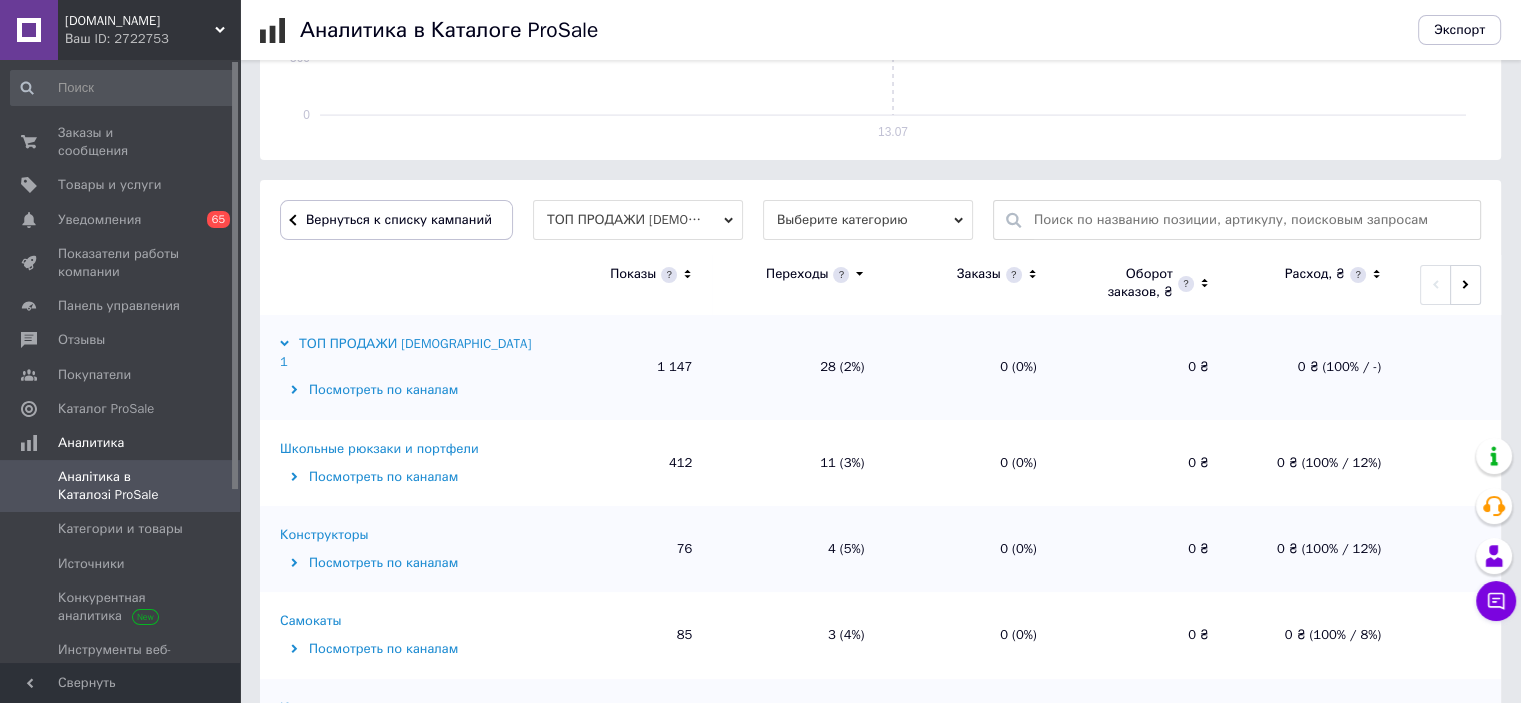 click on "Школьные рюкзаки и портфели" at bounding box center [379, 449] 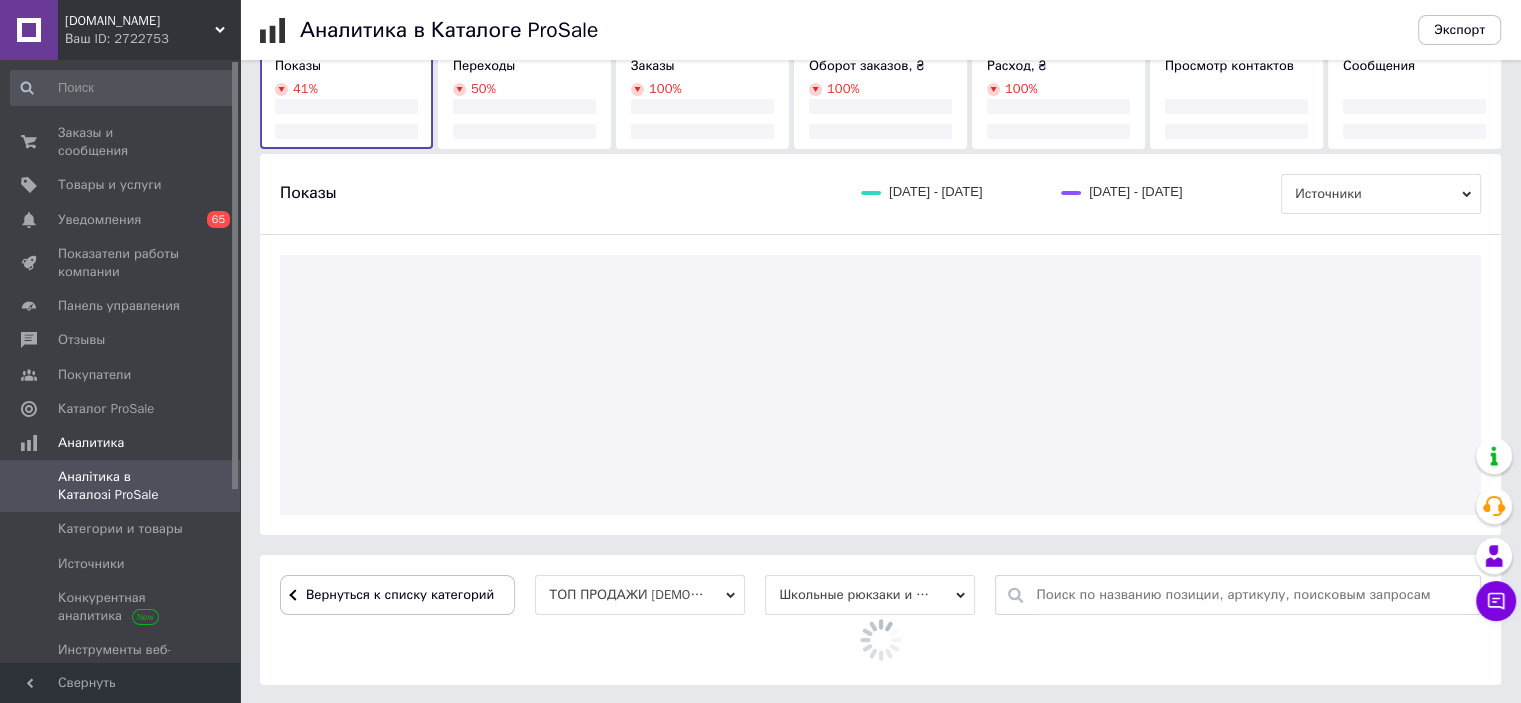 scroll, scrollTop: 496, scrollLeft: 0, axis: vertical 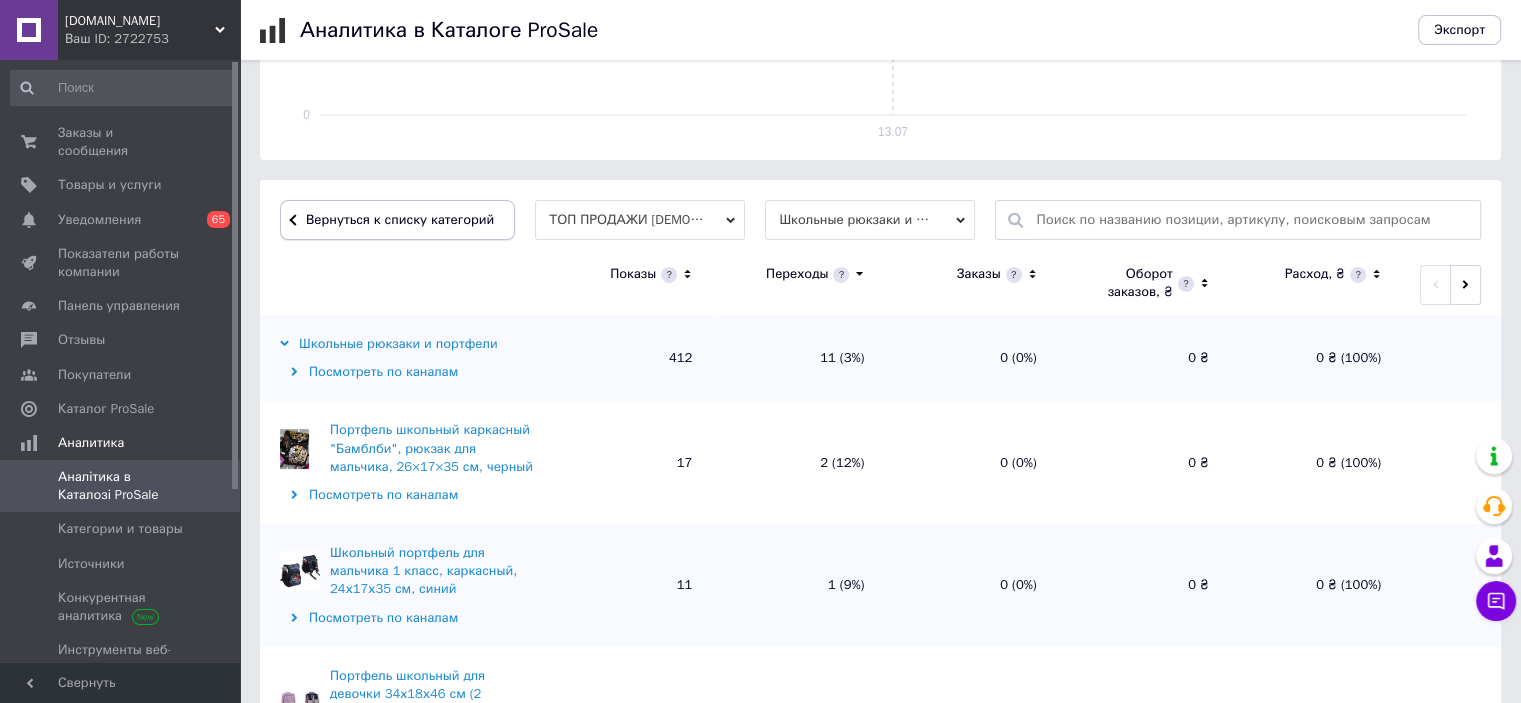 click on "Вернуться к списку категорий" at bounding box center (397, 220) 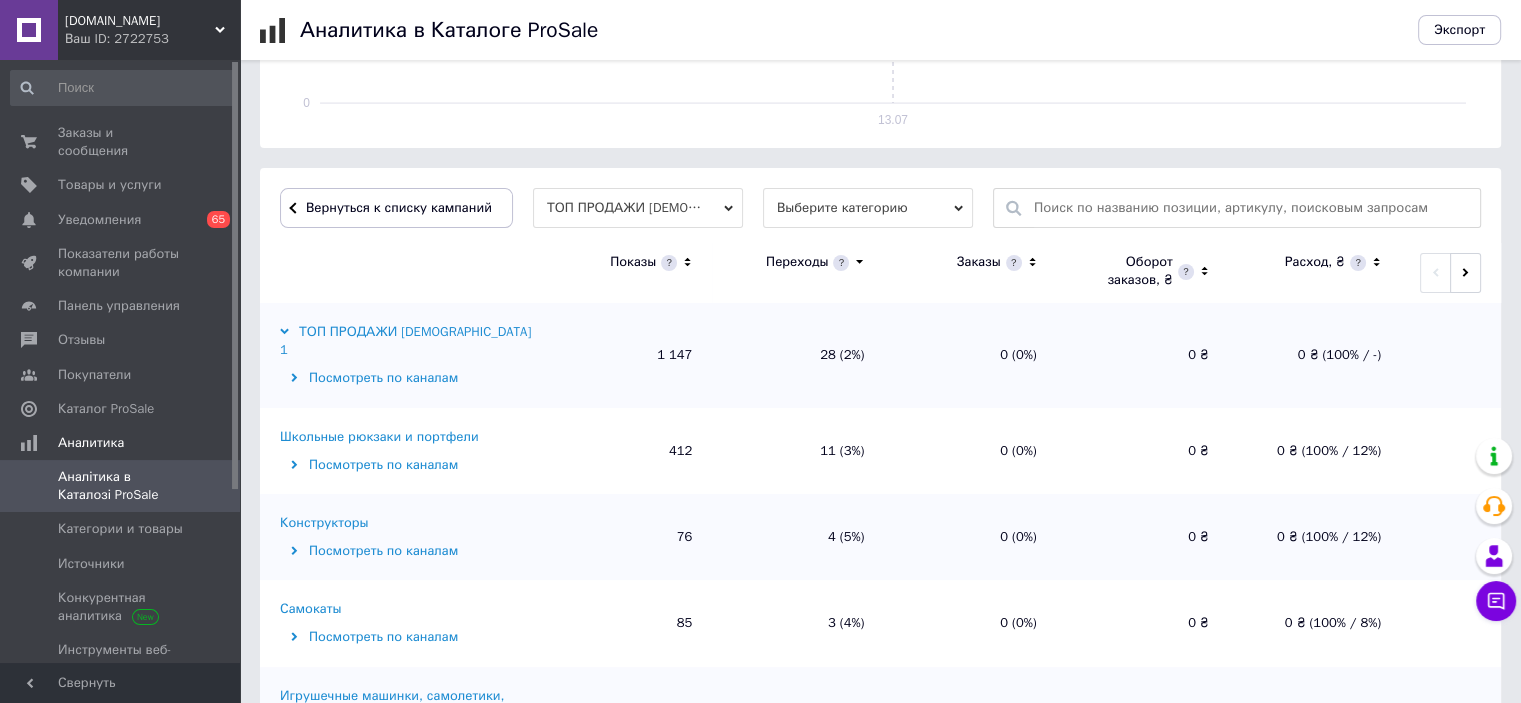 scroll, scrollTop: 496, scrollLeft: 0, axis: vertical 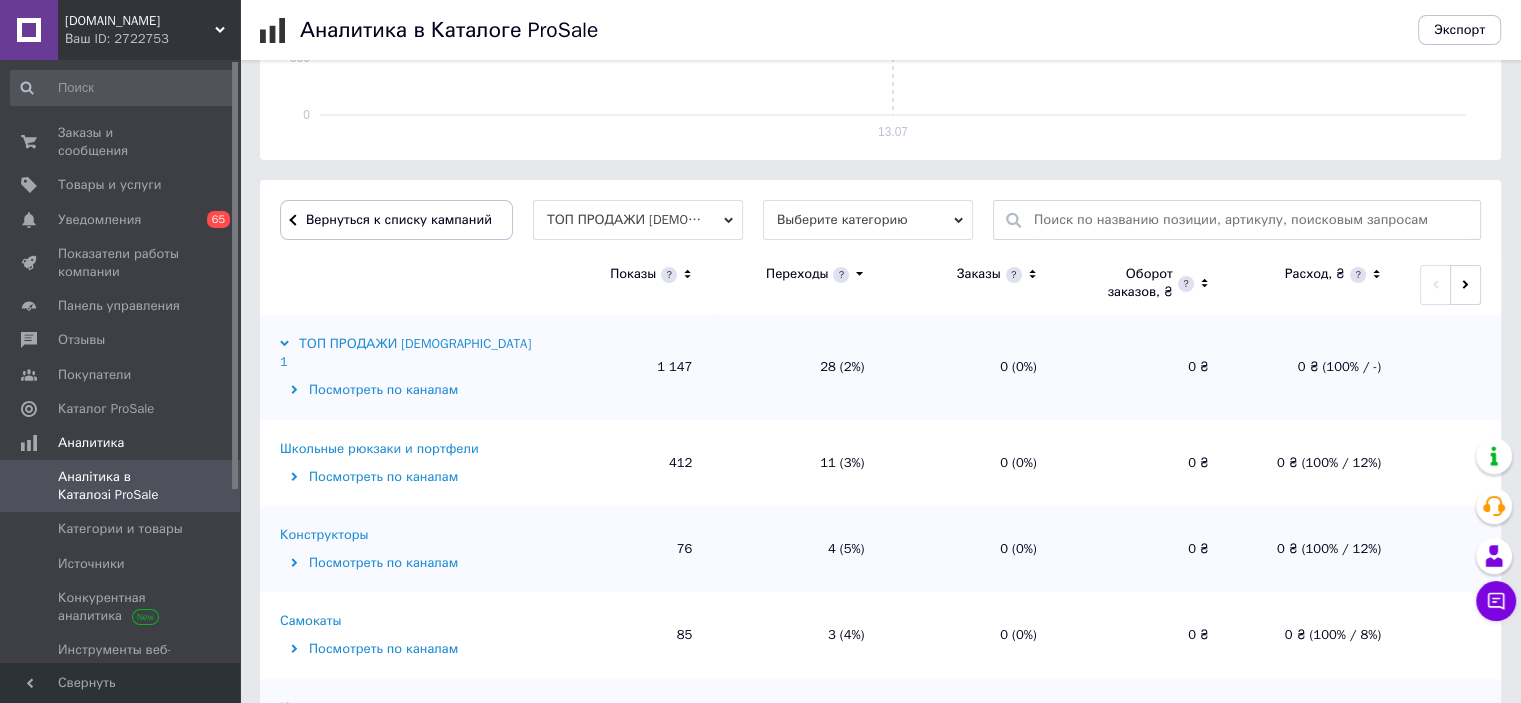 click on "Конструкторы" at bounding box center (324, 535) 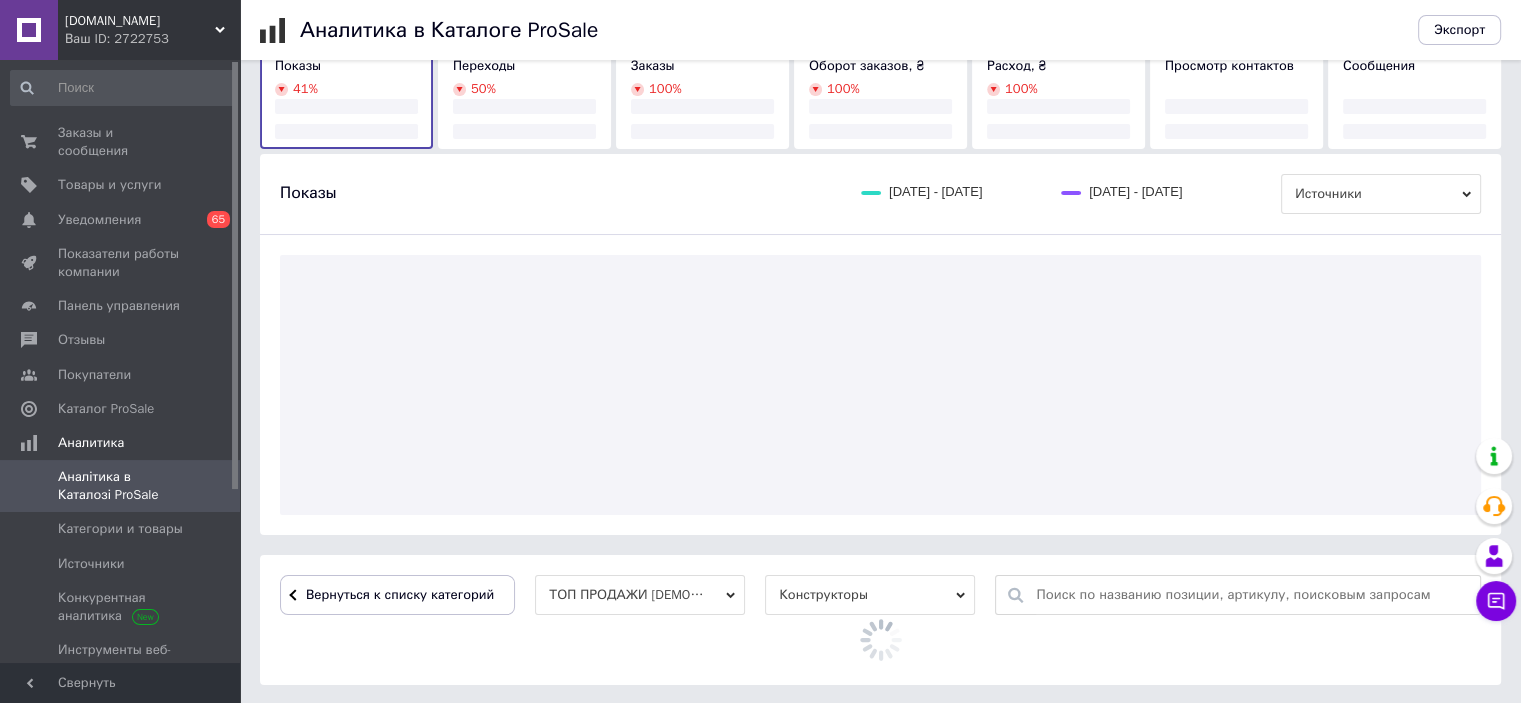 scroll, scrollTop: 496, scrollLeft: 0, axis: vertical 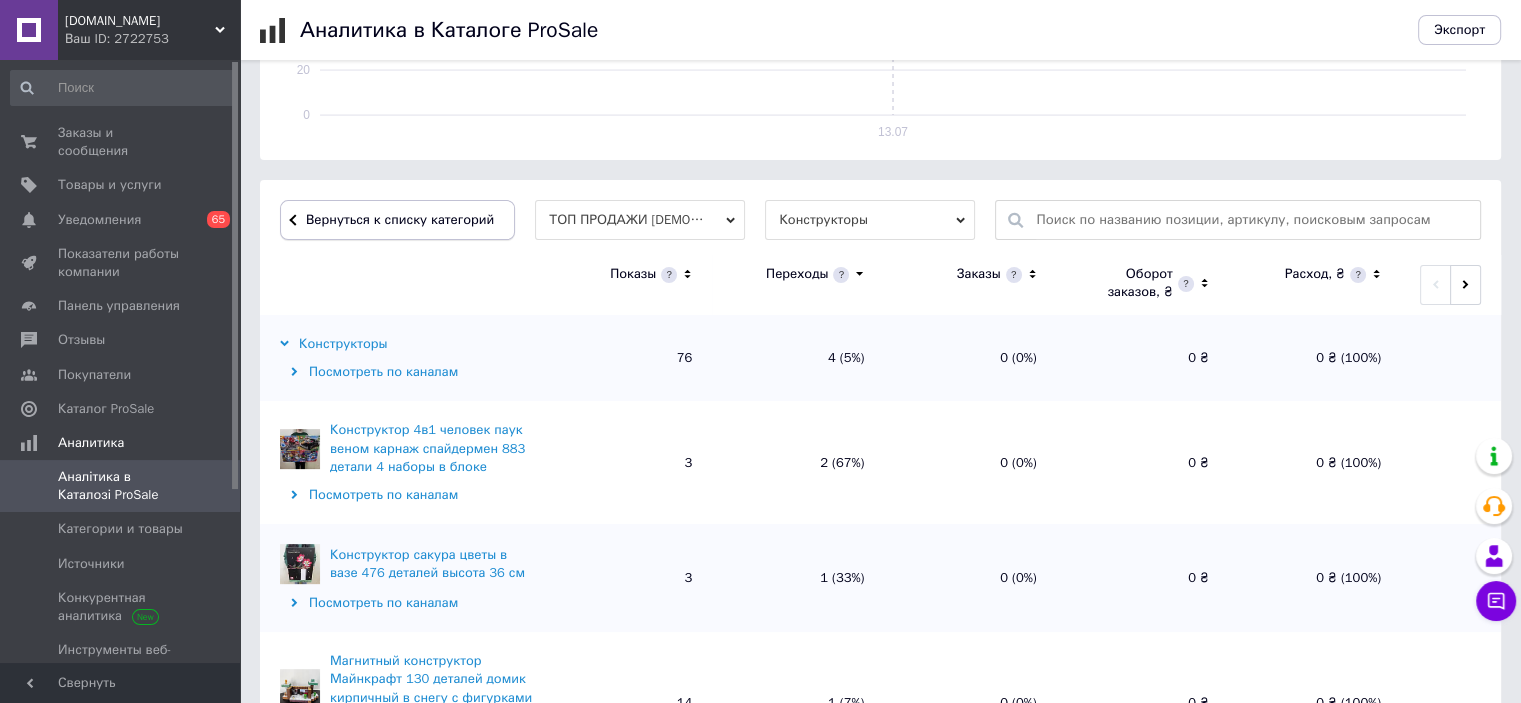 click on "Вернуться к списку категорий" at bounding box center (397, 220) 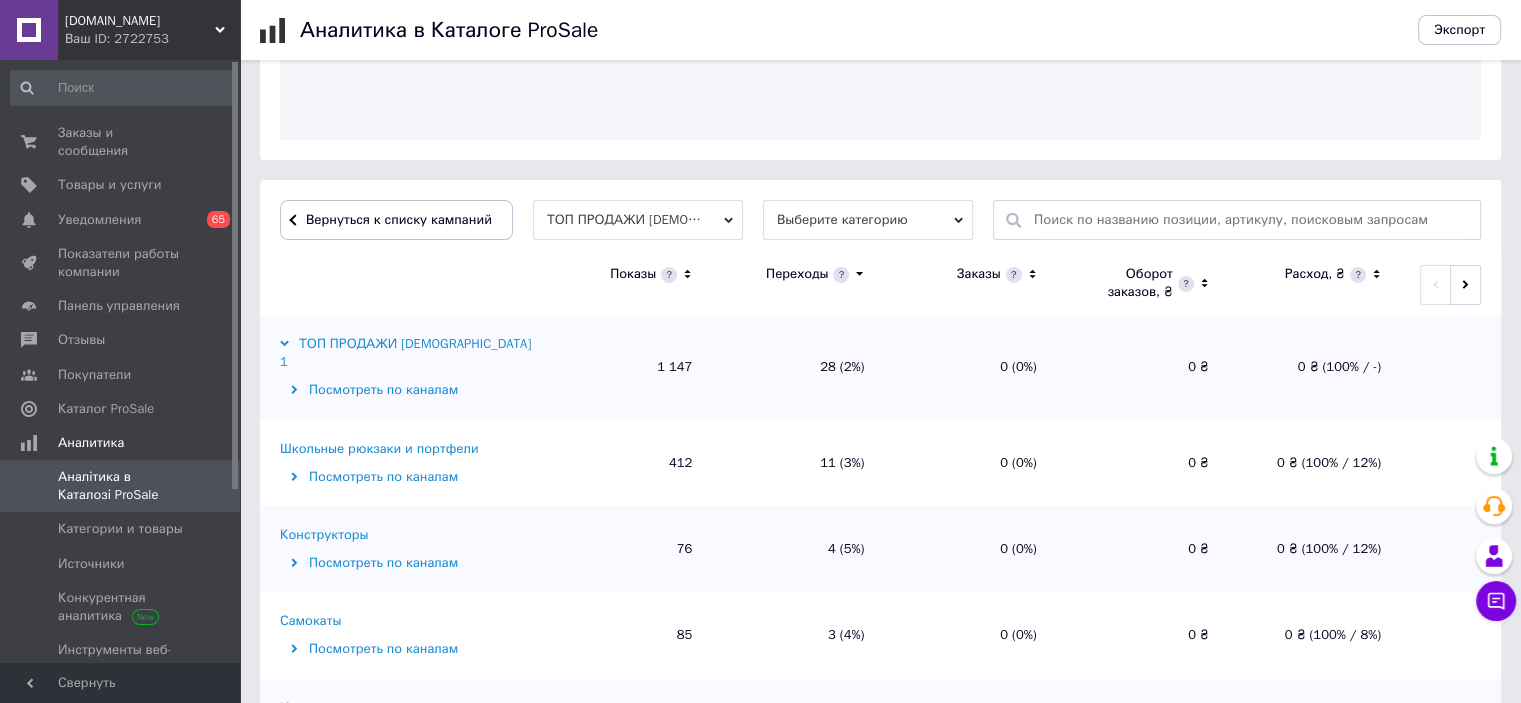 scroll, scrollTop: 496, scrollLeft: 0, axis: vertical 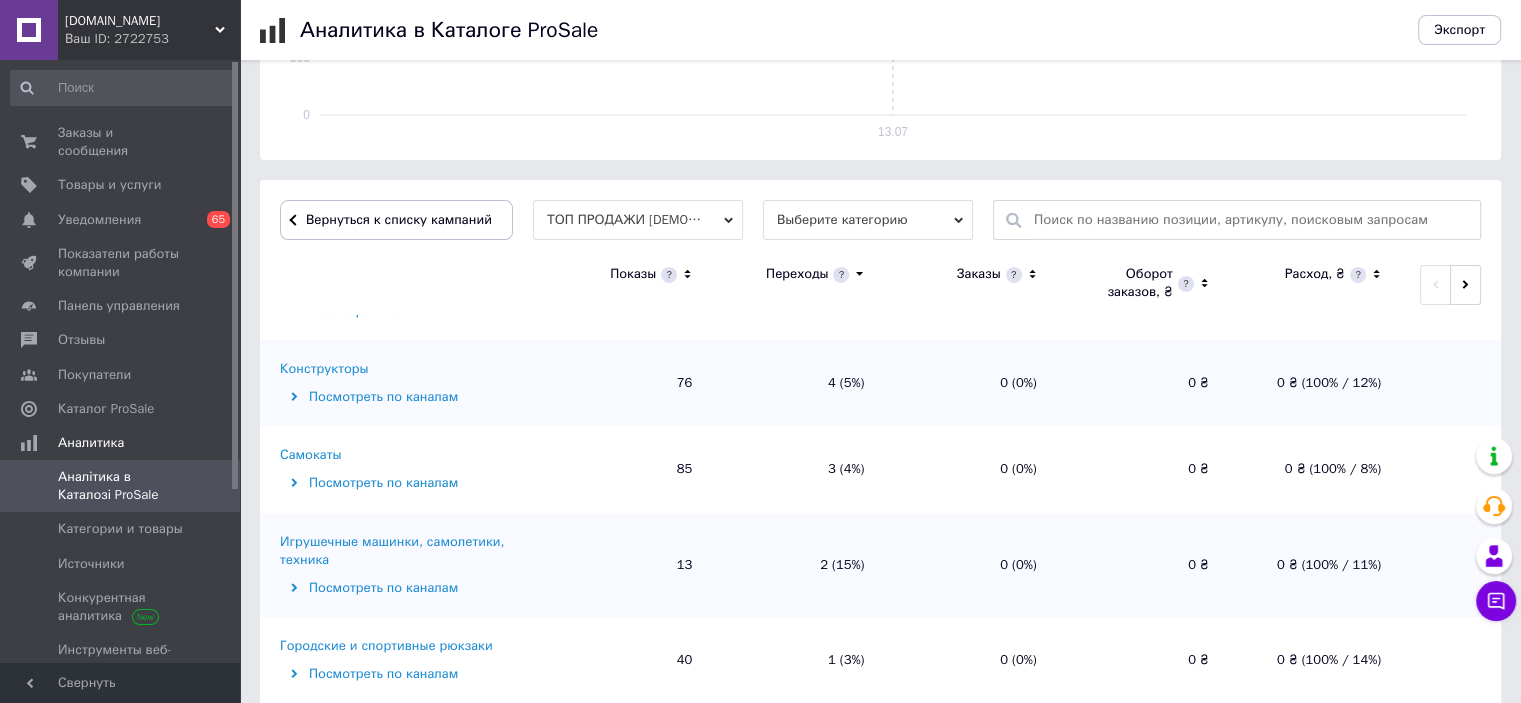 click on "Самокаты" at bounding box center (310, 455) 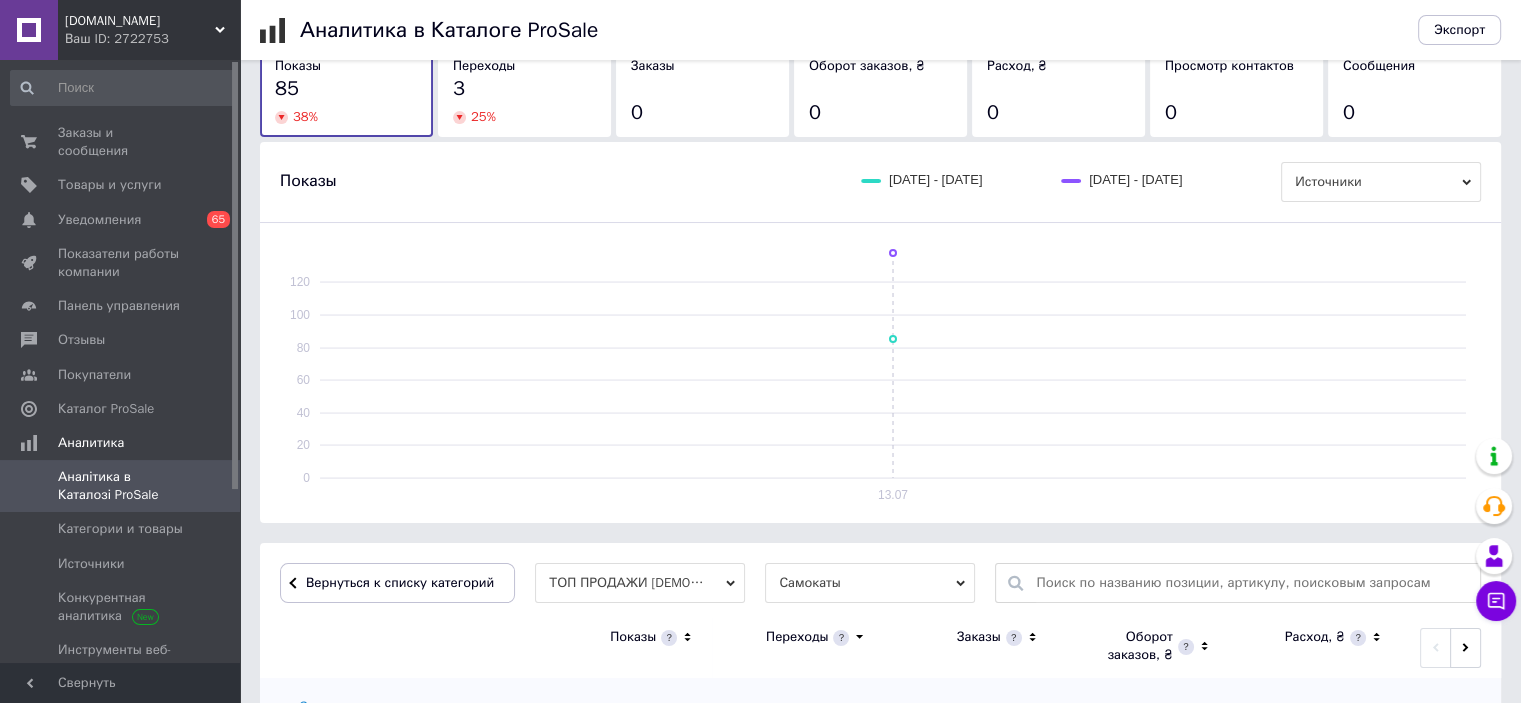 scroll, scrollTop: 496, scrollLeft: 0, axis: vertical 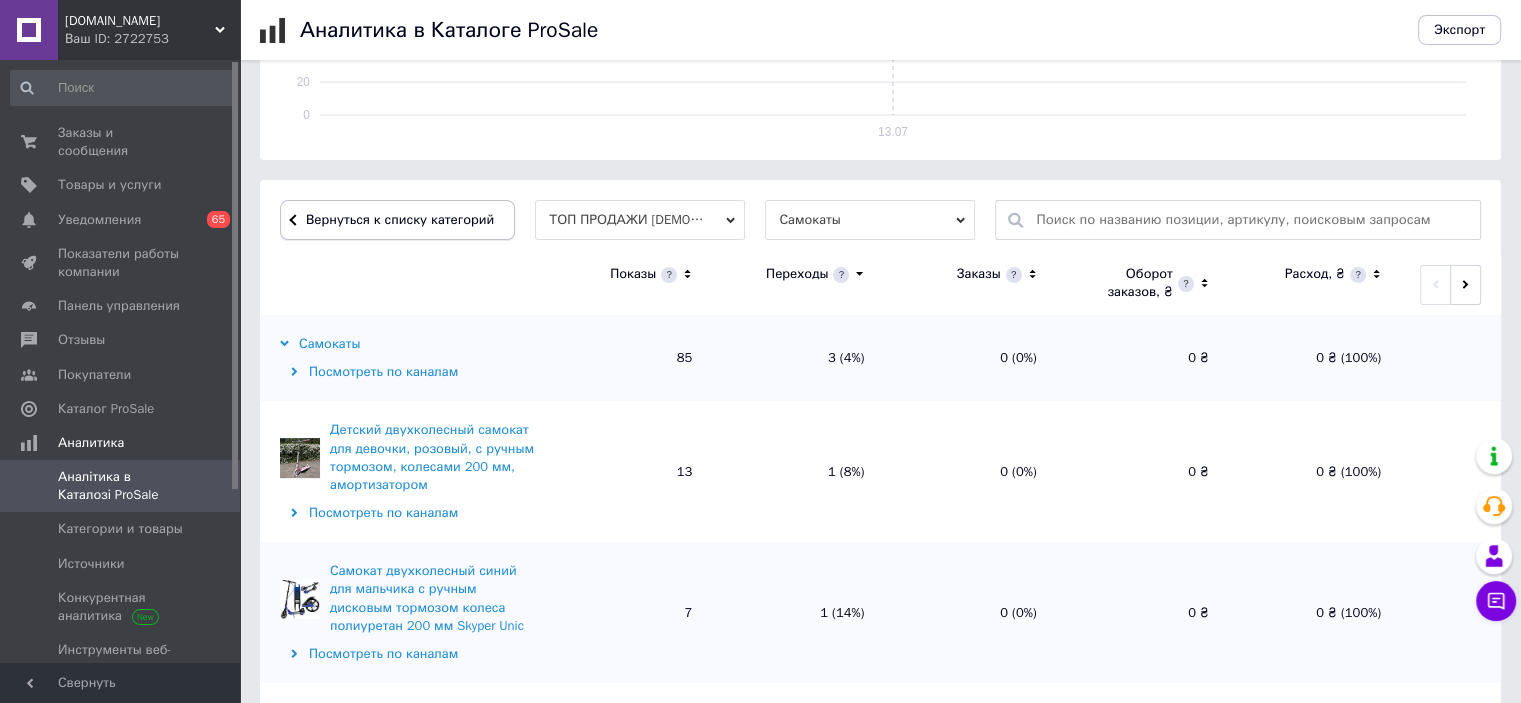 click on "Вернуться к списку категорий" at bounding box center (397, 220) 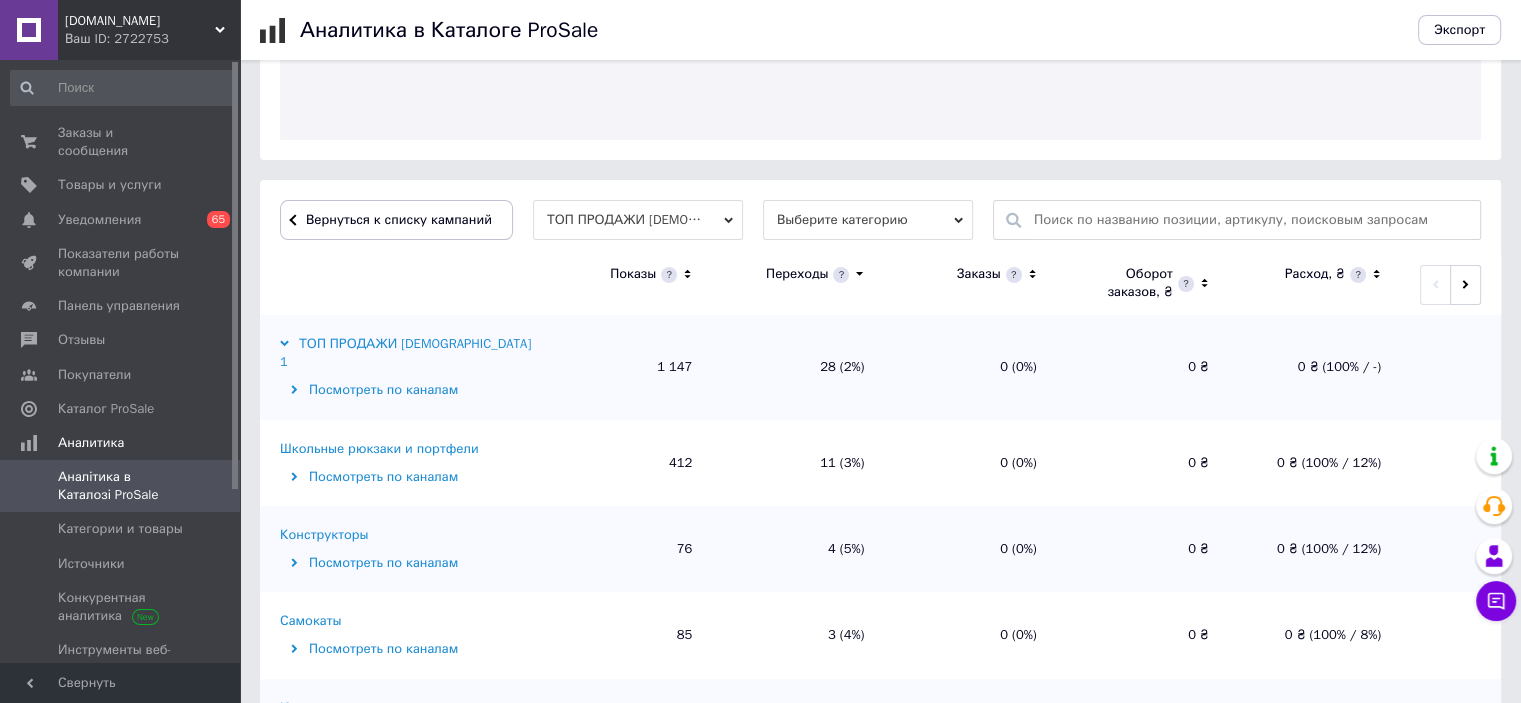 scroll, scrollTop: 496, scrollLeft: 0, axis: vertical 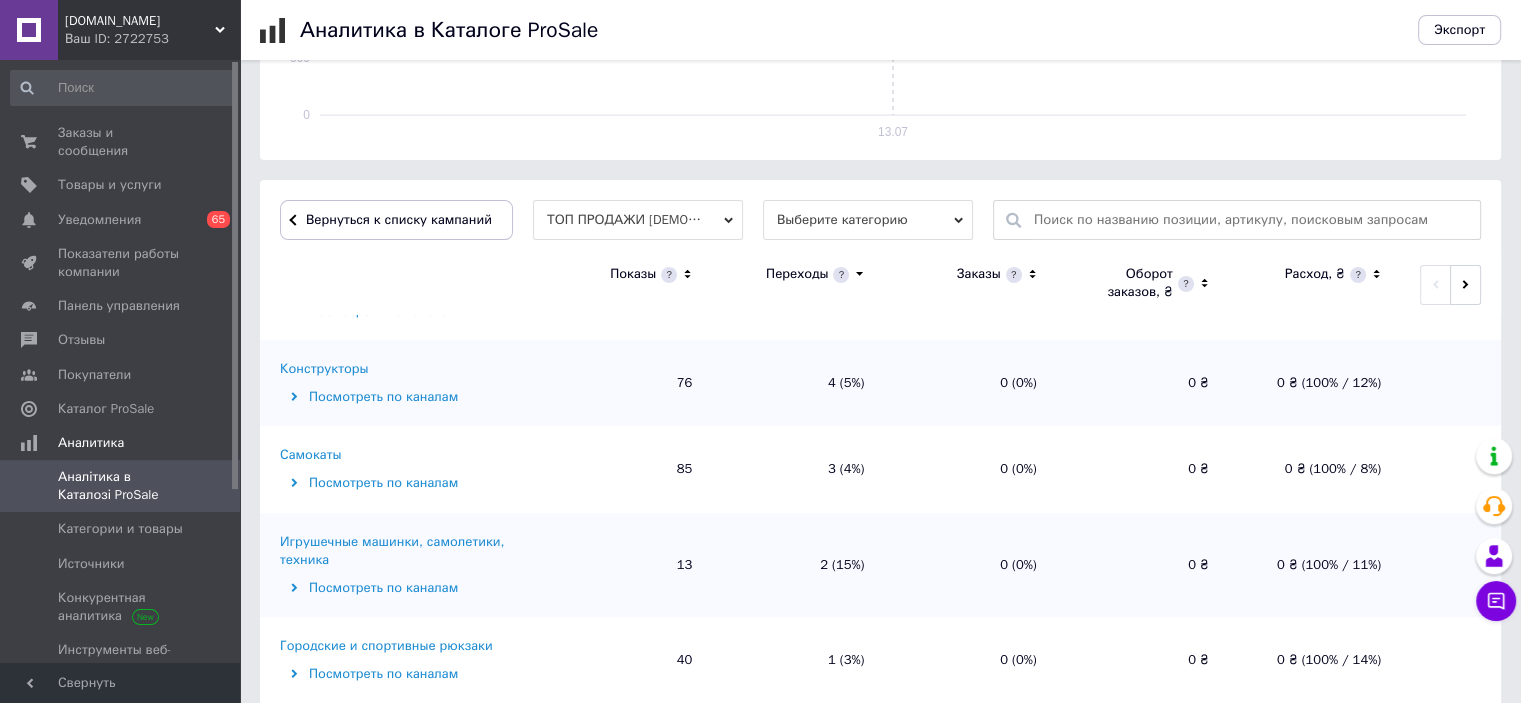 click on "Игрушечные машинки, самолетики, техника" at bounding box center [407, 551] 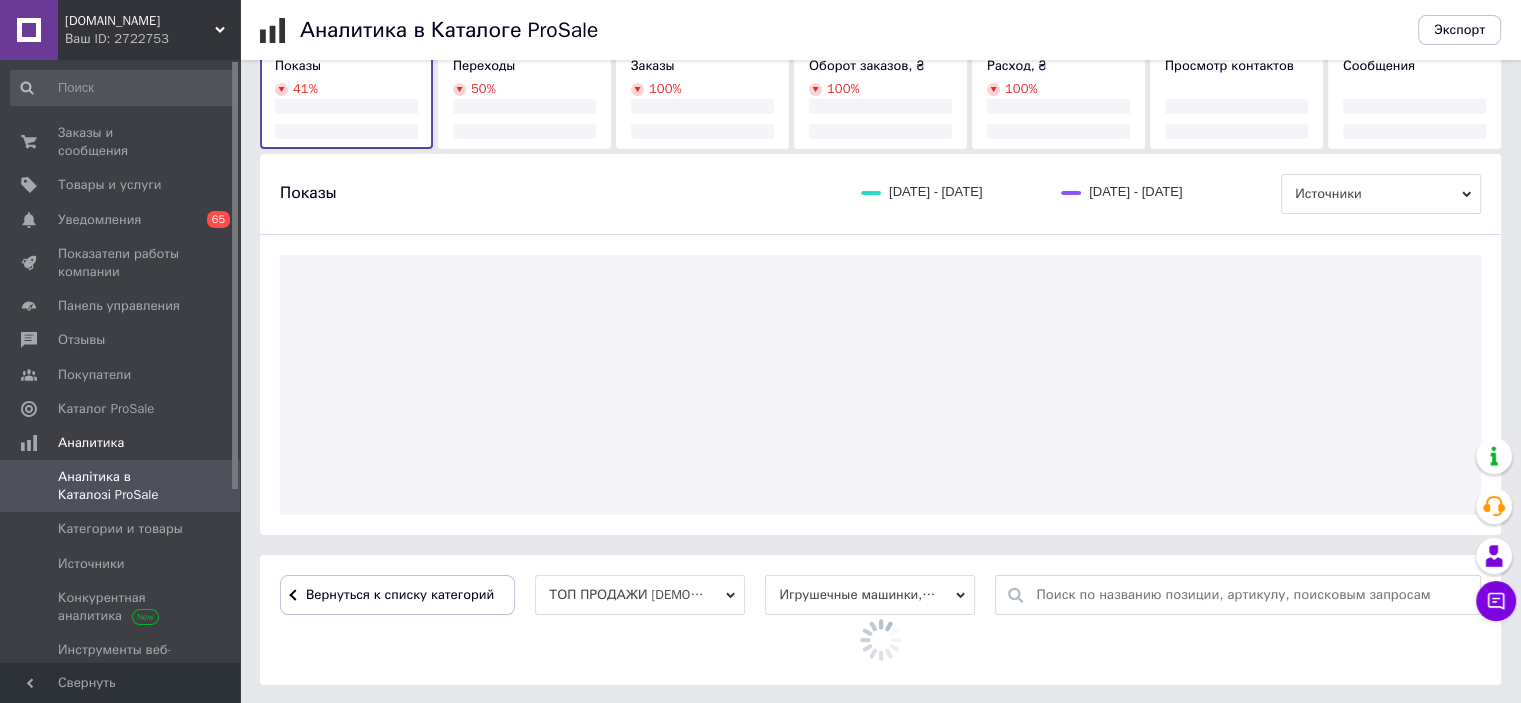 scroll, scrollTop: 496, scrollLeft: 0, axis: vertical 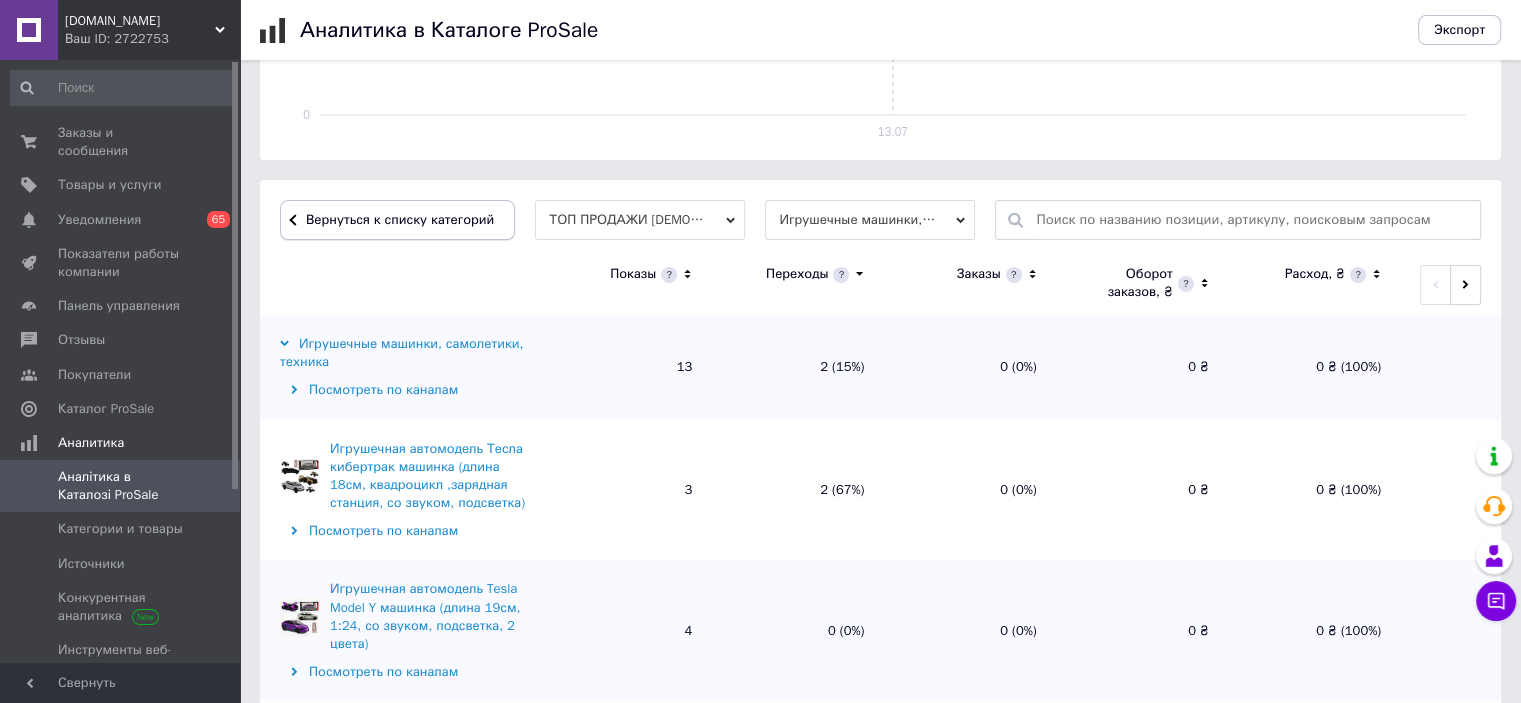 click on "Вернуться к списку категорий" at bounding box center [397, 220] 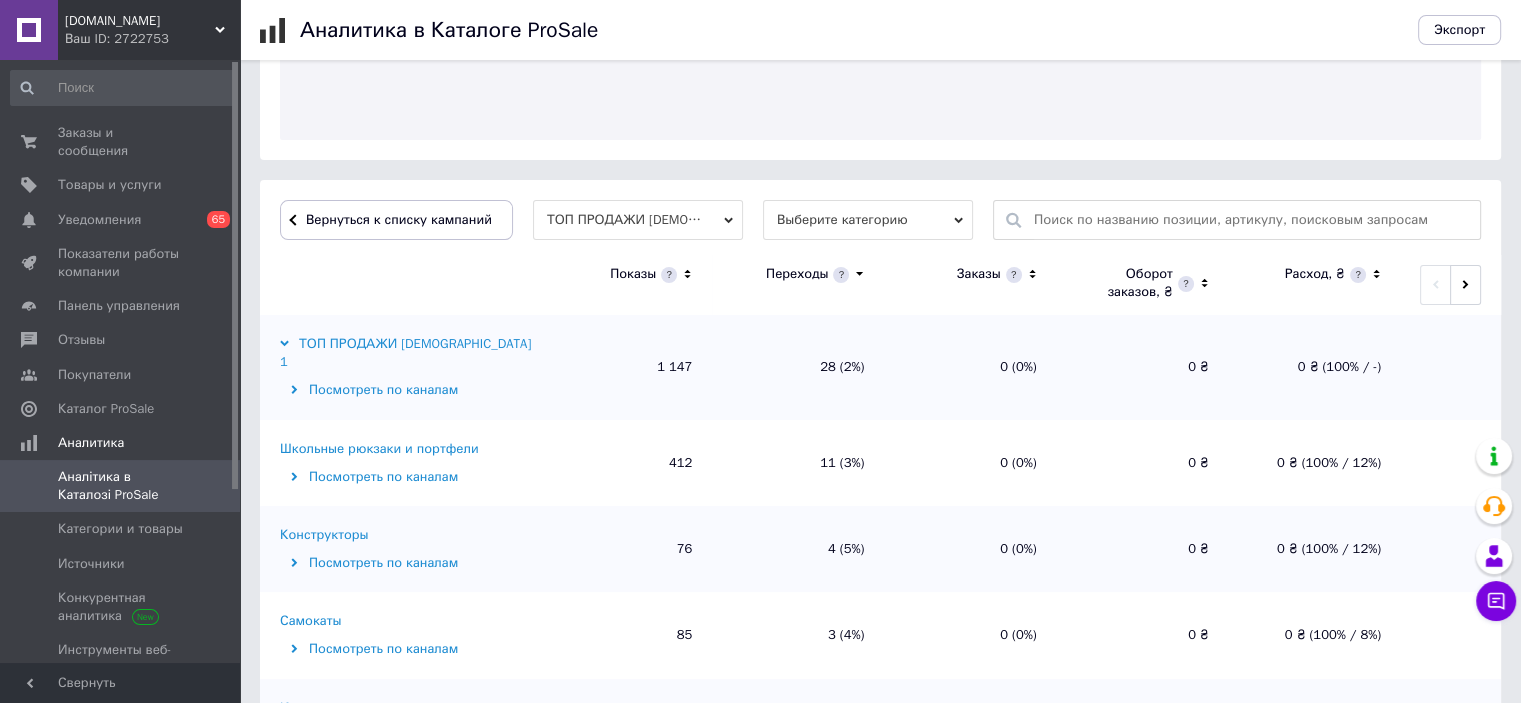 scroll, scrollTop: 496, scrollLeft: 0, axis: vertical 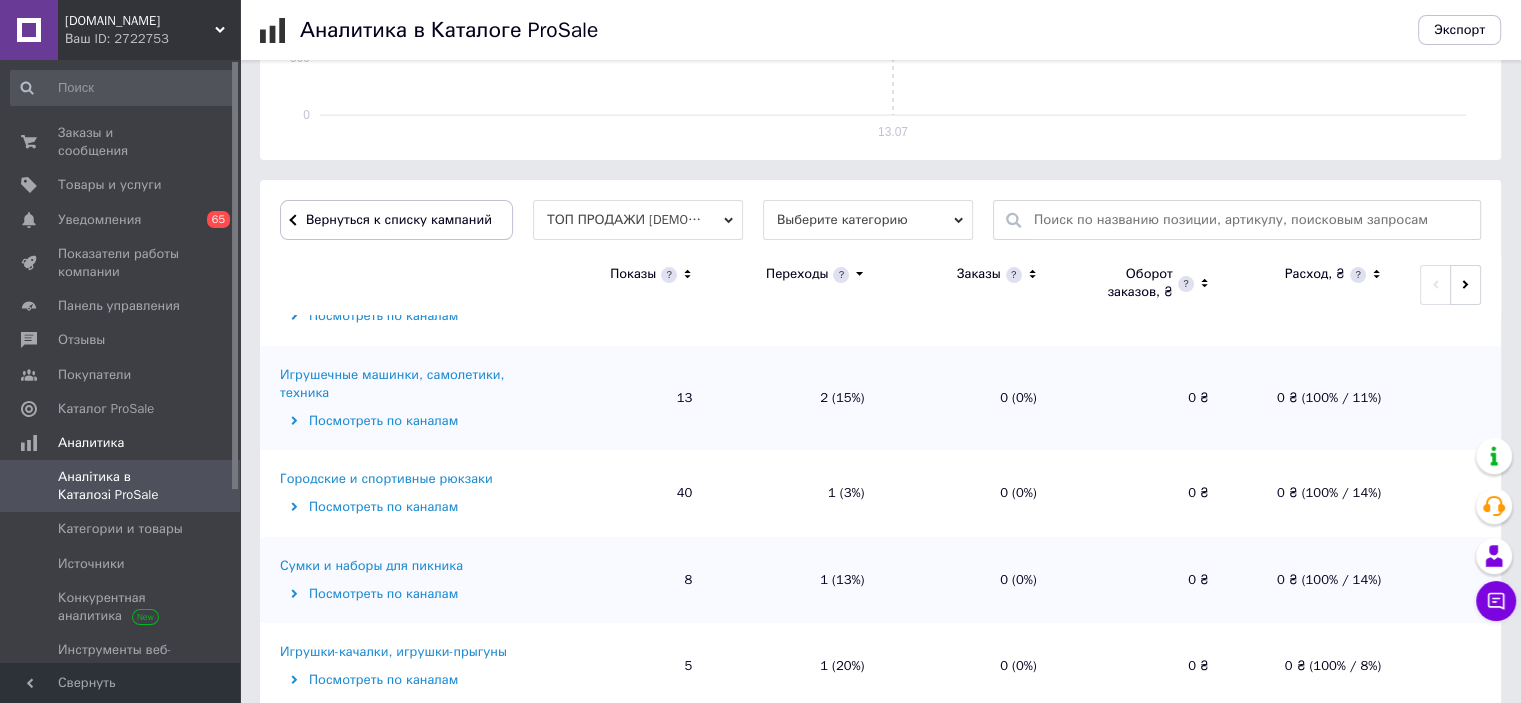 click on "Сумки и наборы для пикника" at bounding box center (371, 566) 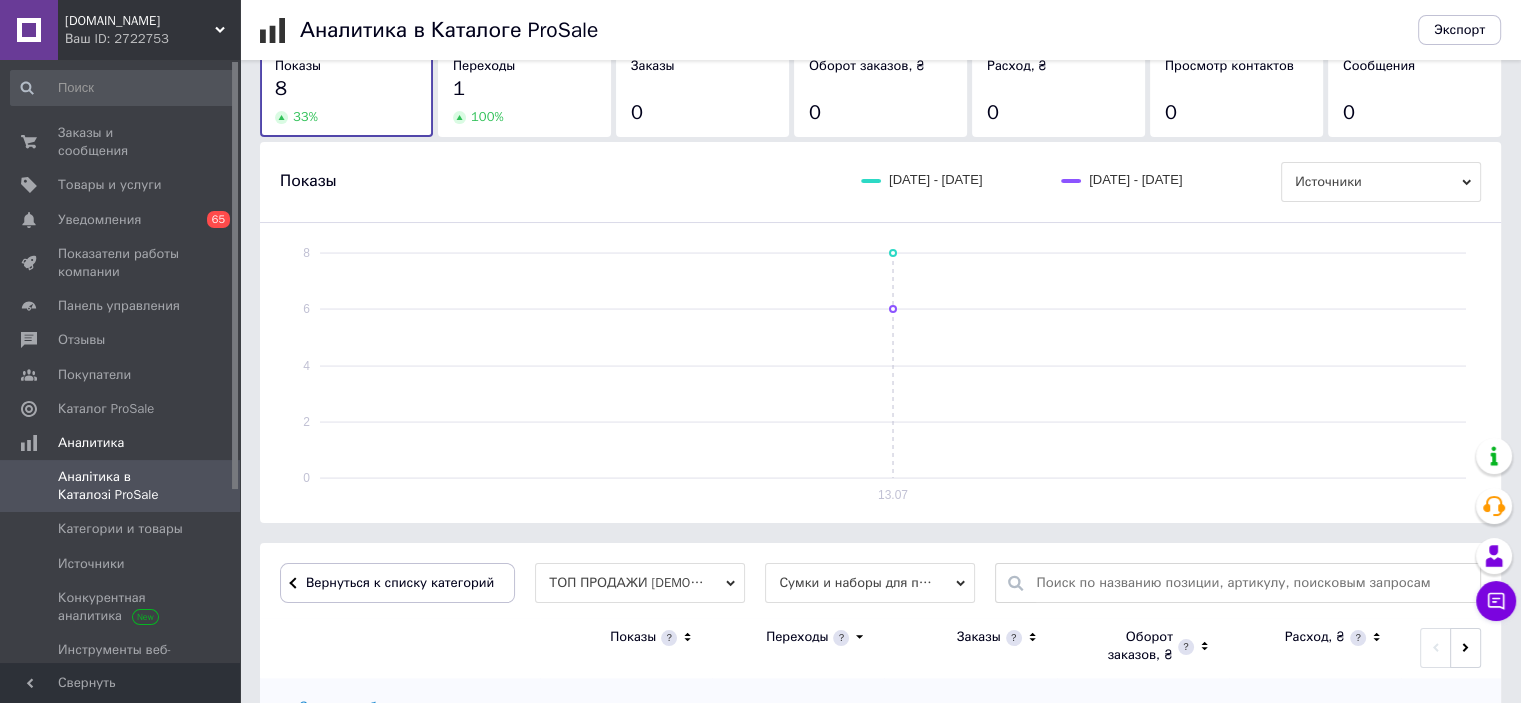 scroll, scrollTop: 374, scrollLeft: 0, axis: vertical 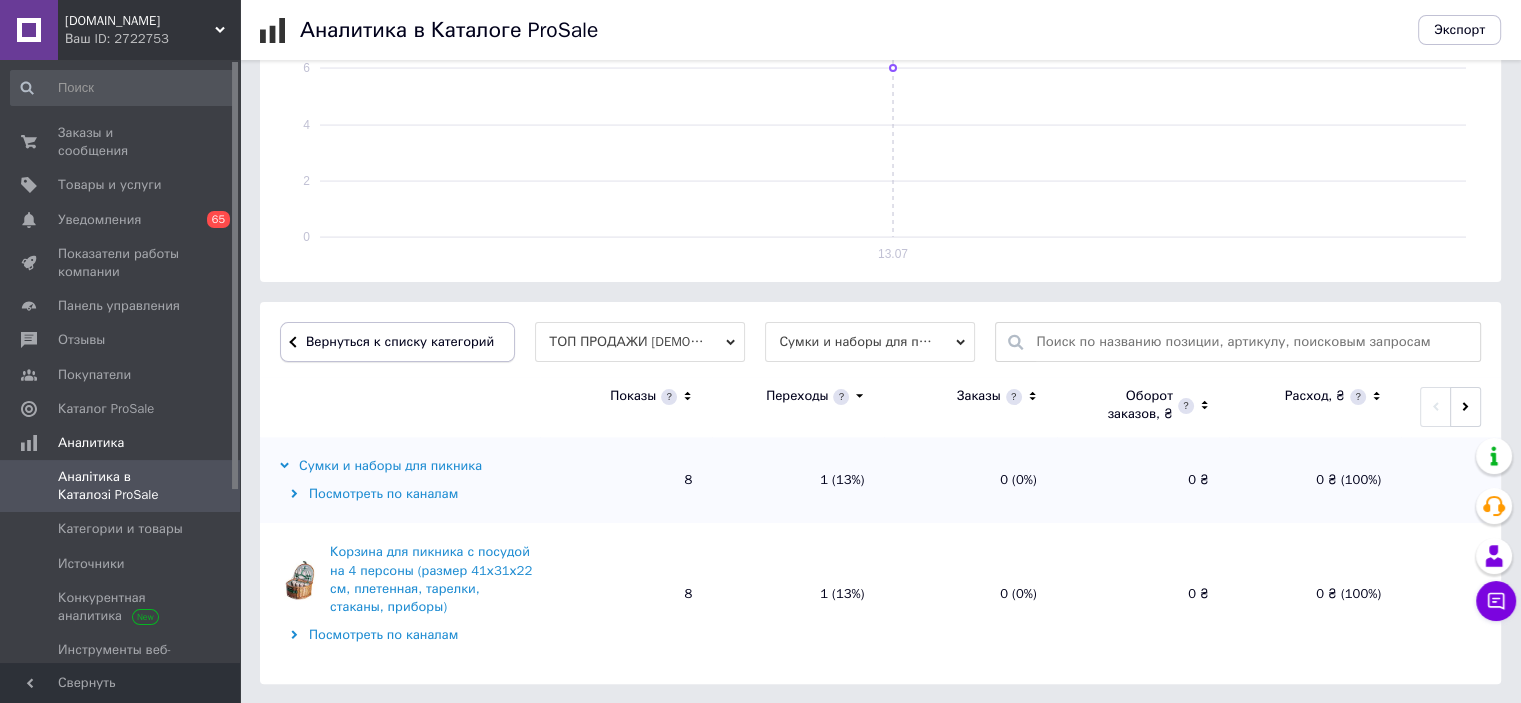 click on "Вернуться к списку категорий" at bounding box center [397, 342] 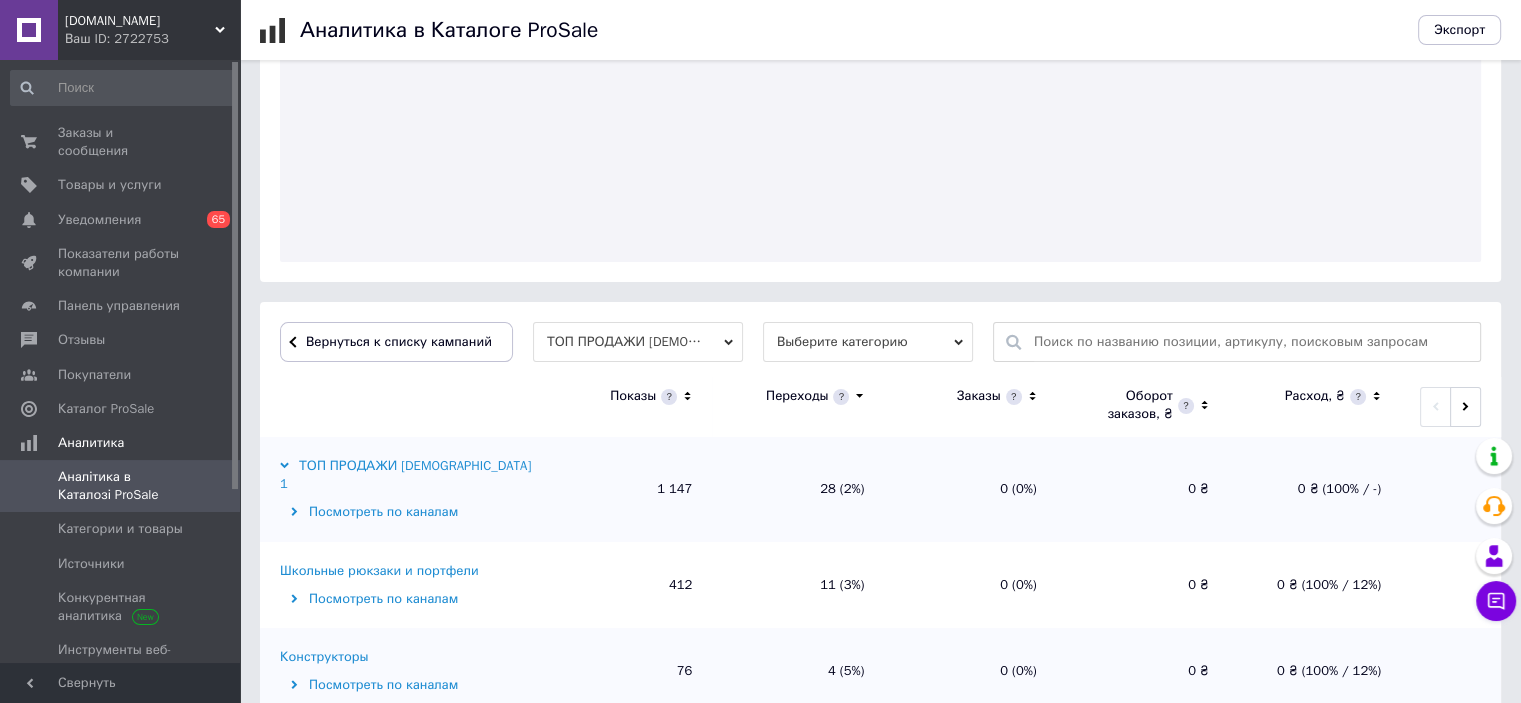 scroll, scrollTop: 374, scrollLeft: 0, axis: vertical 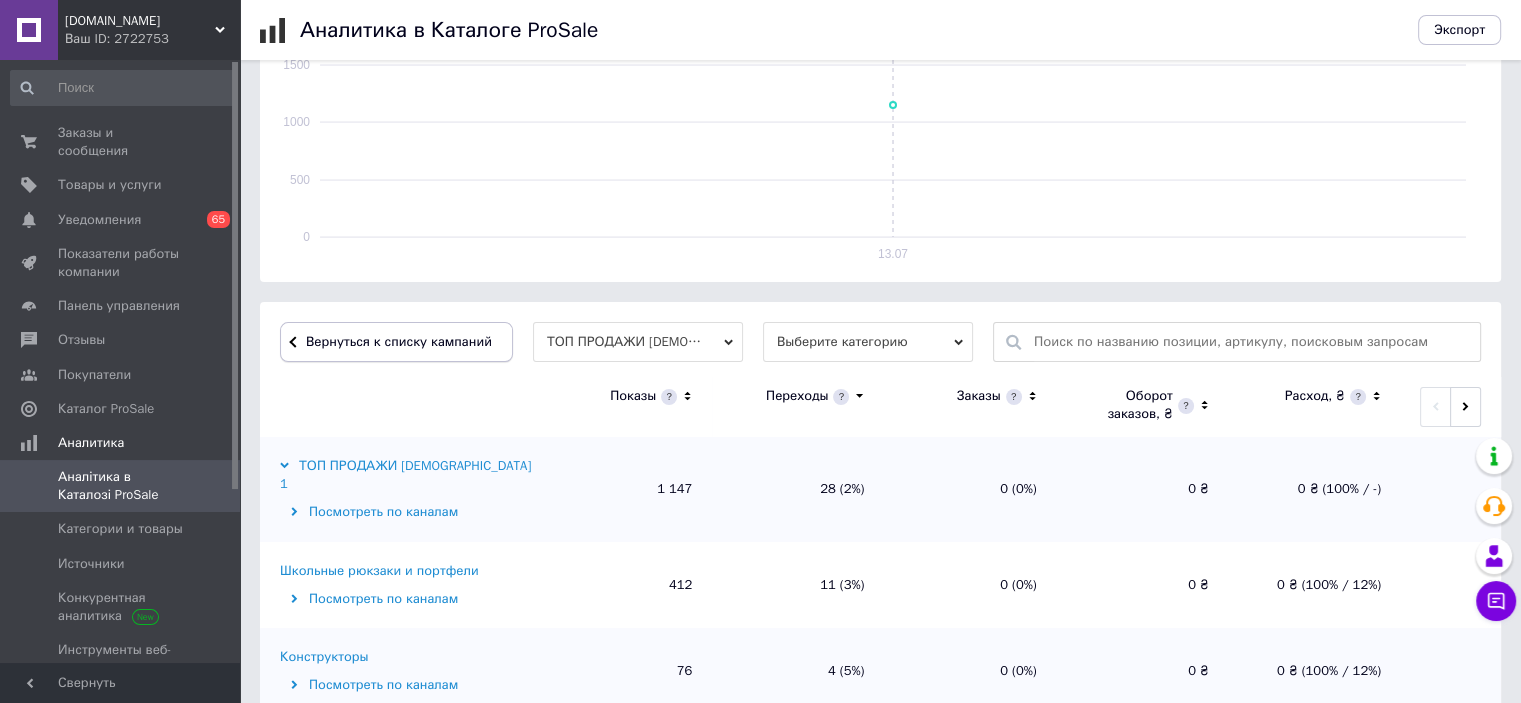 click on "Вернуться к списку кампаний" at bounding box center (399, 341) 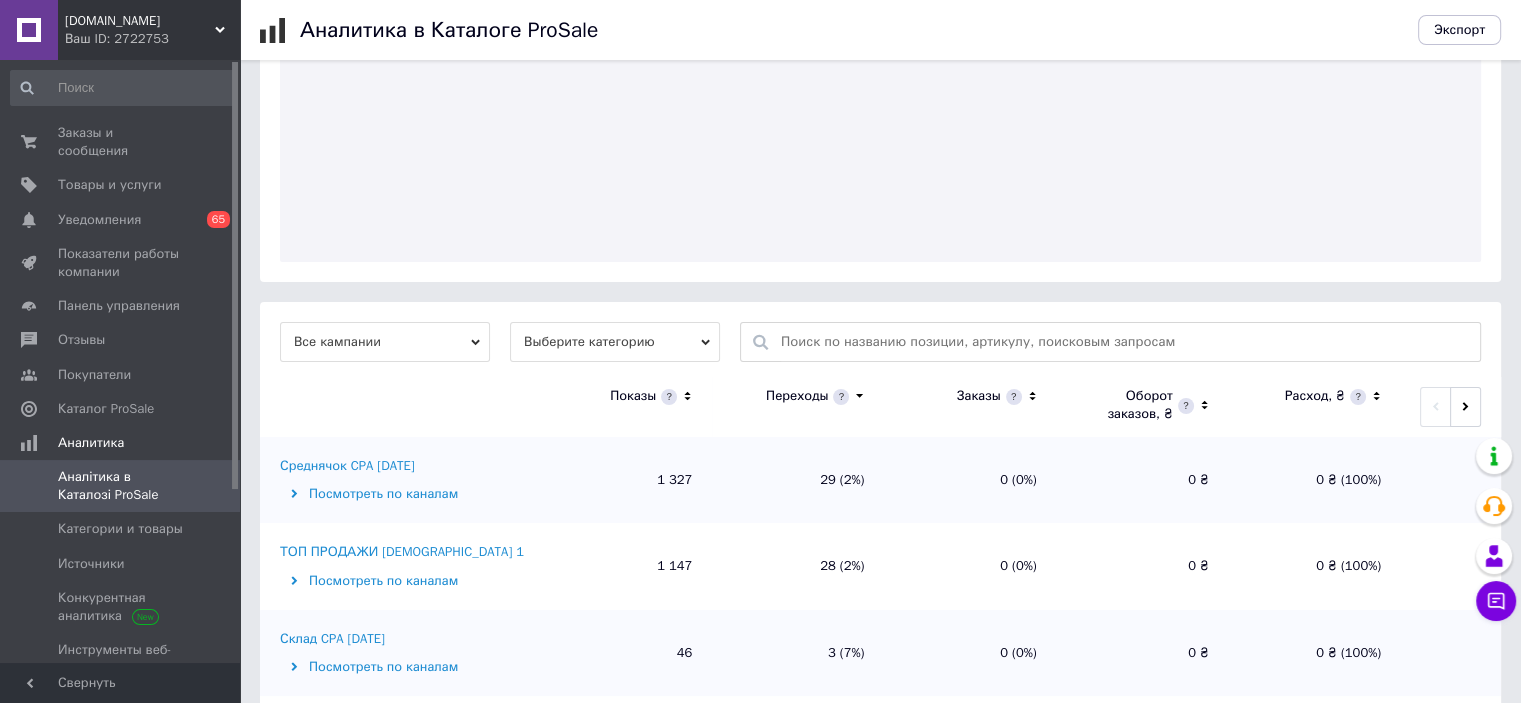 scroll, scrollTop: 374, scrollLeft: 0, axis: vertical 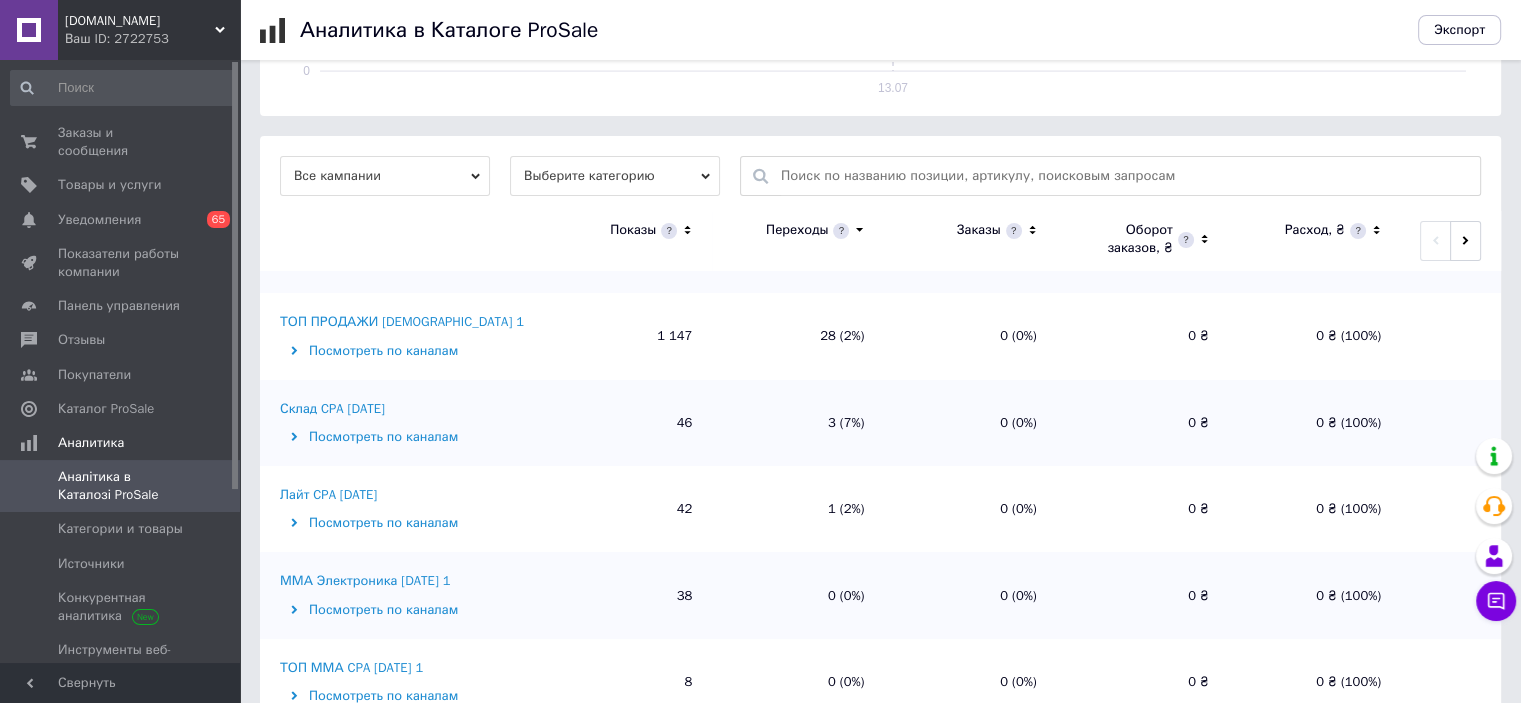 click on "ТОП ПРОДАЖИ [DEMOGRAPHIC_DATA] 1" at bounding box center [402, 322] 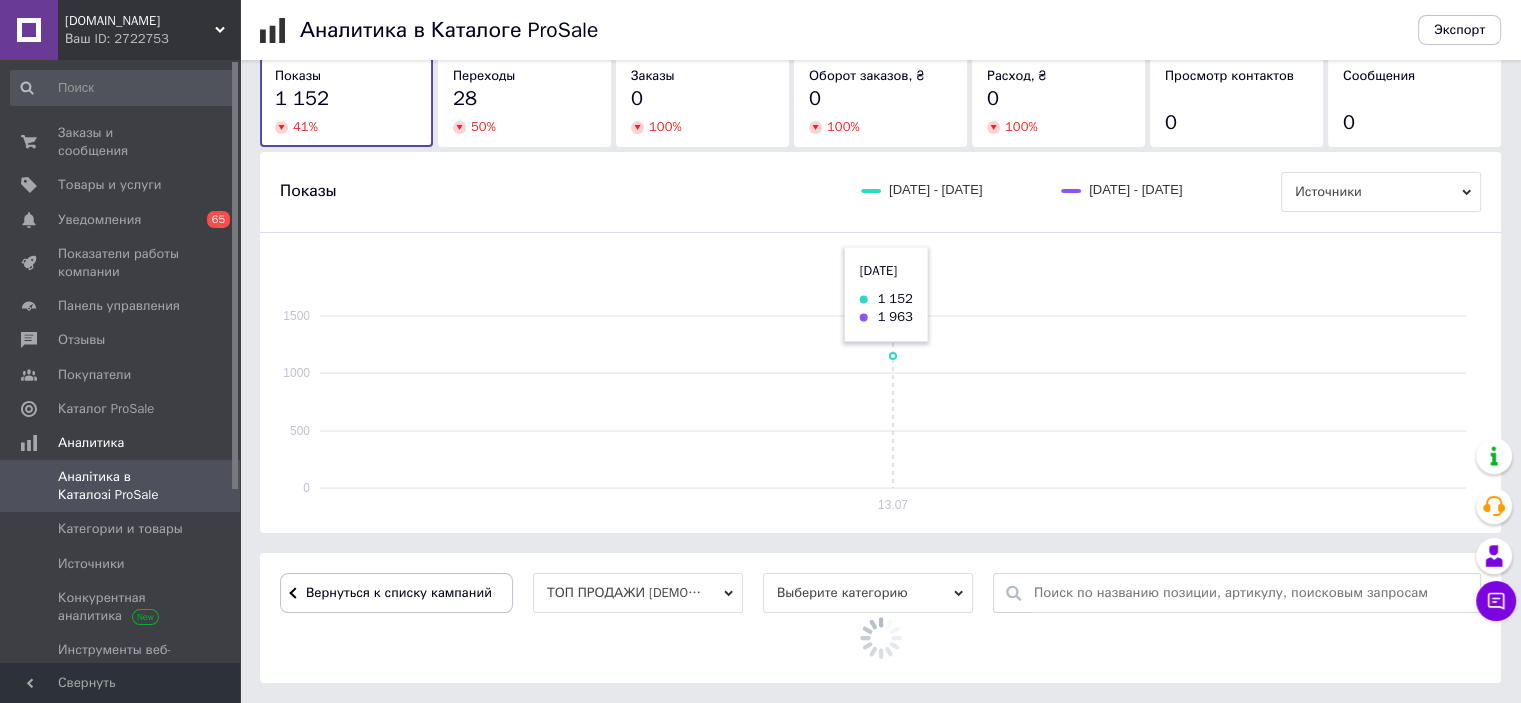 scroll, scrollTop: 540, scrollLeft: 0, axis: vertical 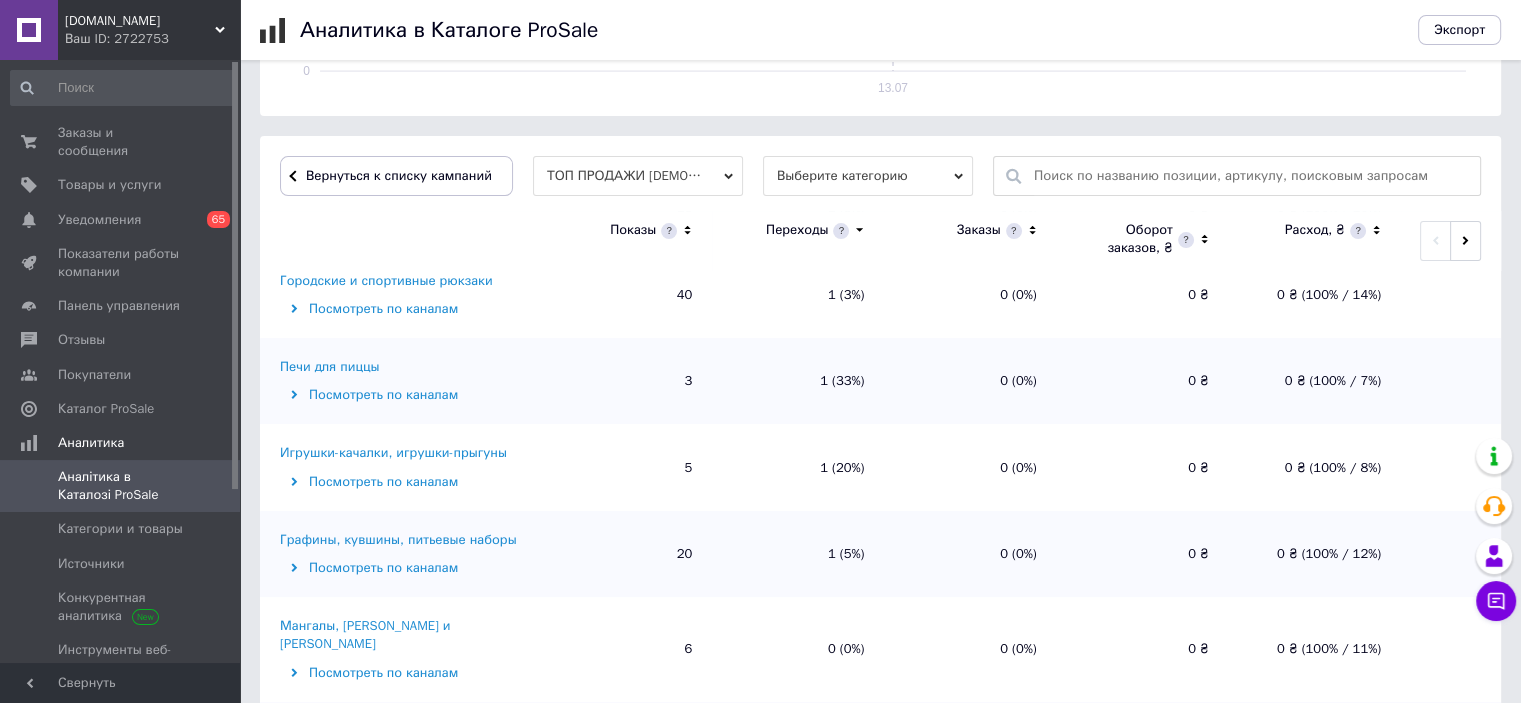 click on "Печи для пиццы" at bounding box center [330, 367] 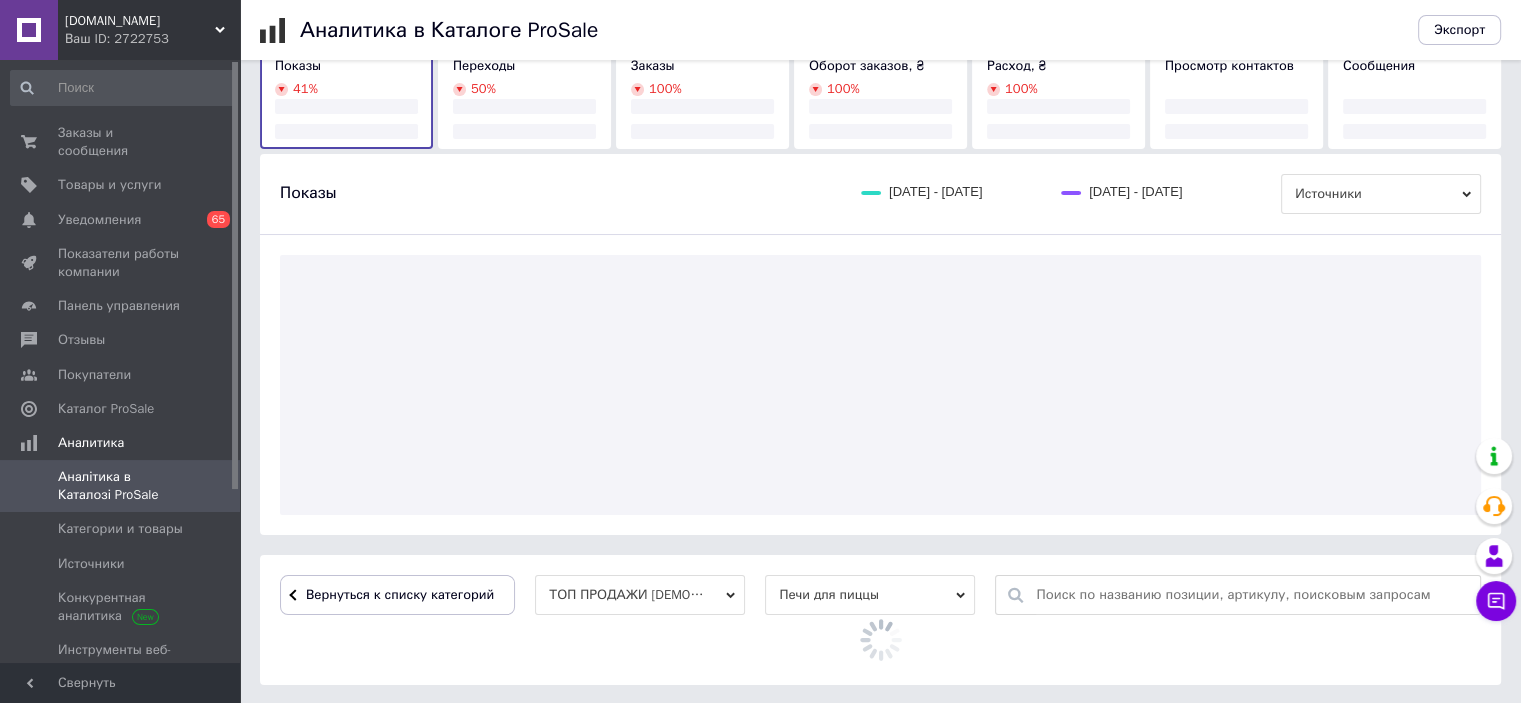 scroll, scrollTop: 374, scrollLeft: 0, axis: vertical 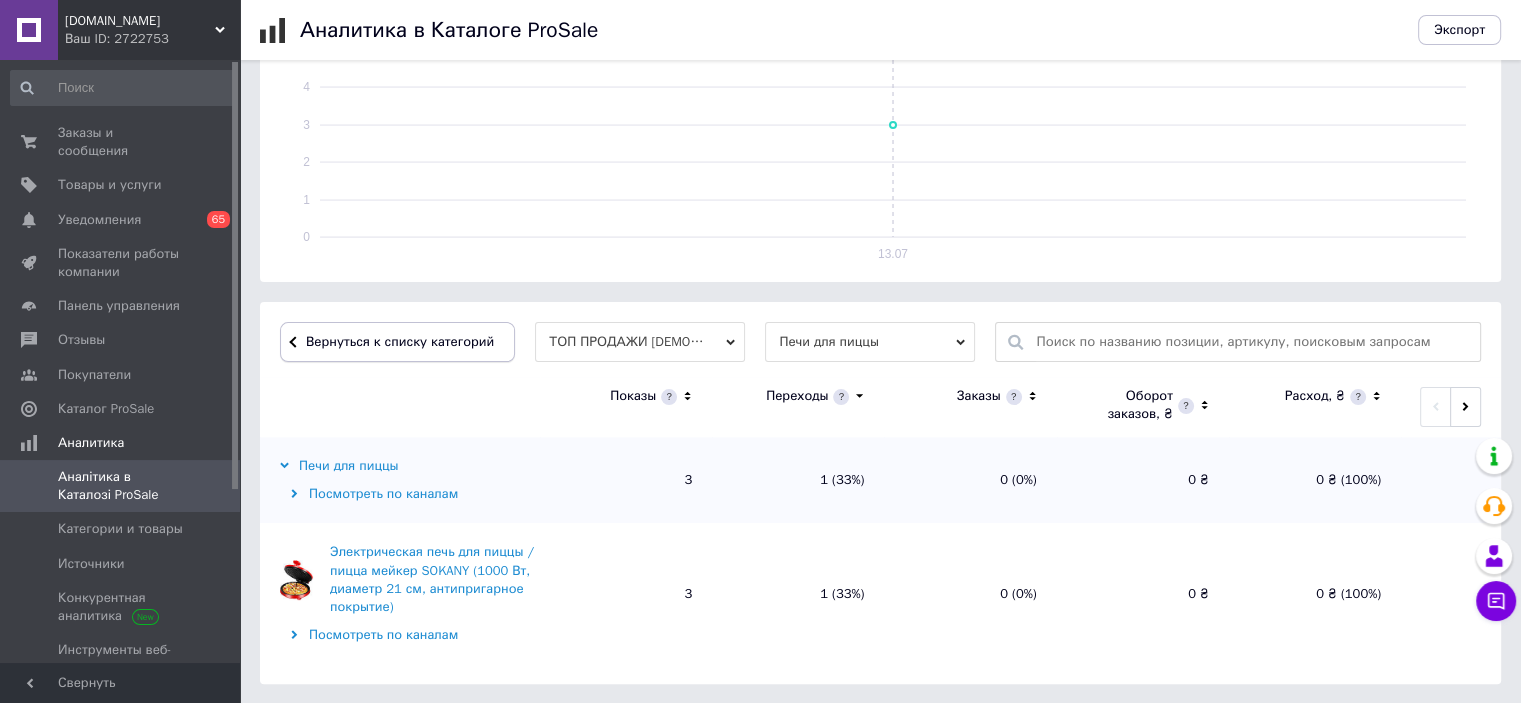 click on "Вернуться к списку категорий" at bounding box center [397, 342] 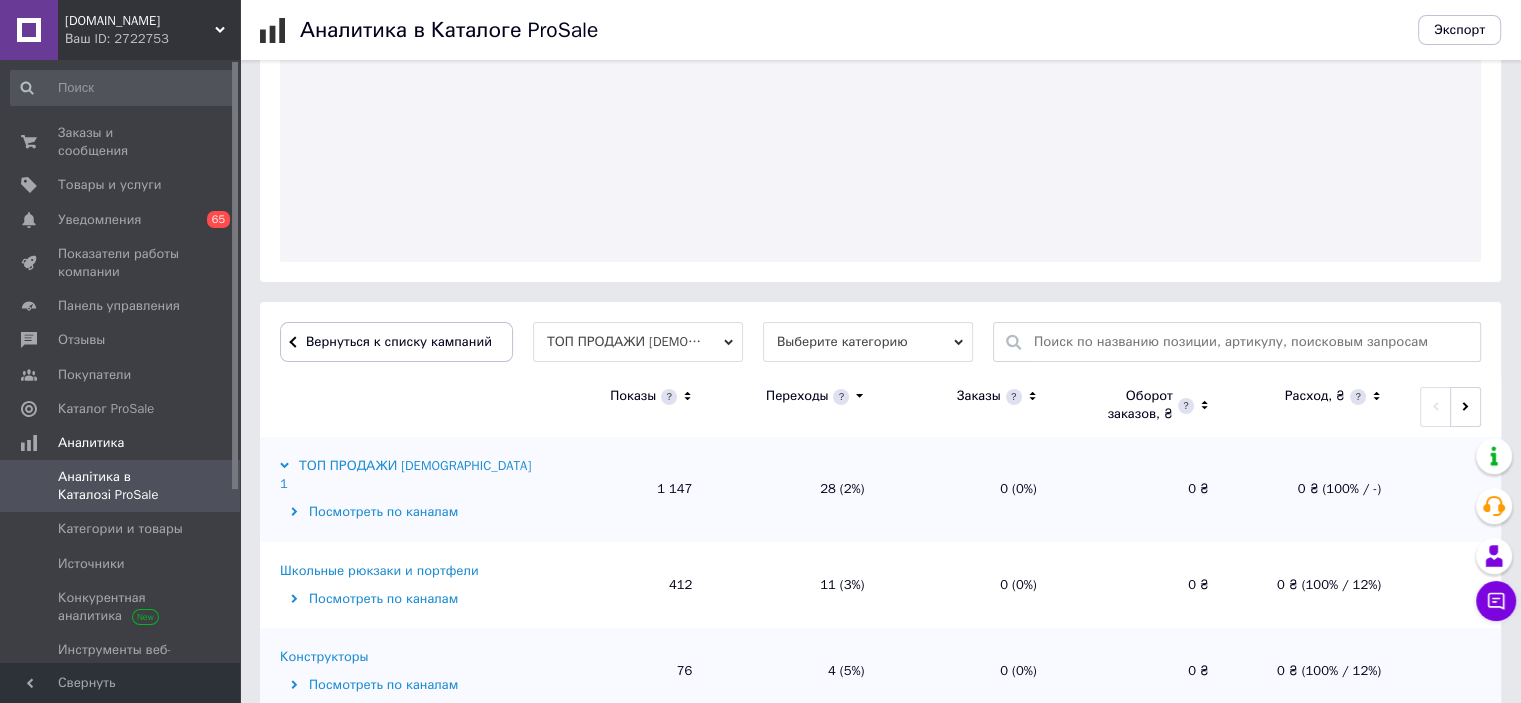 scroll, scrollTop: 374, scrollLeft: 0, axis: vertical 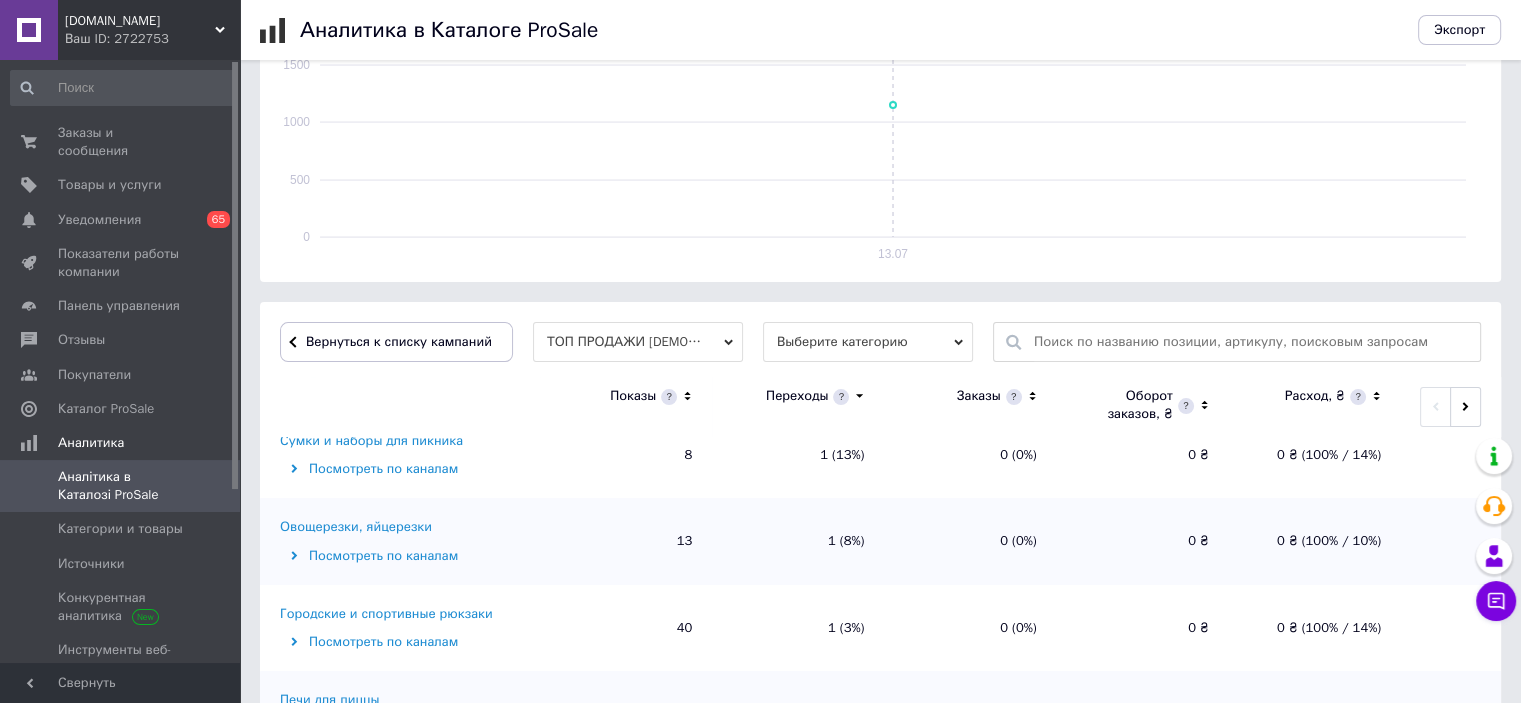 click on "Овощерезки, яйцерезки" at bounding box center [356, 527] 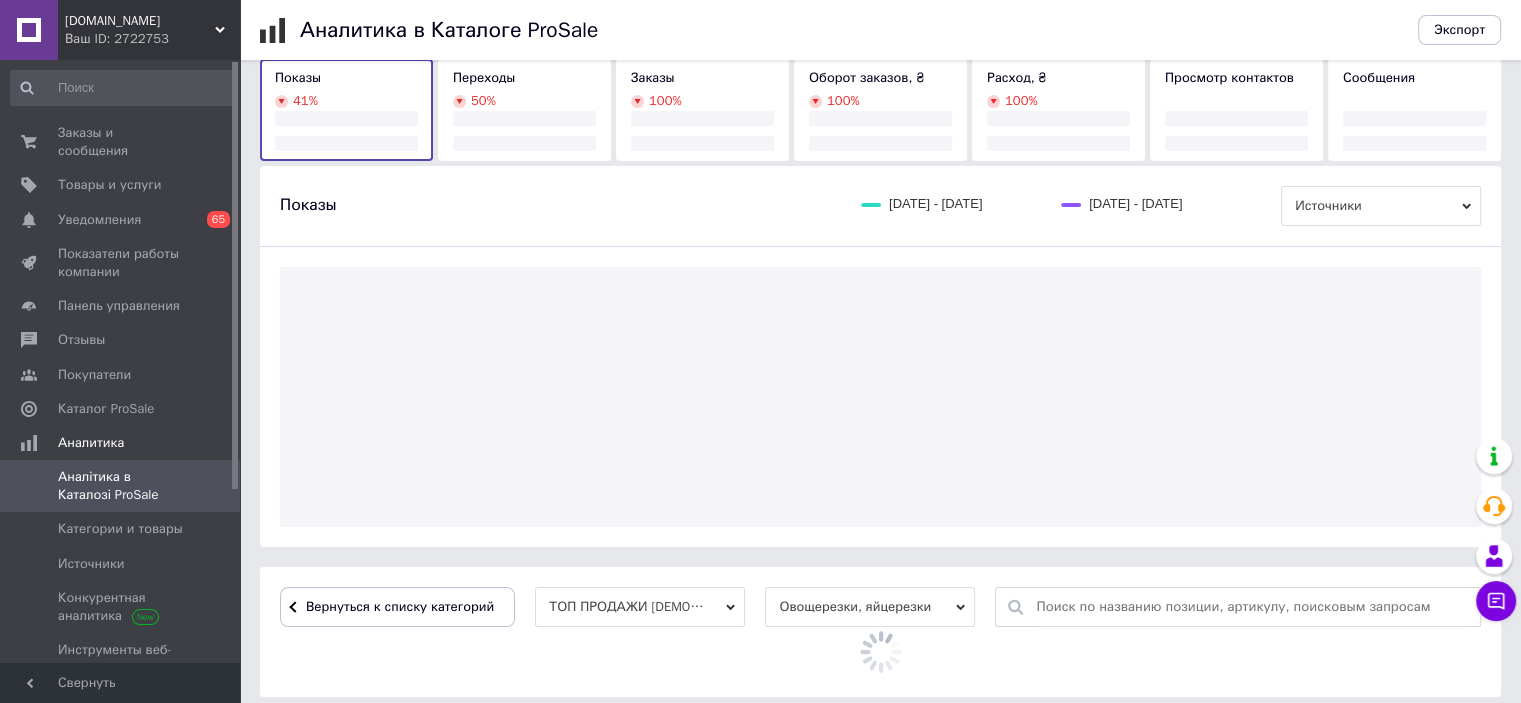 scroll, scrollTop: 374, scrollLeft: 0, axis: vertical 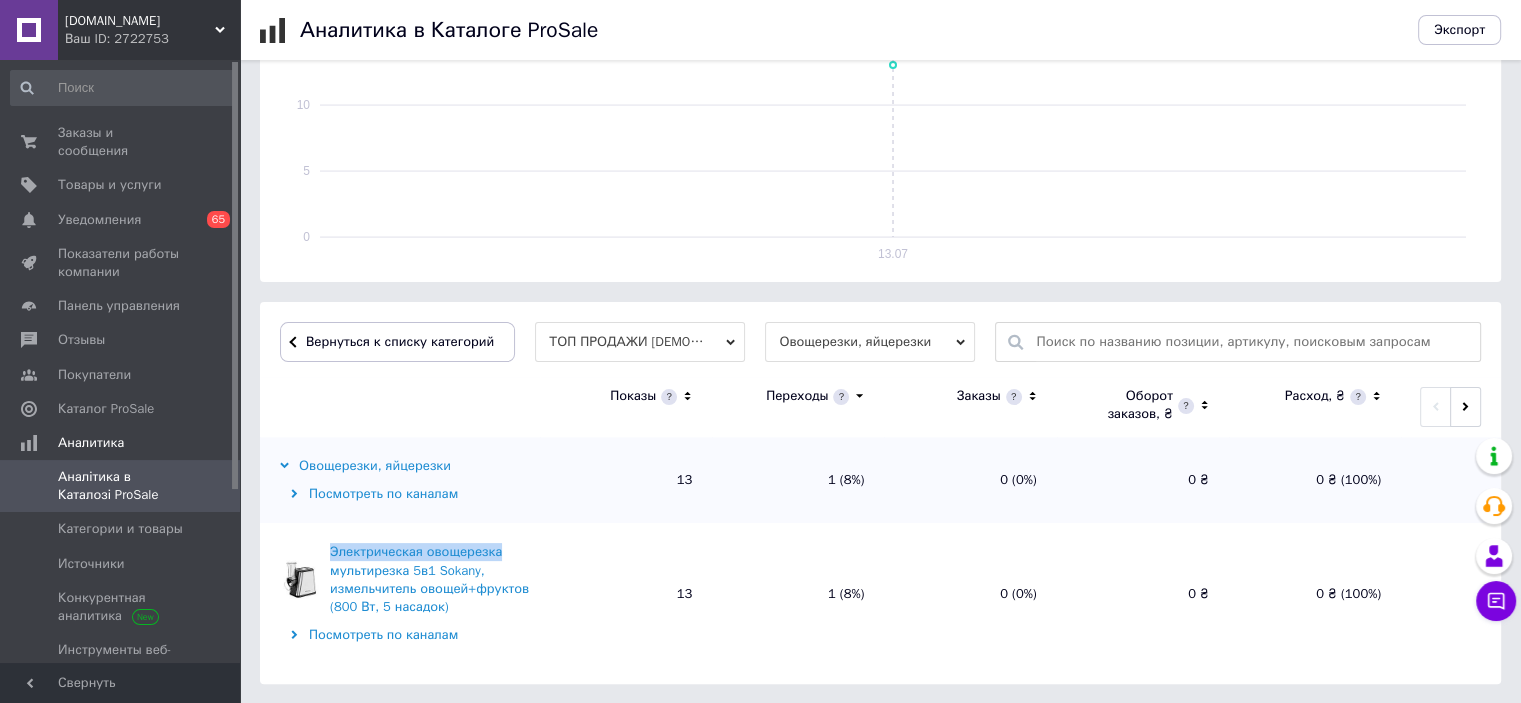 drag, startPoint x: 325, startPoint y: 546, endPoint x: 500, endPoint y: 537, distance: 175.23128 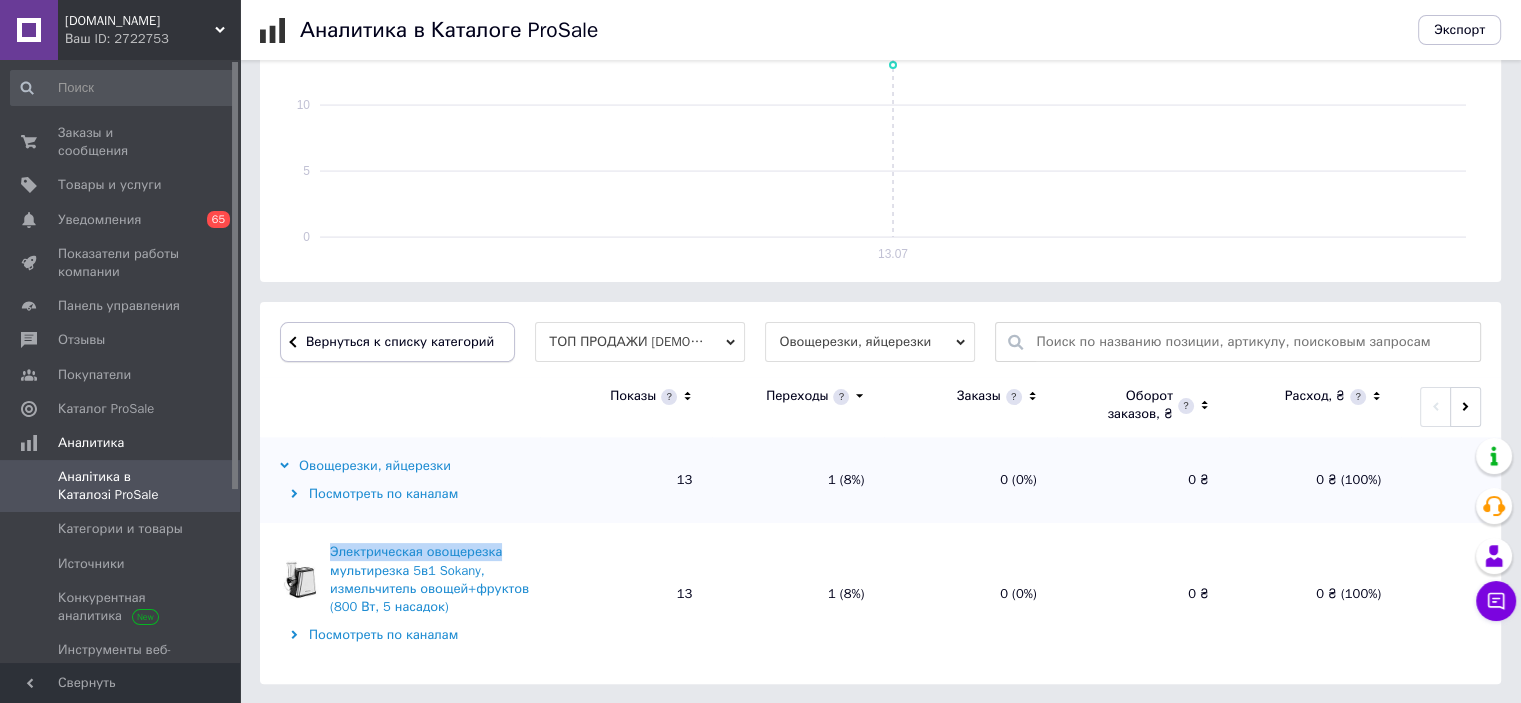 click on "Вернуться к списку категорий" at bounding box center [397, 342] 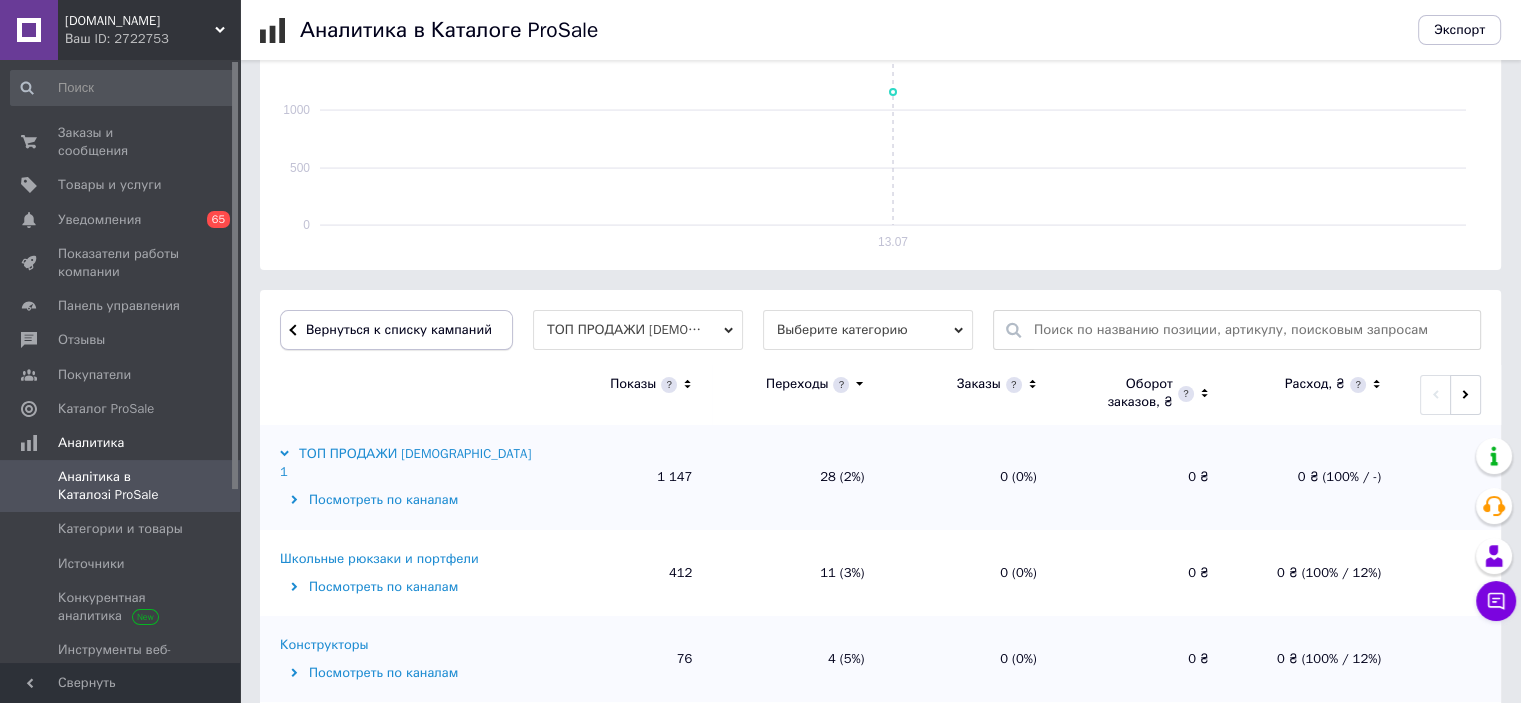 scroll, scrollTop: 374, scrollLeft: 0, axis: vertical 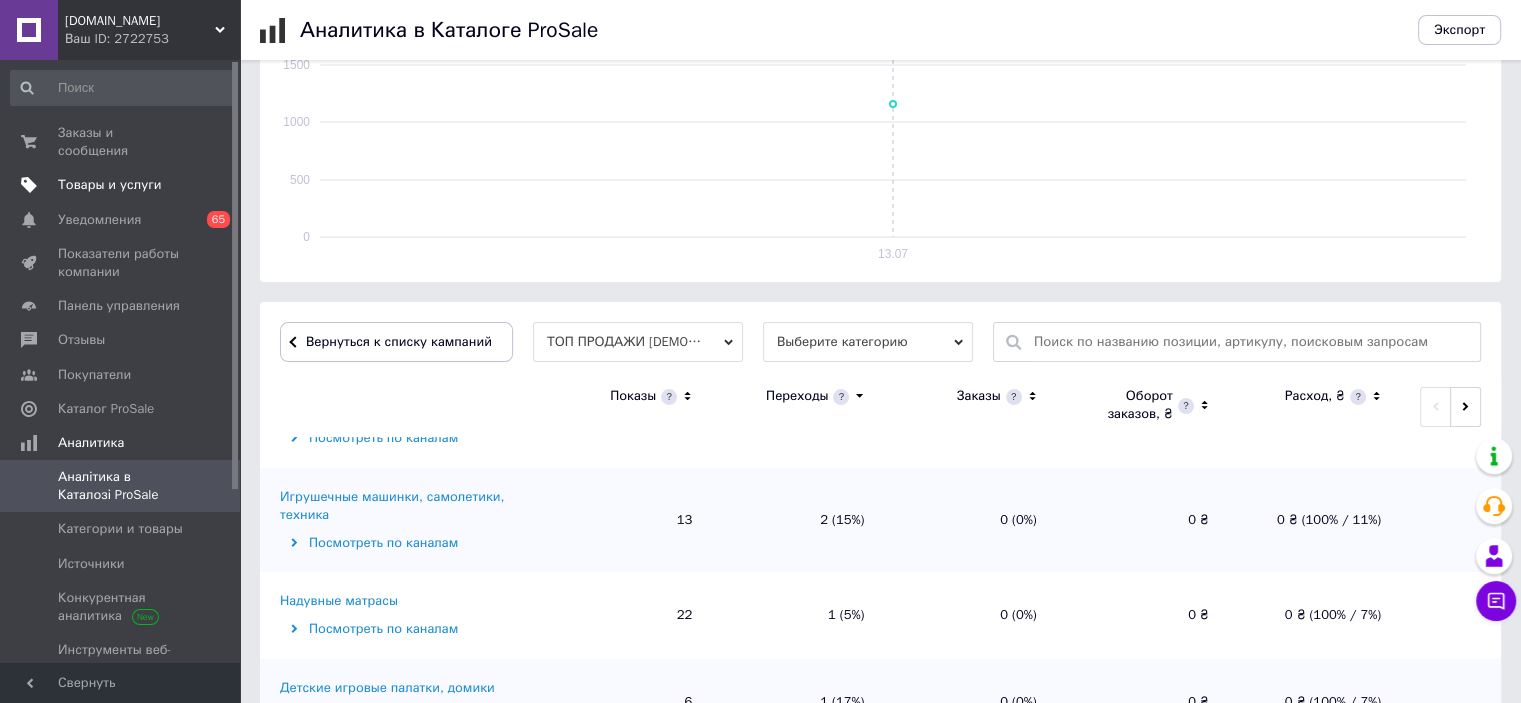click on "Товары и услуги" at bounding box center (110, 185) 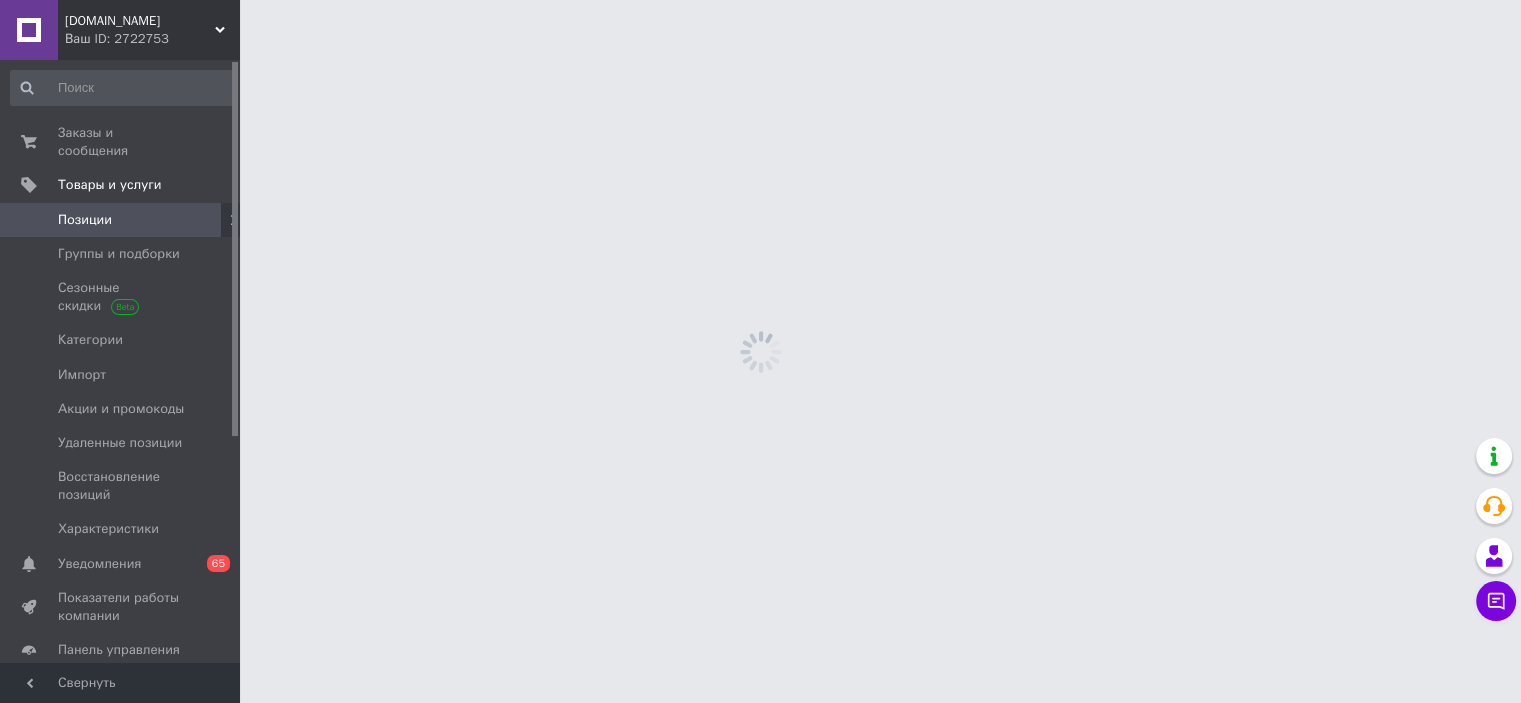 scroll, scrollTop: 0, scrollLeft: 0, axis: both 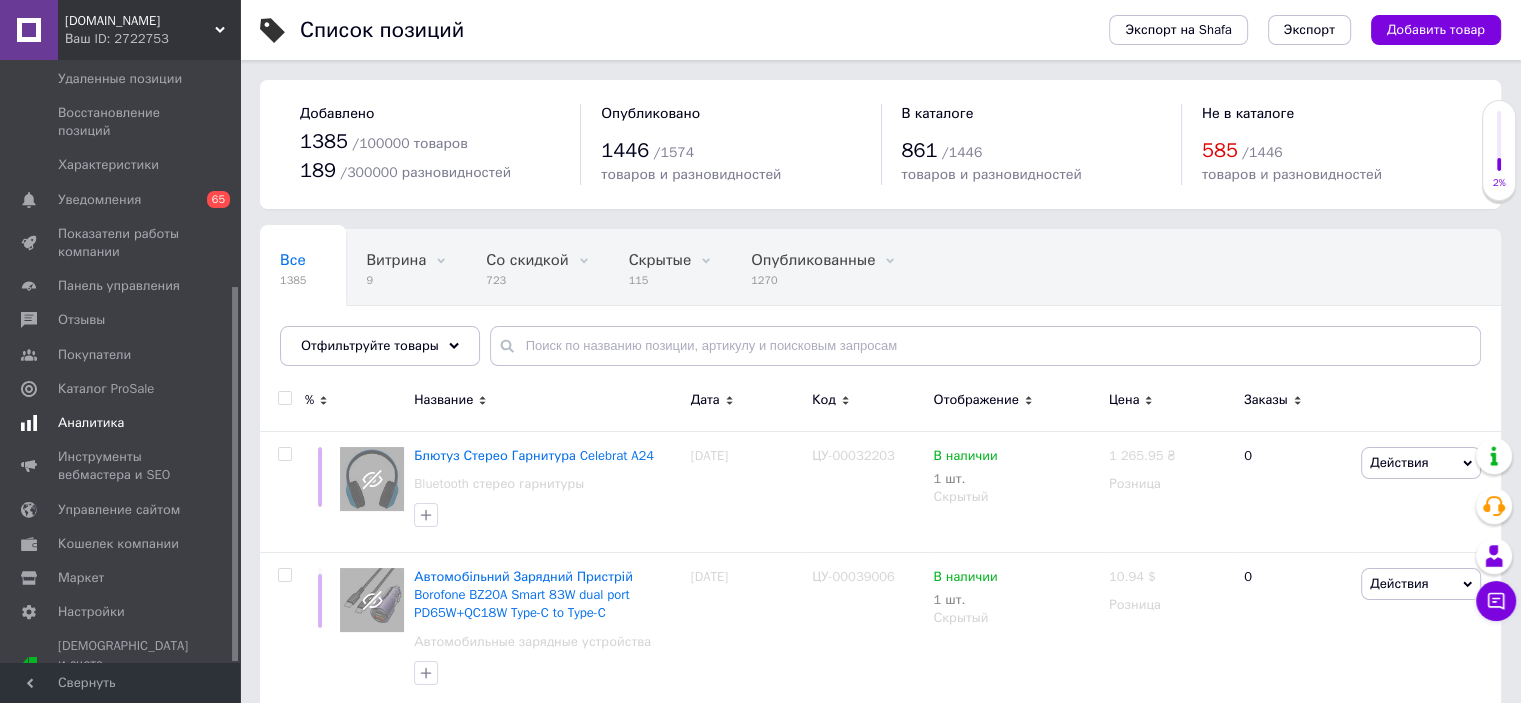 click on "Аналитика" at bounding box center (91, 423) 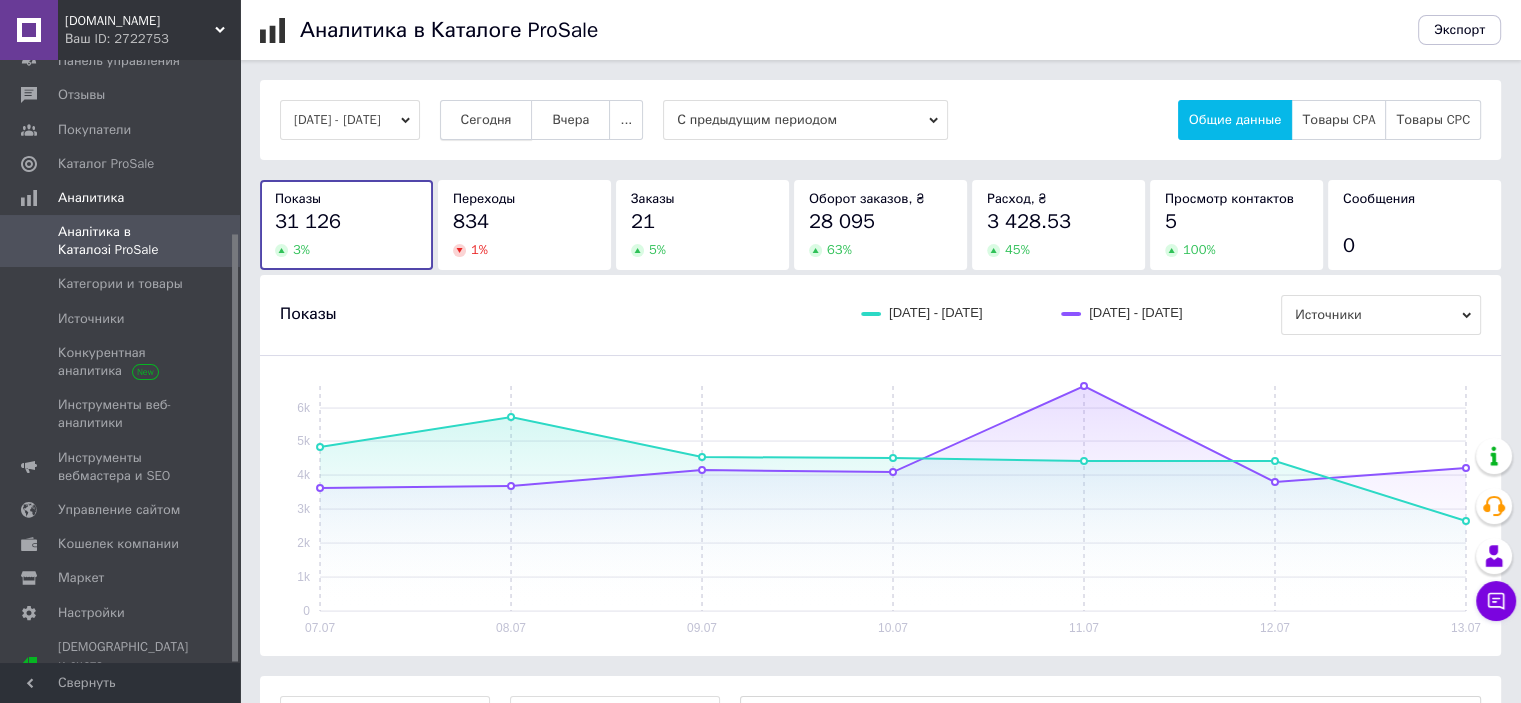 click on "Сегодня" at bounding box center (486, 120) 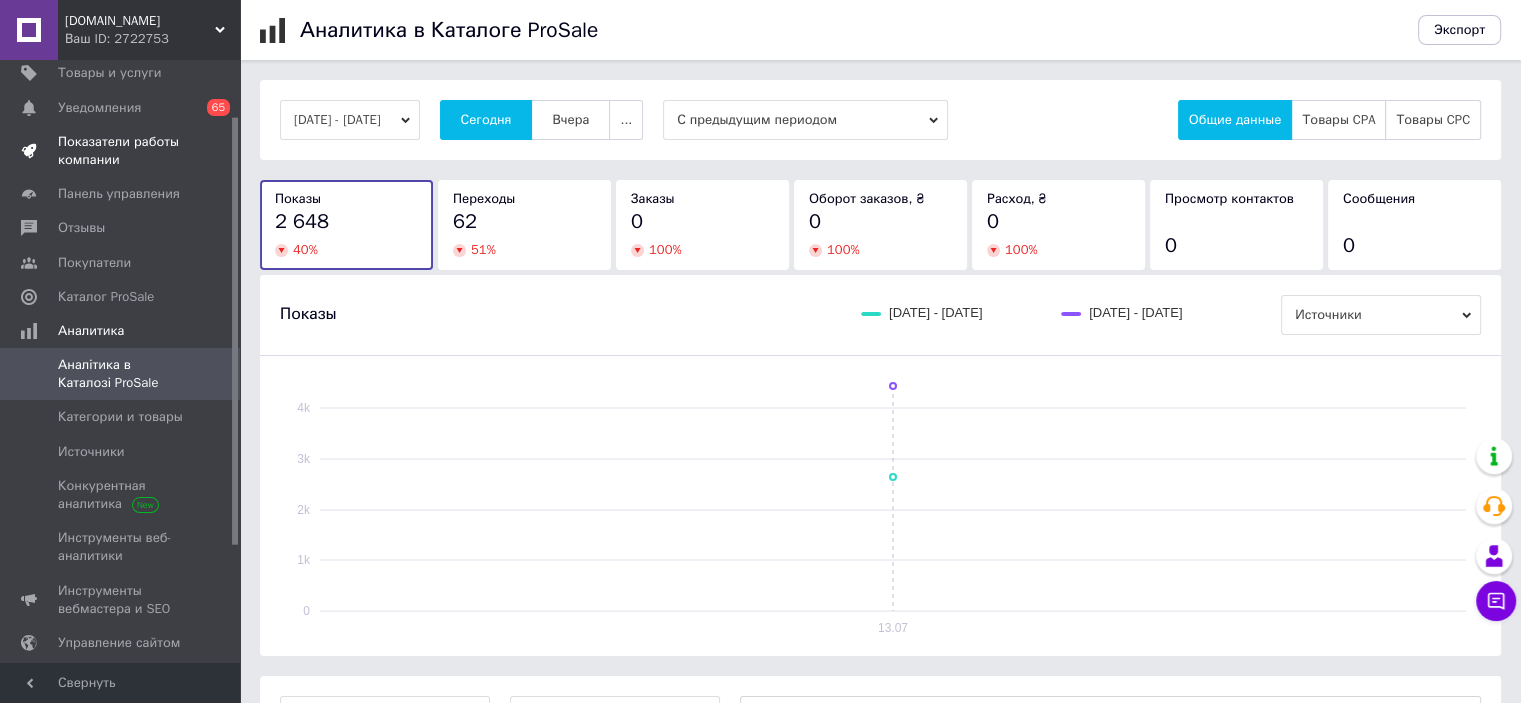 scroll, scrollTop: 79, scrollLeft: 0, axis: vertical 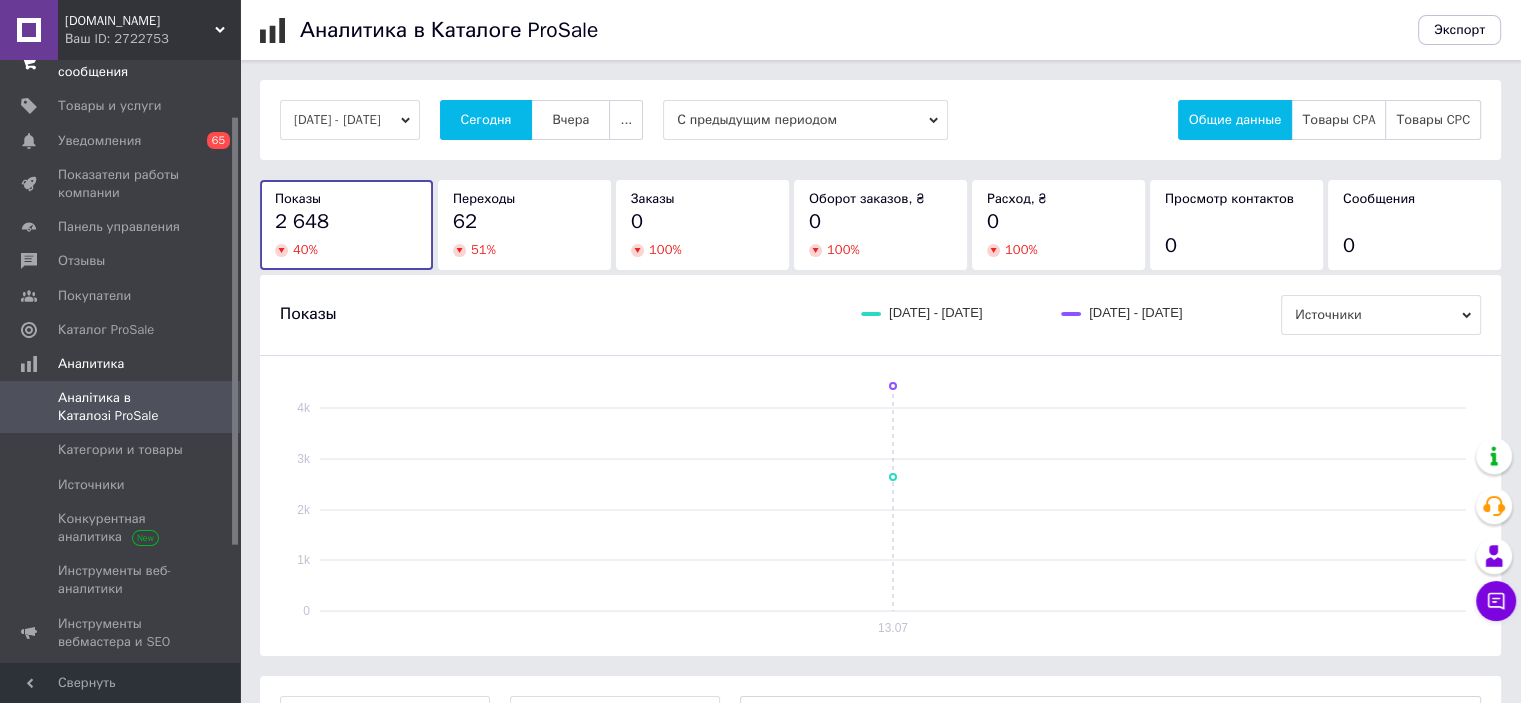 click on "Заказы и сообщения 0 0" at bounding box center (123, 63) 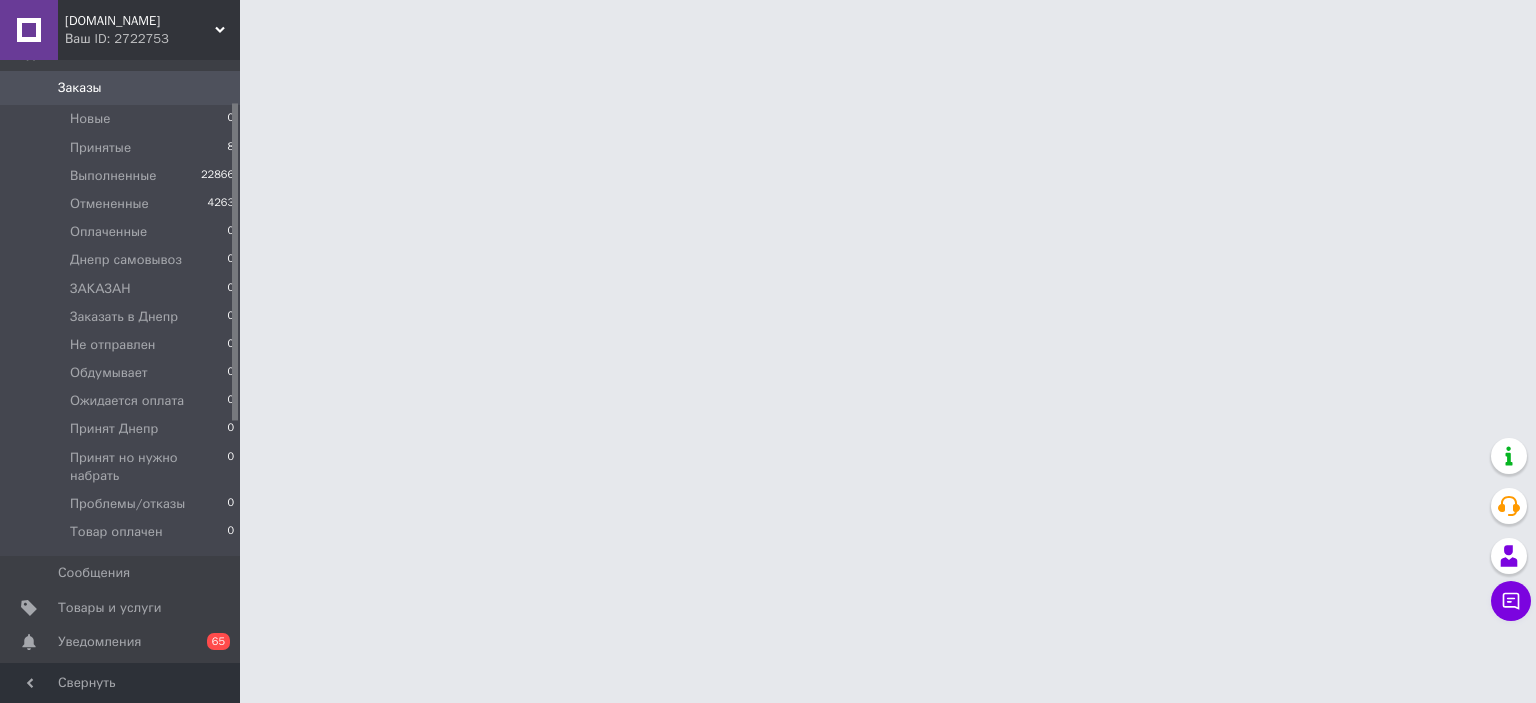 click on "Заказы" at bounding box center [121, 88] 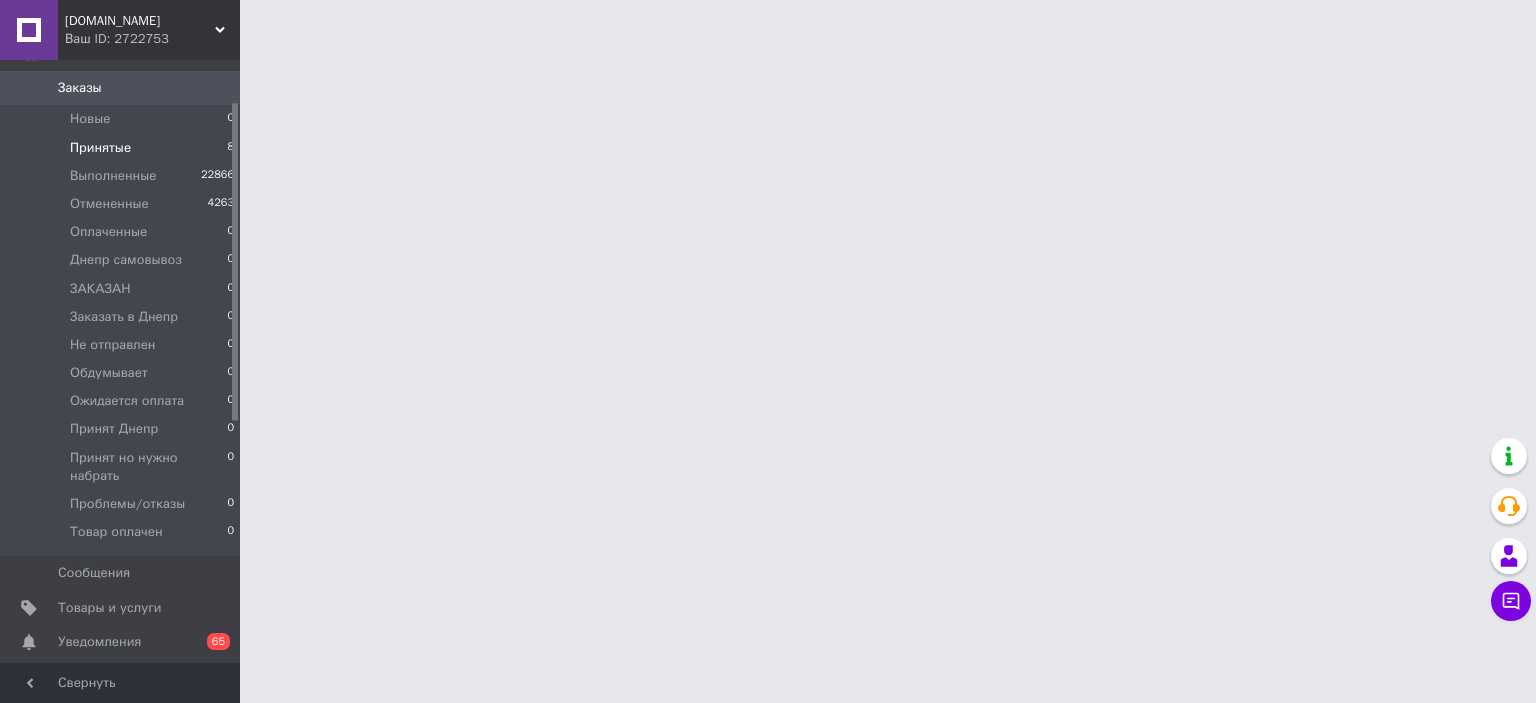 click on "Принятые 8" at bounding box center [123, 148] 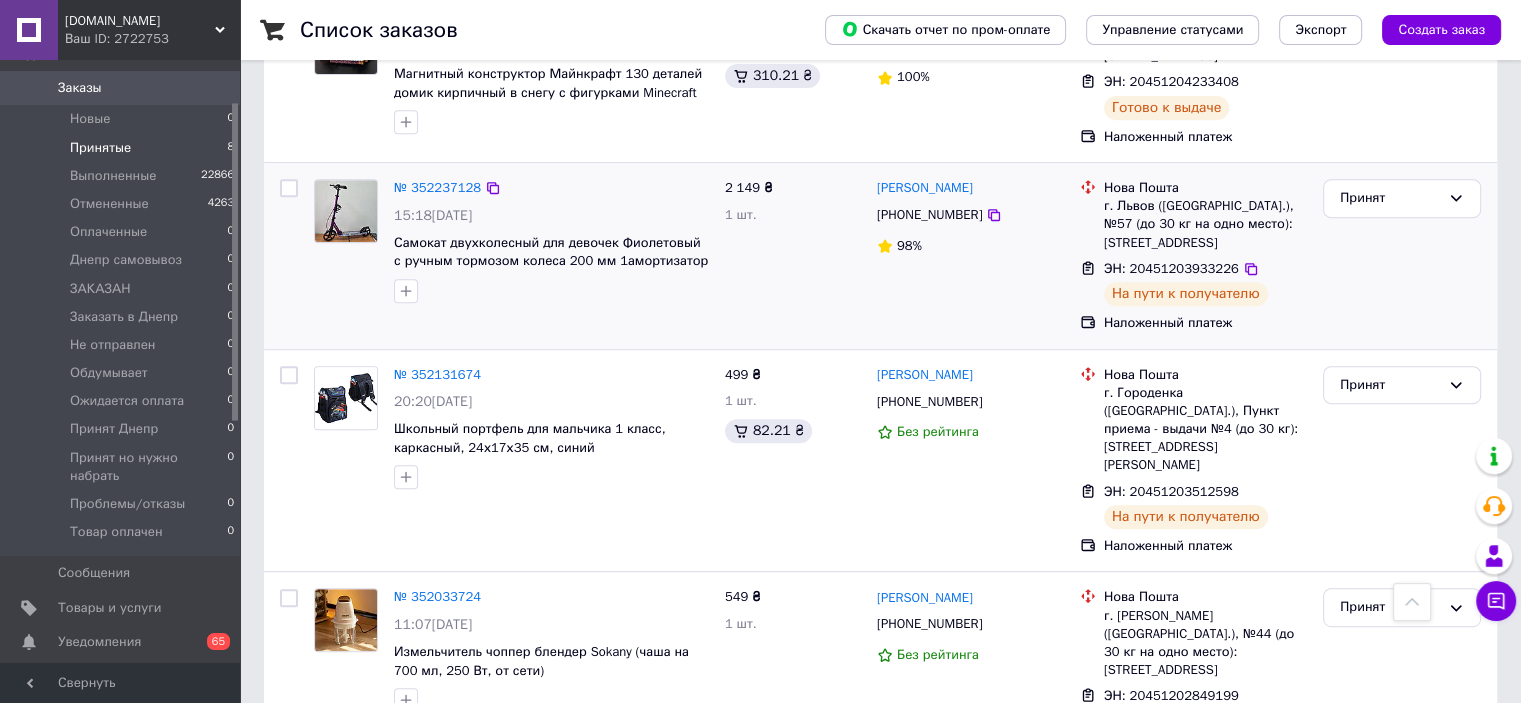scroll, scrollTop: 744, scrollLeft: 0, axis: vertical 